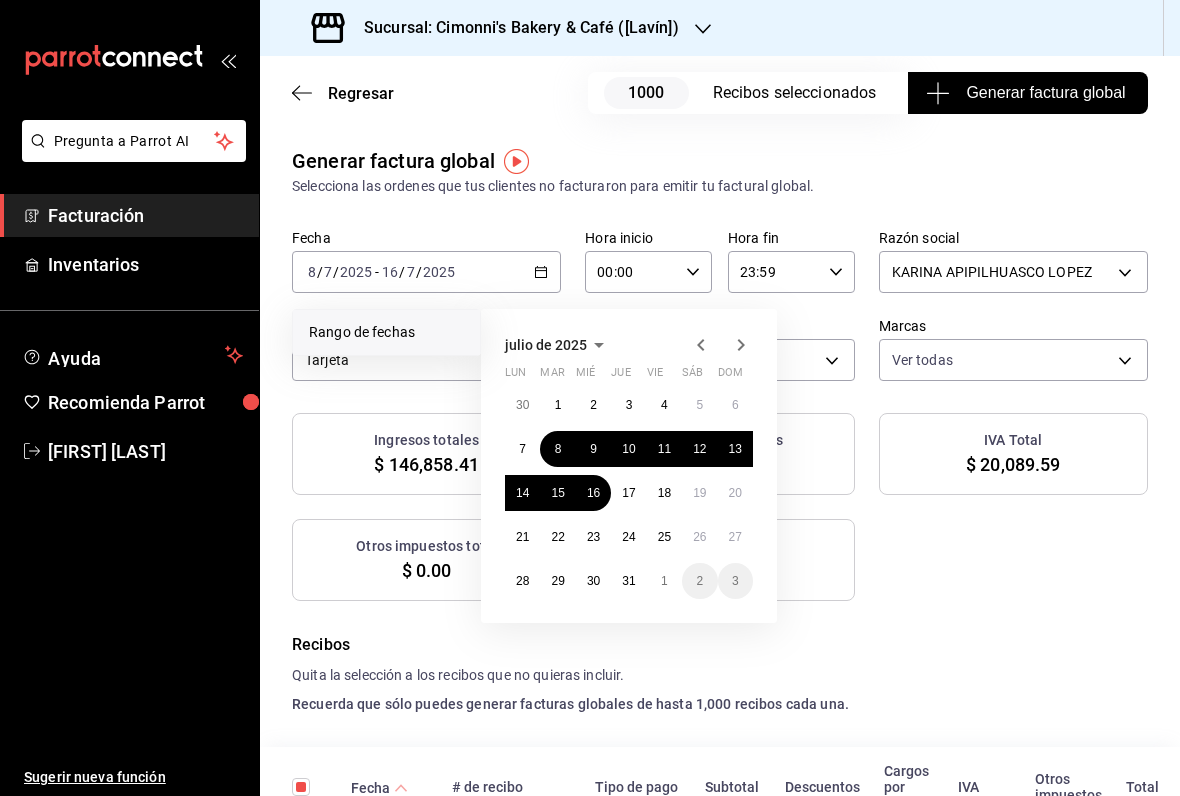 scroll, scrollTop: 0, scrollLeft: 0, axis: both 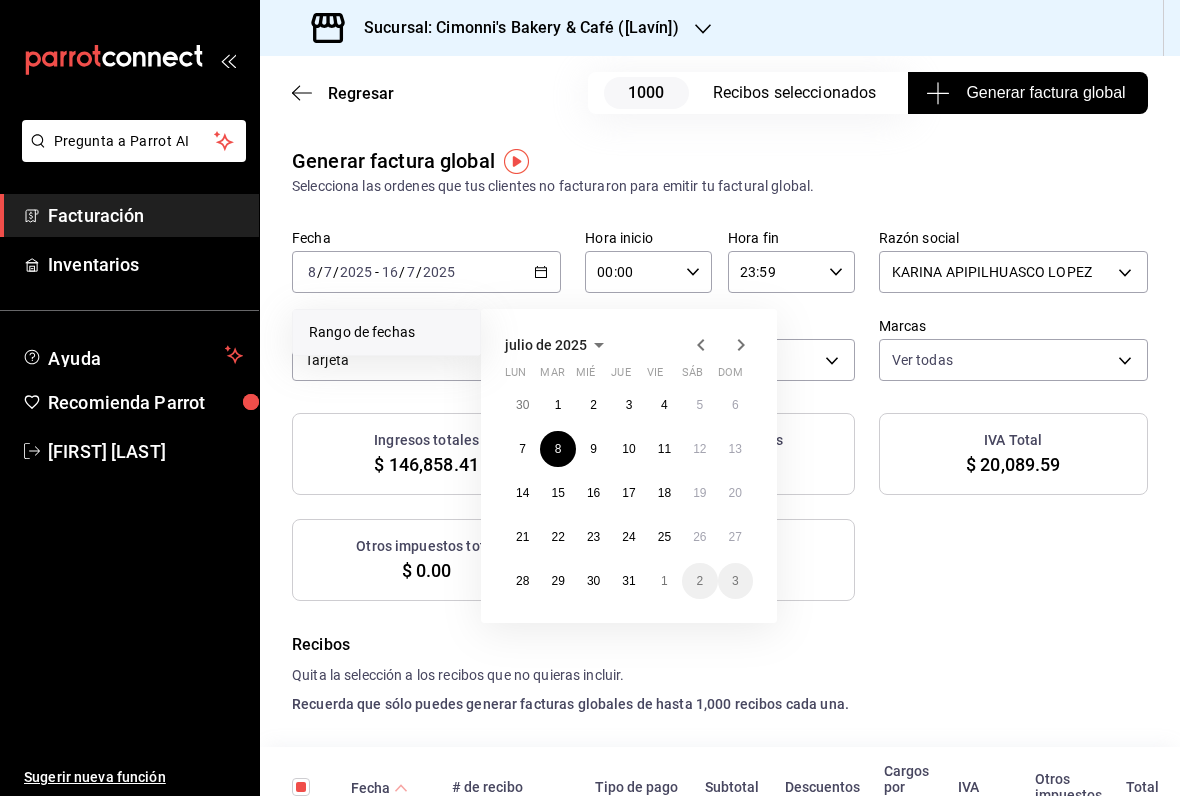 click on "16" at bounding box center [593, 493] 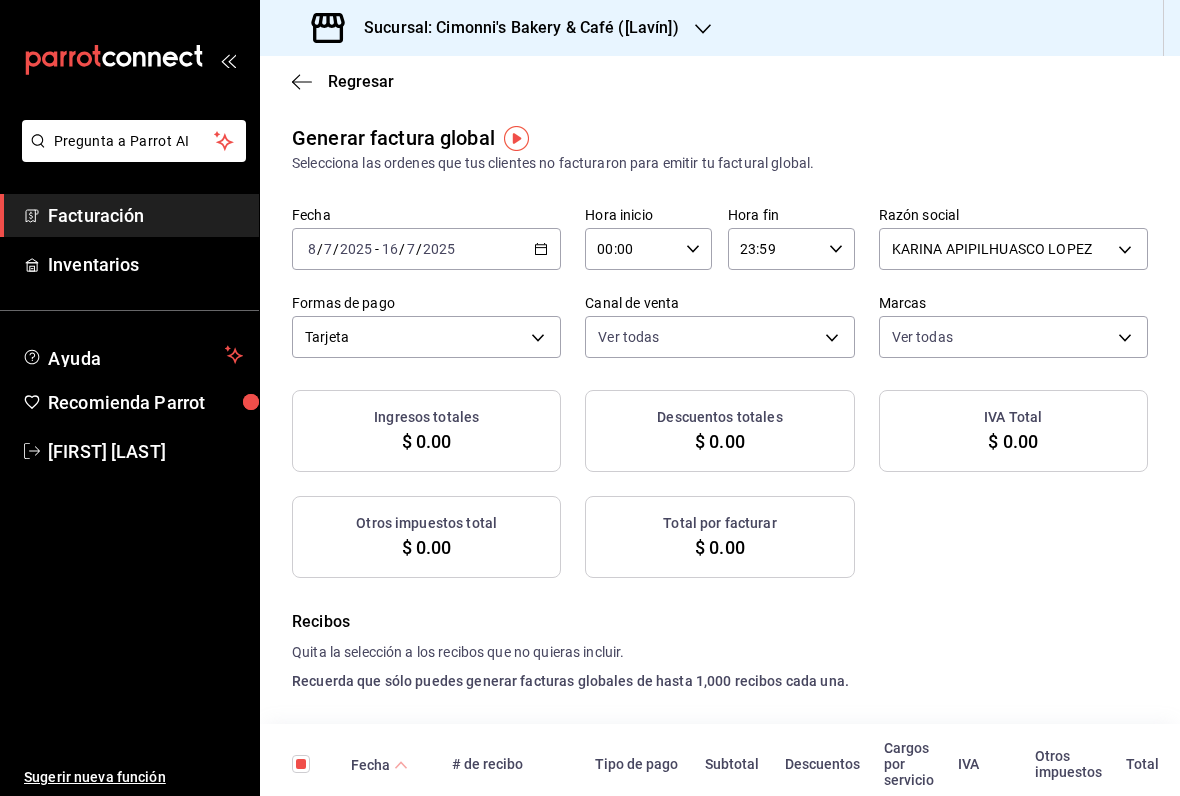 checkbox on "true" 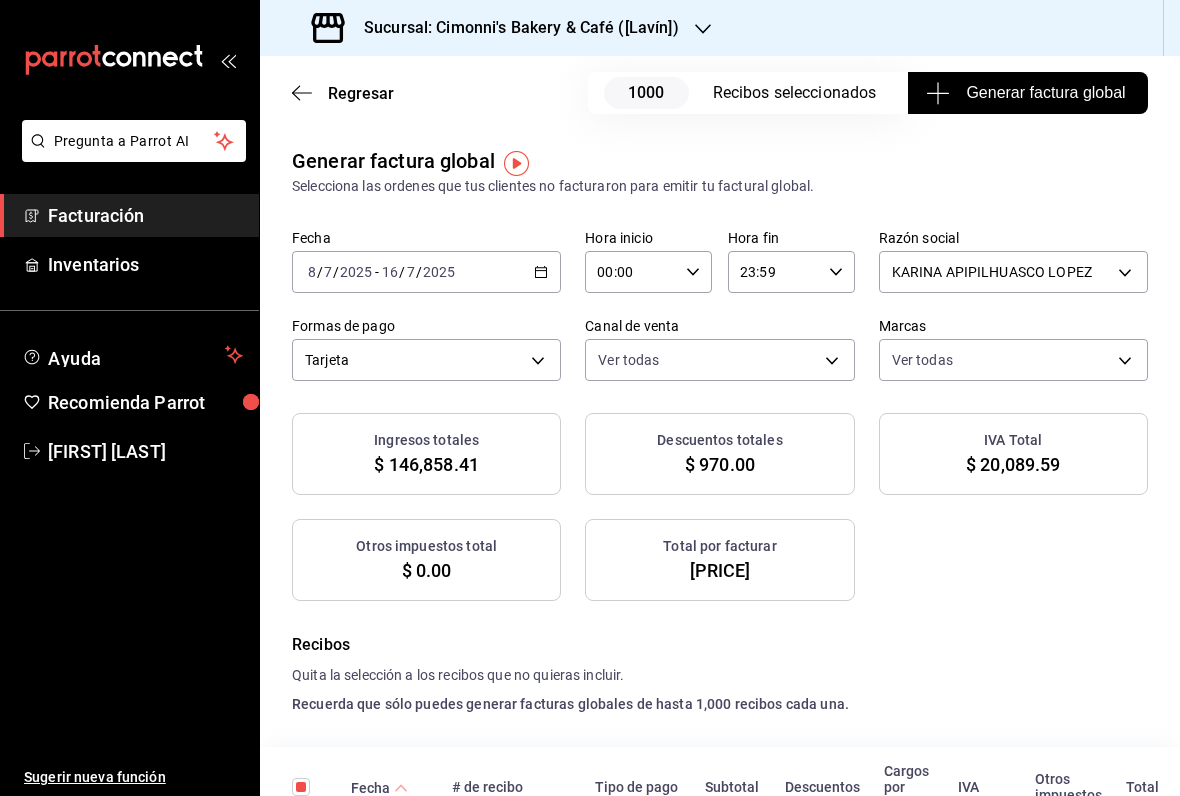 scroll, scrollTop: 0, scrollLeft: 0, axis: both 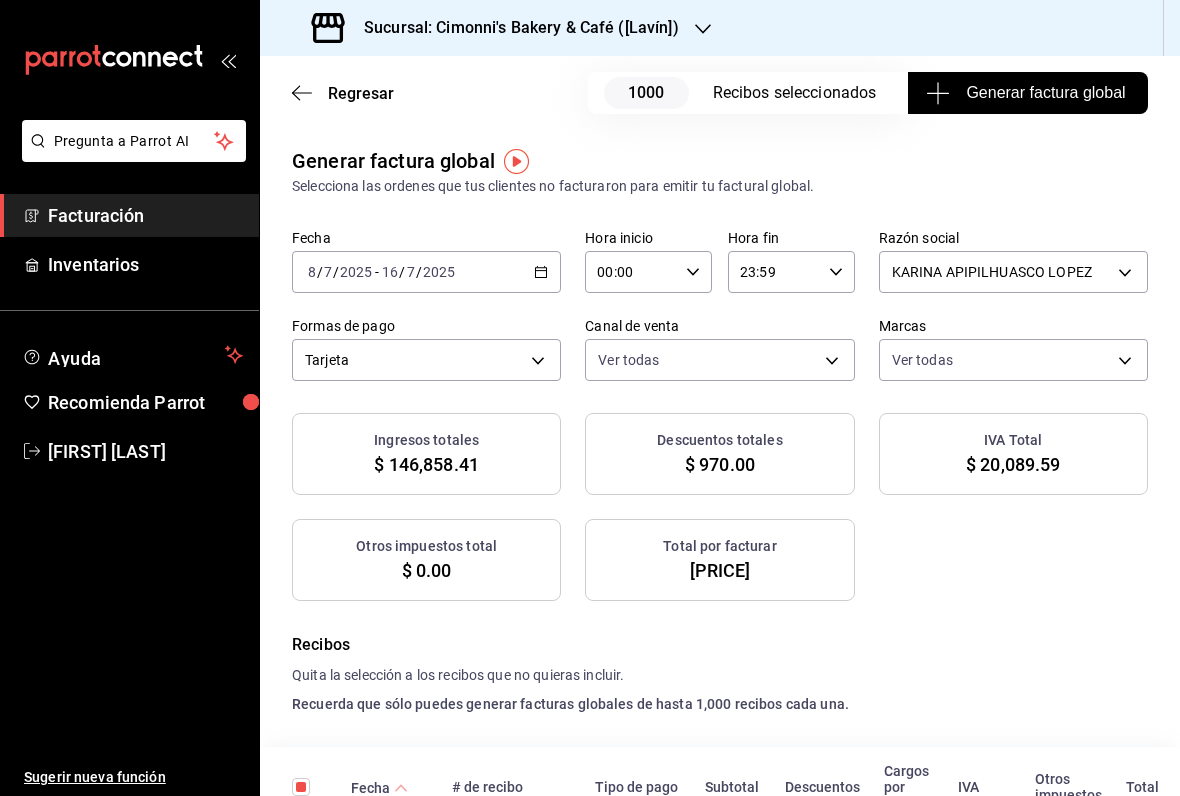 click on "Pregunta a Parrot AI Facturación Inventarios Ayuda Recomienda Parrot [NAME] Sugerir nueva función Sucursal: Cimonni's Bakery & Café ([Lavín]) Regresar 1000 Recibos seleccionados Generar factura global Generar factura global Selecciona las ordenes que tus clientes no facturaron para emitir tu factural global. Fecha 2025-07-08 8 / 7 / 2025 - 2025-07-16 16 / 7 / 2025 Hora inicio 00:00 Hora inicio Hora fin 23:59 Hora fin Razón social KARINA APIPILHUASCO LOPEZ [UUID] Formas de pago Tarjeta CARD Canal de venta Ver todas PARROT,UBER_EATS,RAPPI,DIDI_FOOD,ONLINE Marcas Ver todas [UUID] Ingresos totales $ 146,858.41 Descuentos totales $ 970.00 IVA Total $ 20,089.59 Otros impuestos total $ 0.00 Total por facturar $ 166,948.00 Recibos Quita la selección a los recibos que no quieras incluir. Recuerda que sólo puedes generar facturas globales de hasta 1,000 recibos cada una. Fecha # de recibo Tipo de pago Subtotal Descuentos Cargos por servicio" at bounding box center (590, 398) 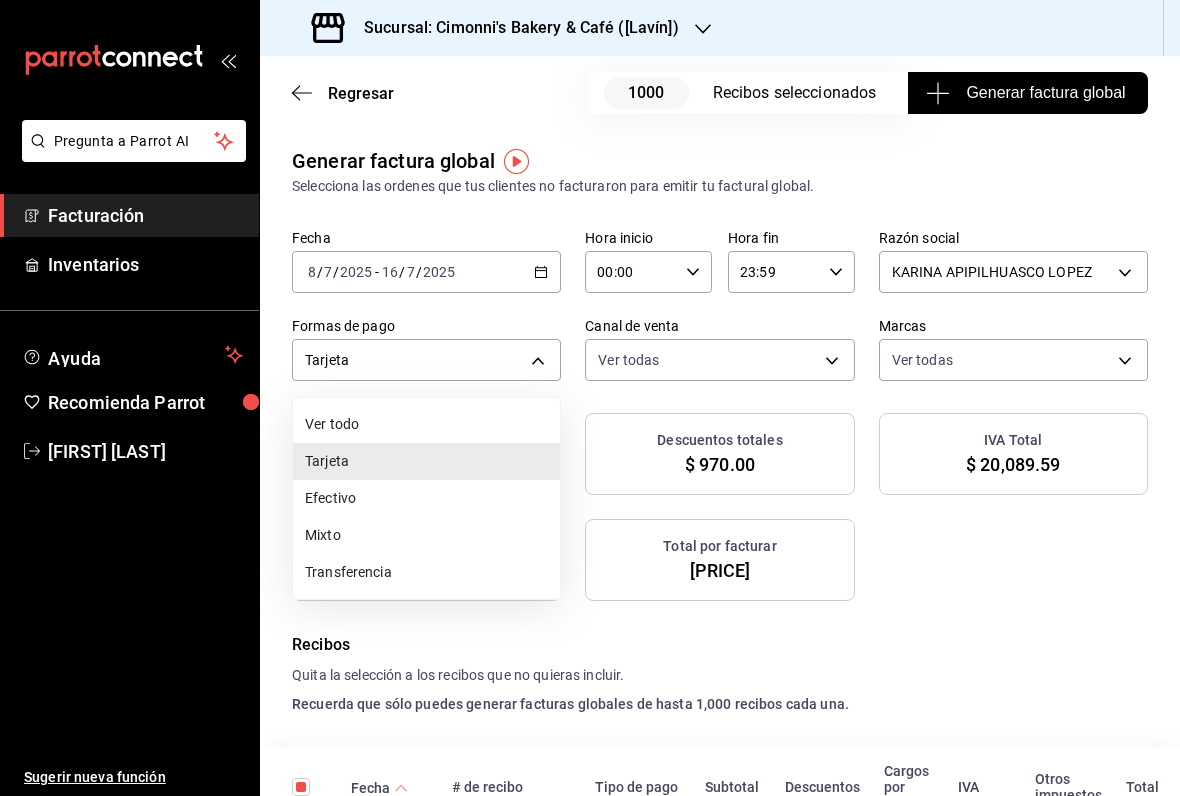 click on "Ver todo" at bounding box center (426, 424) 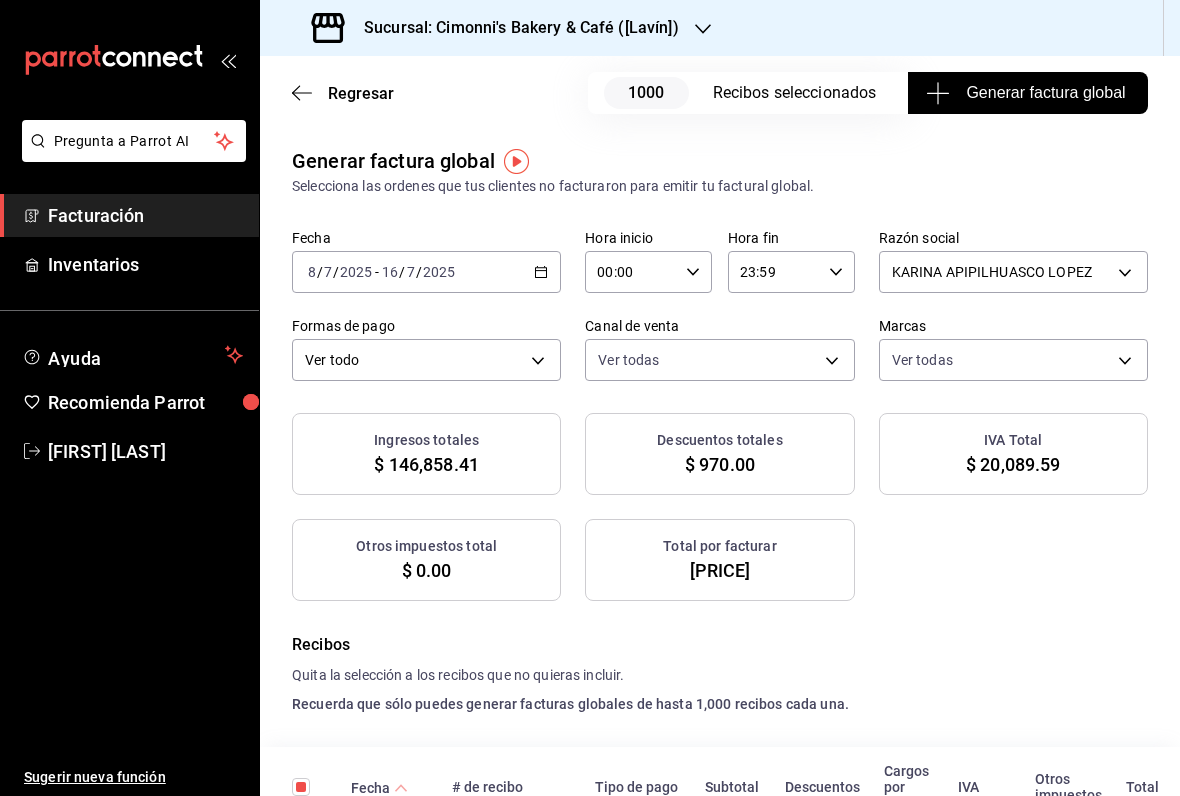 click on "Pregunta a Parrot AI Facturación   Inventarios   Ayuda Recomienda Parrot   [FIRST] [LAST]   Sugerir nueva función   Sucursal: Cimonni's  Bakery & Café (Lavín) Regresar 1000 Recibos seleccionados Generar factura global Generar factura global Selecciona las ordenes que tus clientes no facturaron para emitir tu factural global. Fecha [DATE] [DATE] - [DATE] [DATE] Hora inicio 00:00 Hora inicio Hora fin 23:59 Hora fin Razón social [FIRST] [LAST] [UUID] Formas de pago Ver todo ALL Canal de venta Ver todas PARROT,UBER_EATS,RAPPI,DIDI_FOOD,ONLINE Marcas Ver todas [UUID] Ingresos totales $ 146,858.41 Descuentos totales $ 970.00 IVA Total $ 20,089.59 Otros impuestos total $ 0.00 Total por facturar $ 166,948.00 Recibos Quita la selección a los recibos que no quieras incluir. Recuerda que sólo puedes generar facturas globales de hasta 1,000 recibos cada una. Fecha # de recibo Tipo de pago Subtotal Descuentos Cargos por servicio" at bounding box center [590, 398] 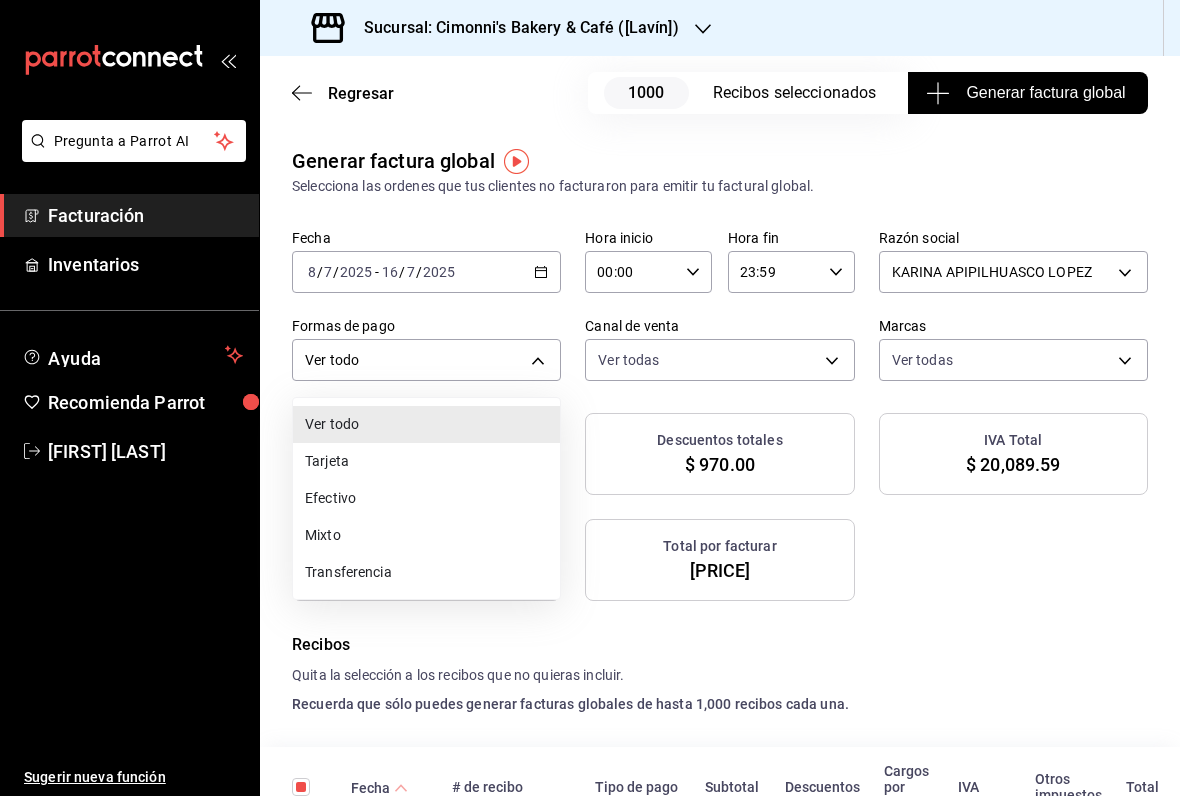 click on "Tarjeta" at bounding box center [426, 461] 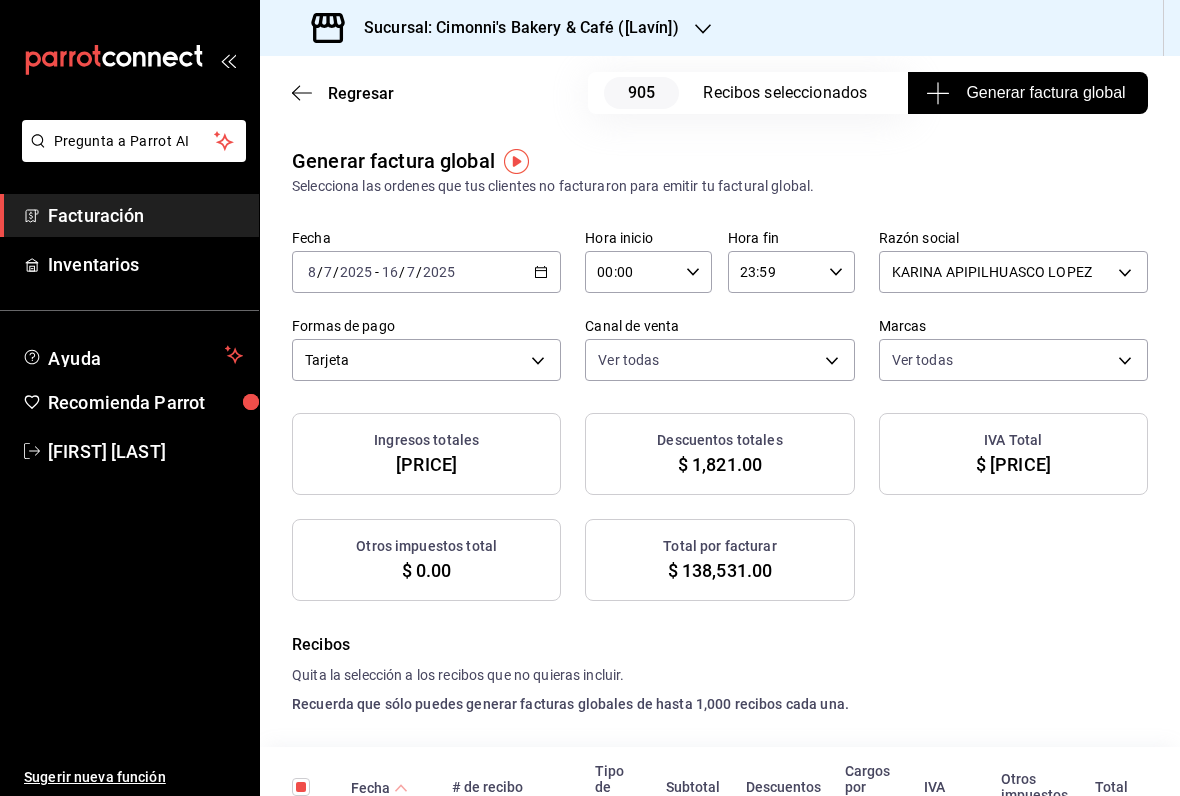 scroll, scrollTop: 0, scrollLeft: 0, axis: both 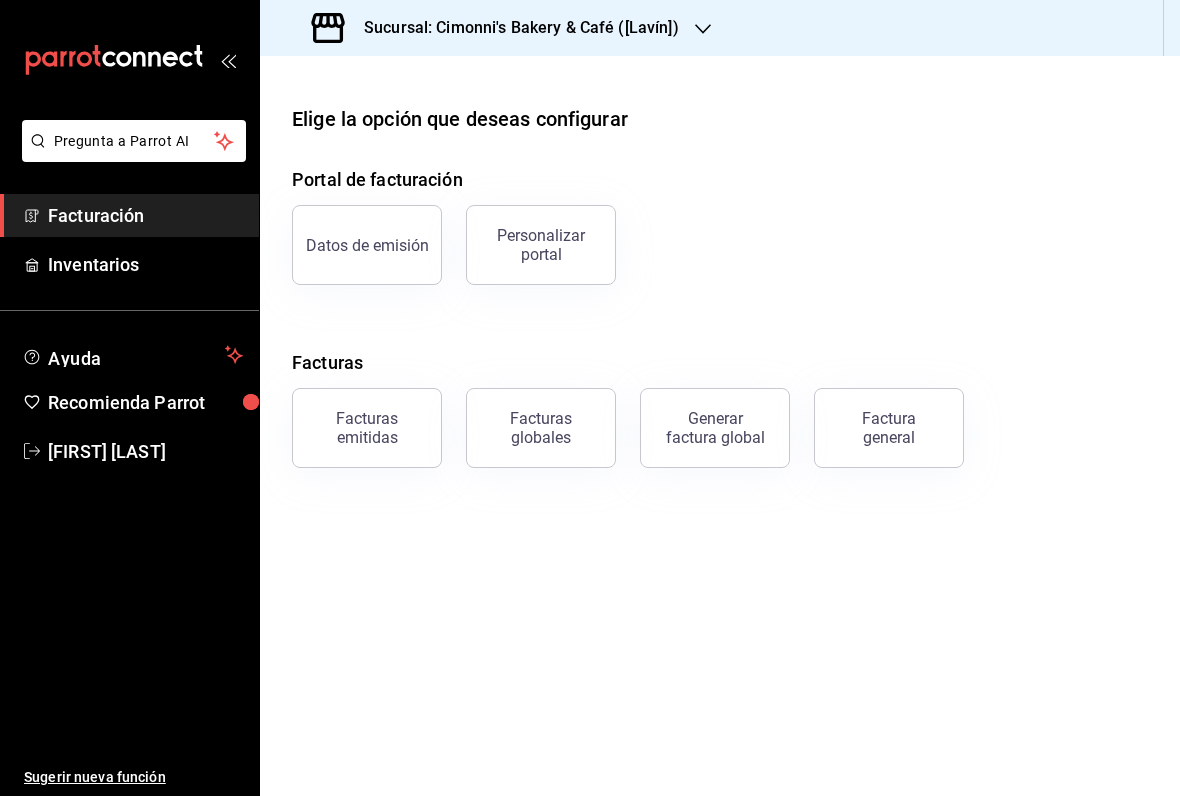 click on "Facturas globales" at bounding box center (541, 428) 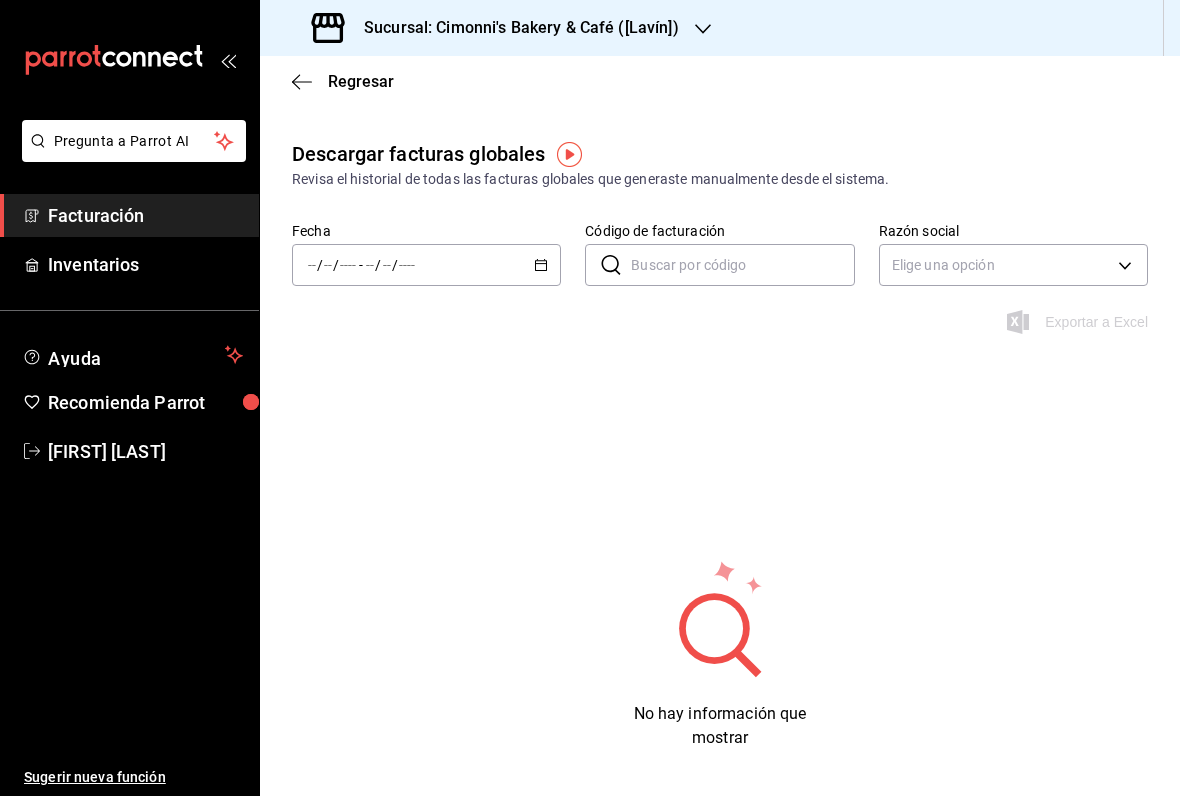 click 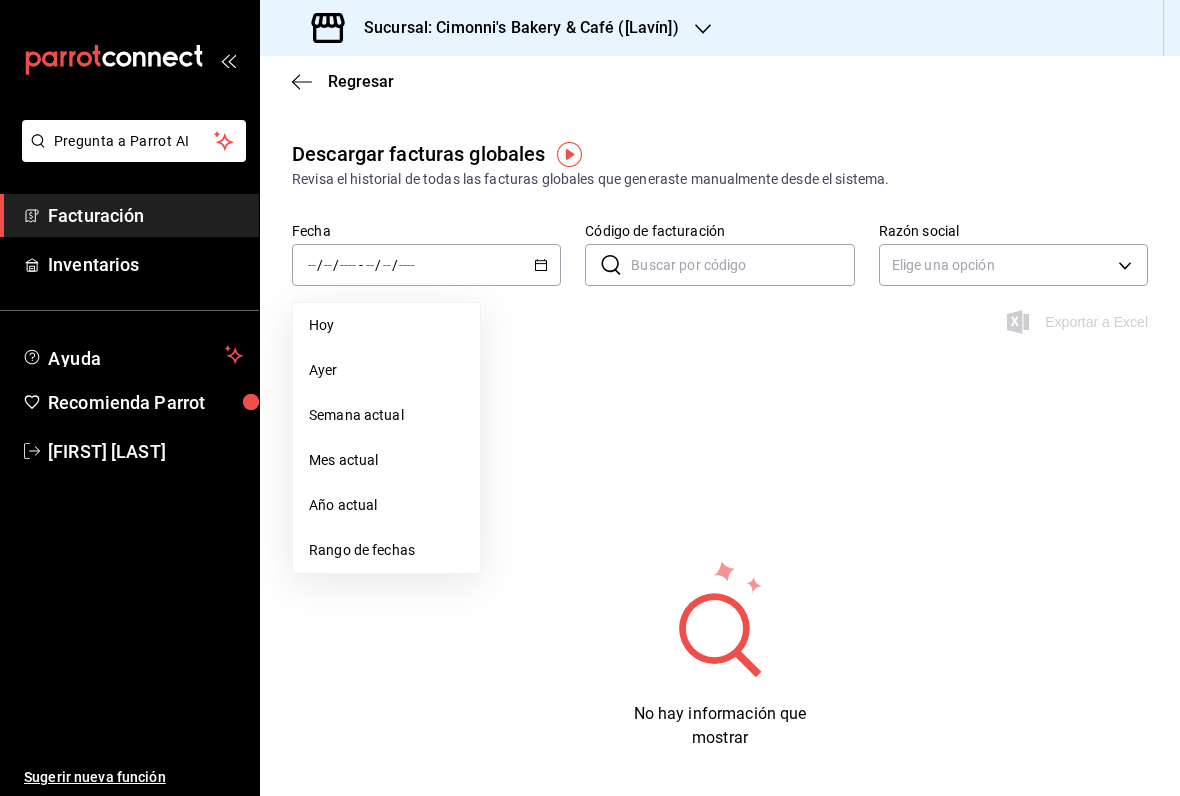 click on "Ayer" at bounding box center [386, 370] 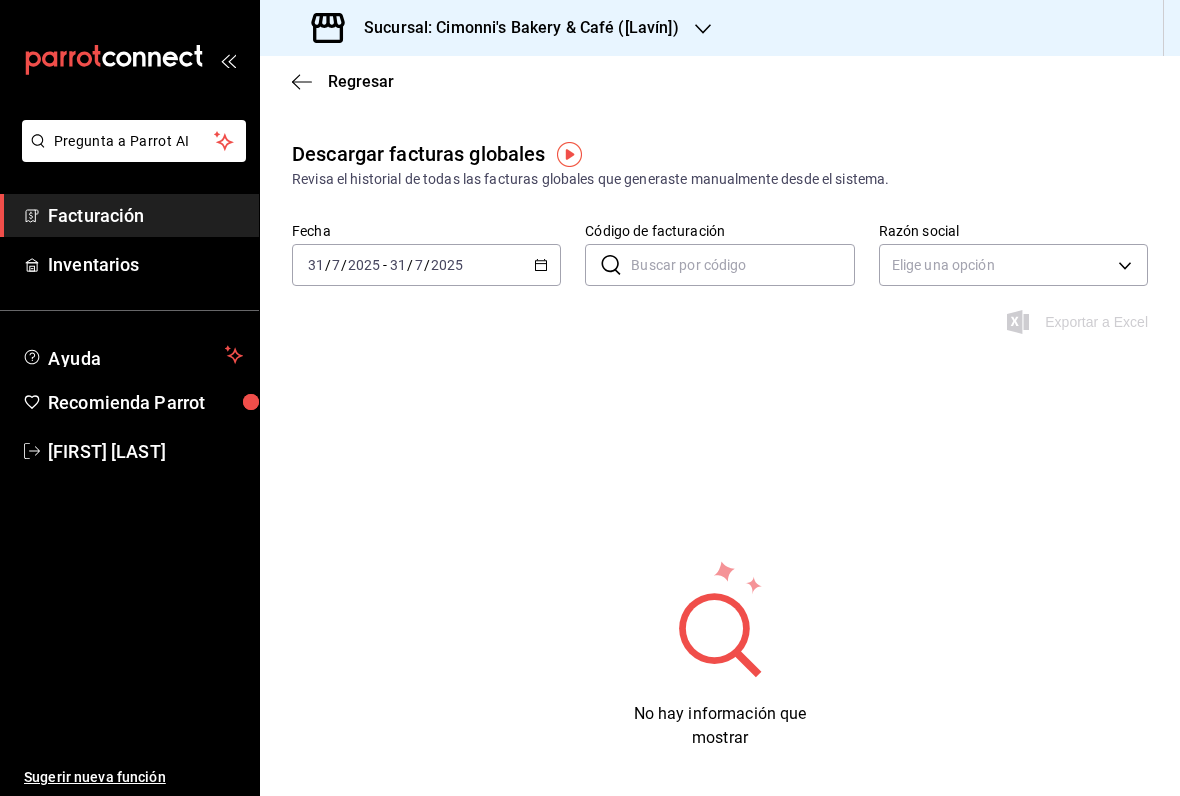 click on "2025-07-31 31 / 7 / 2025 - 2025-07-31 31 / 7 / 2025" at bounding box center [426, 265] 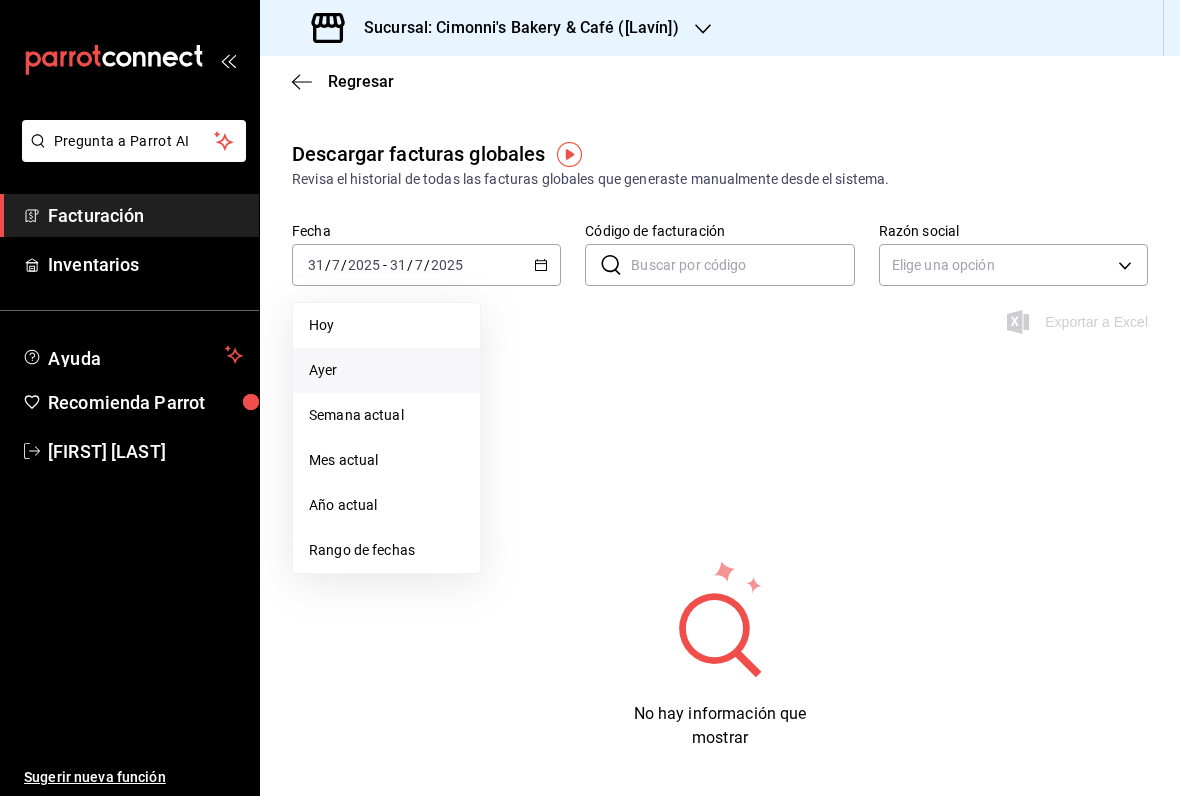 click on "Hoy" at bounding box center [386, 325] 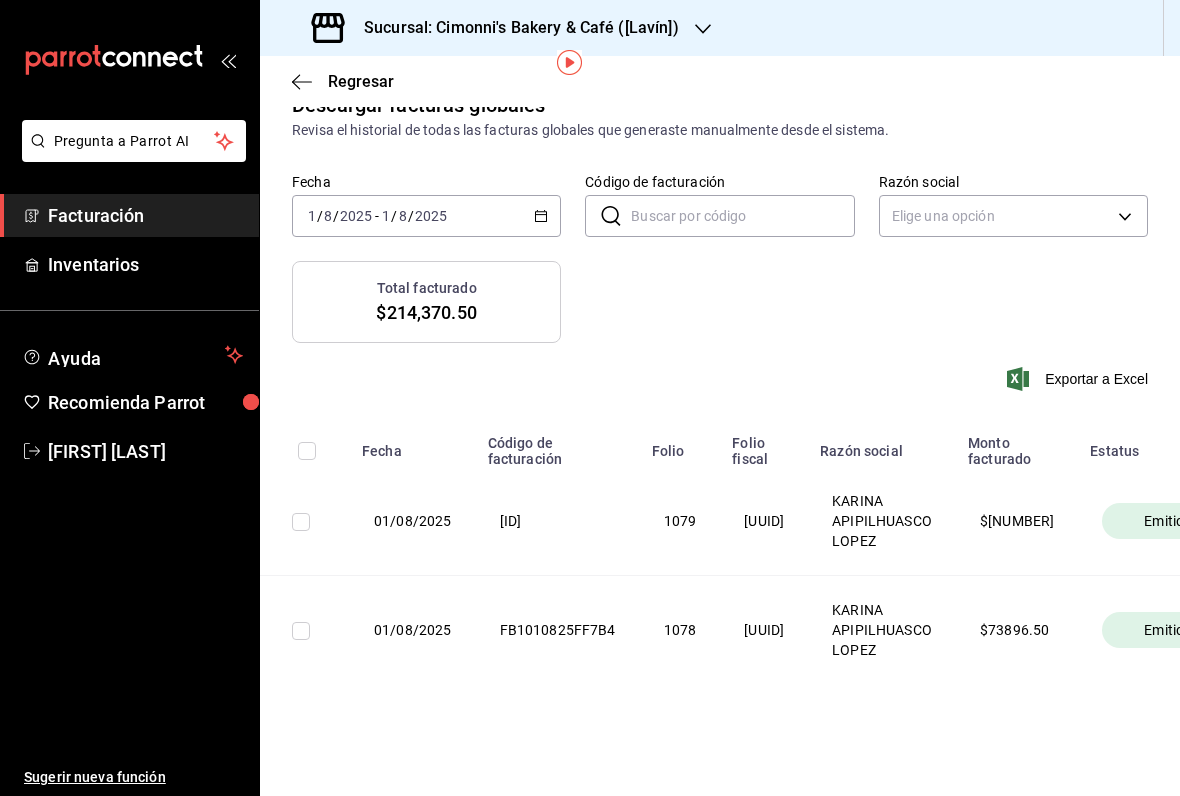 scroll, scrollTop: 91, scrollLeft: 0, axis: vertical 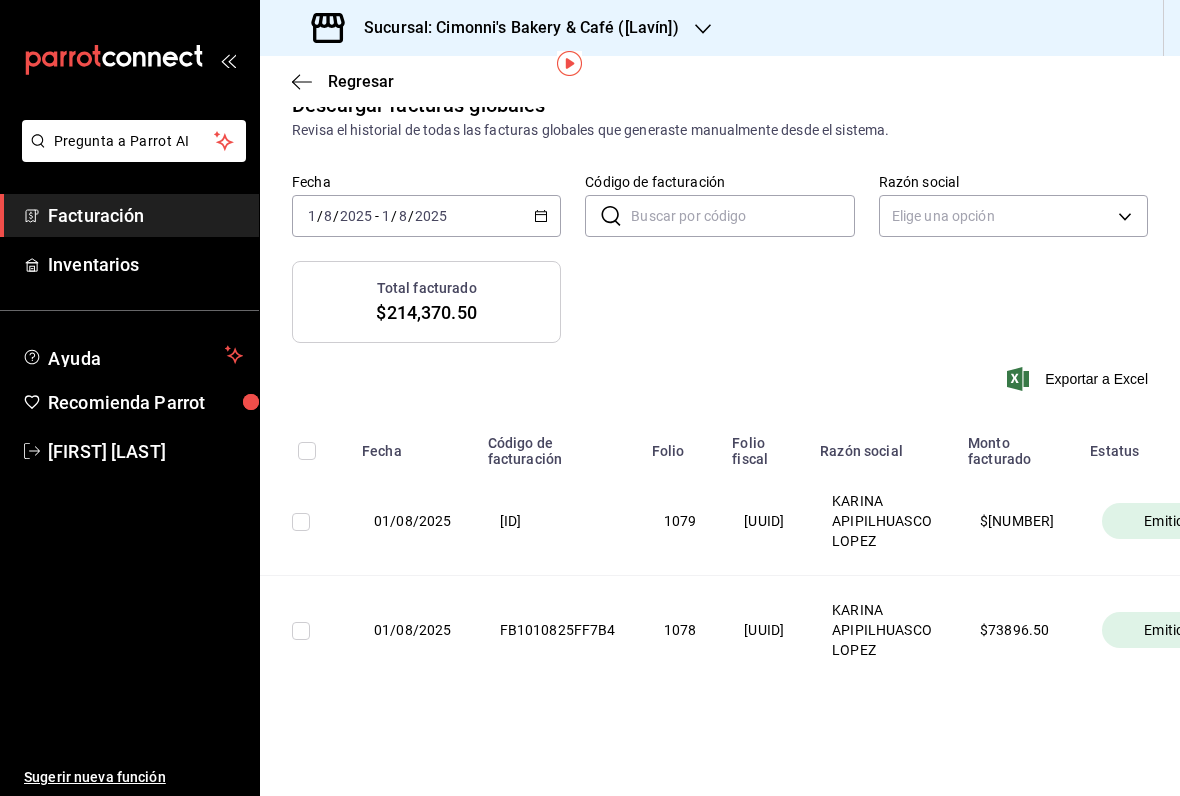 click on "Regresar" at bounding box center [361, 81] 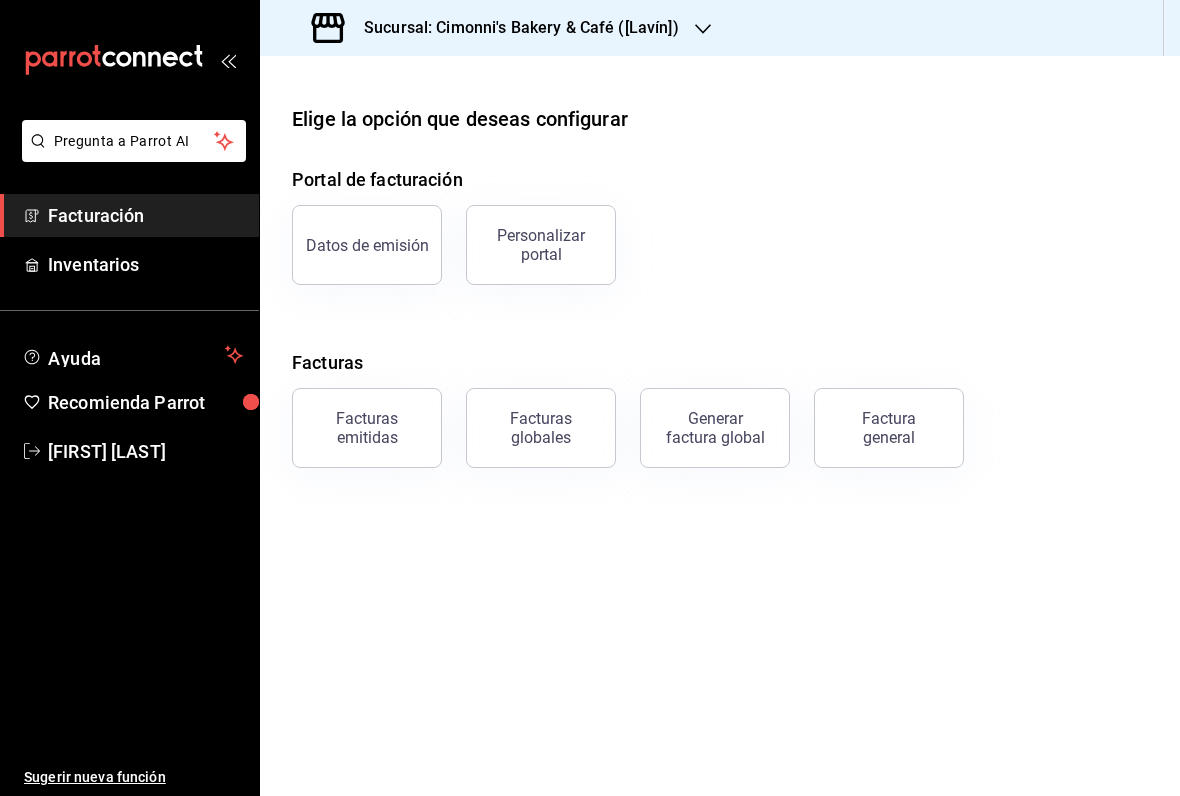 click on "Facturas globales" at bounding box center [541, 428] 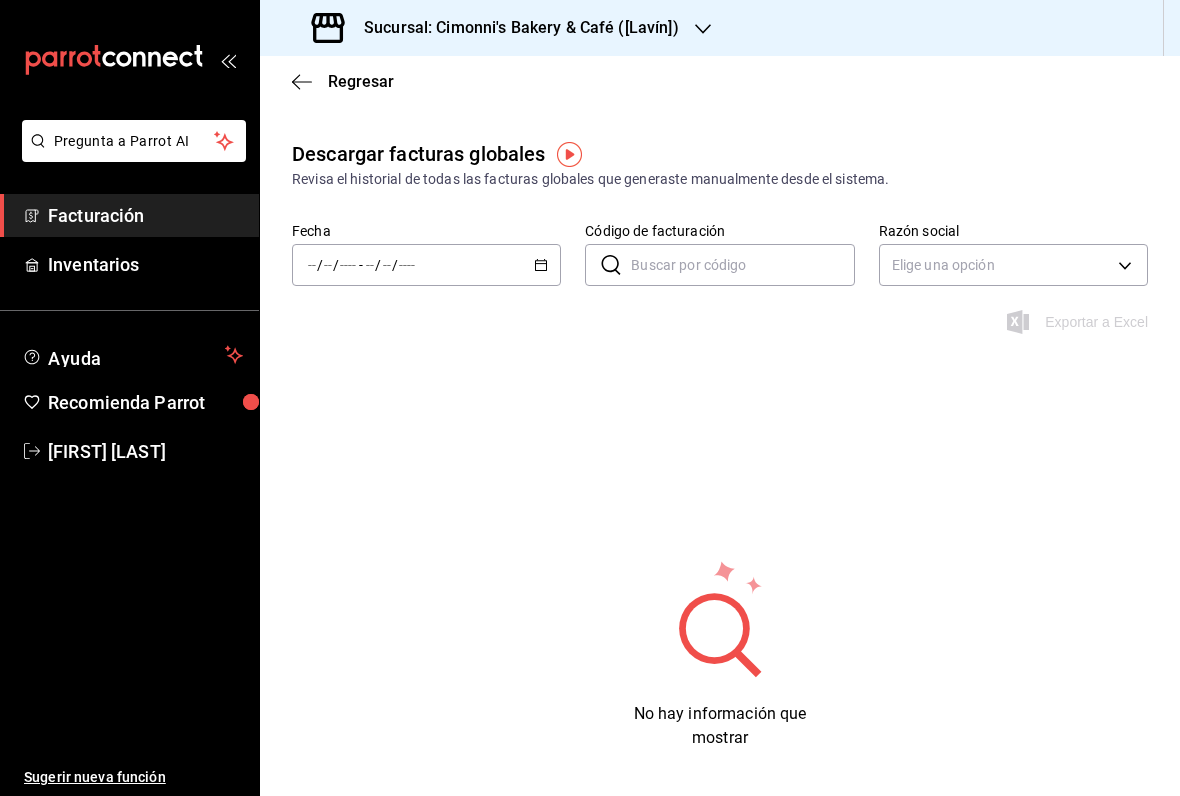 click on "/ / - / /" at bounding box center (426, 265) 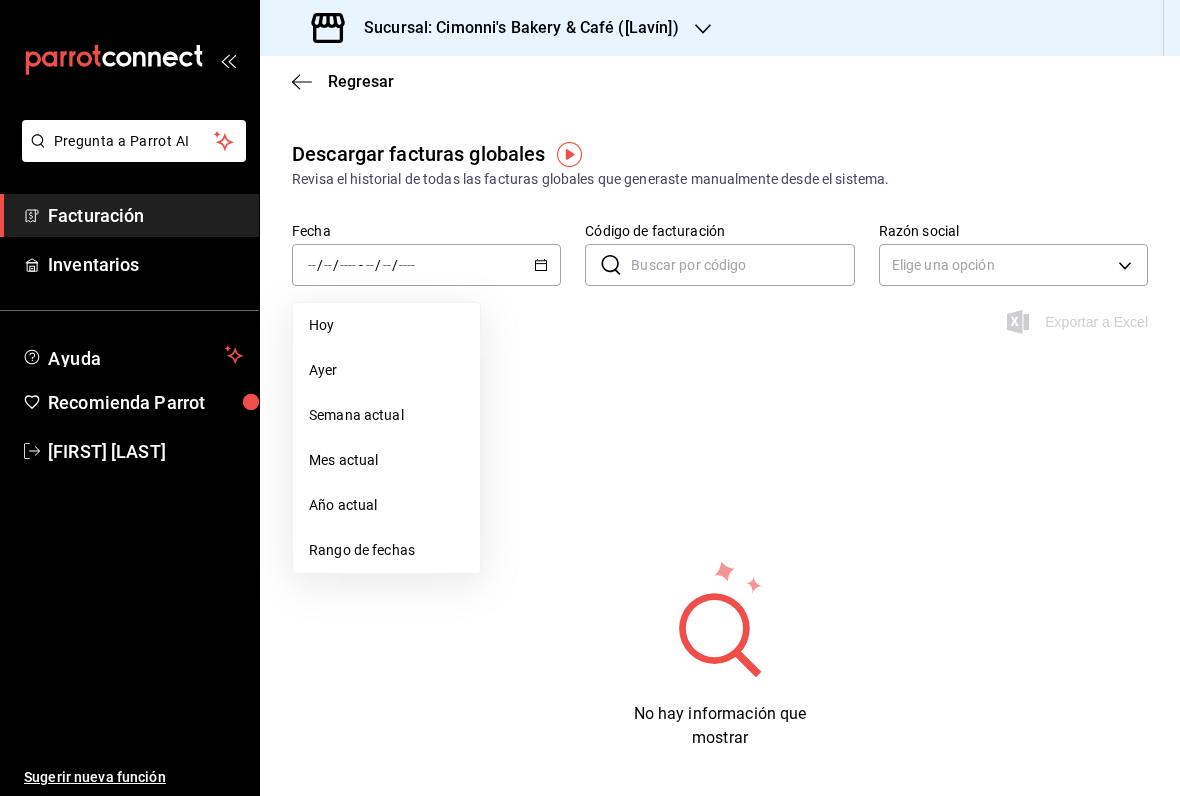 click on "Descargar facturas globales Revisa el historial de todas las facturas globales que generaste manualmente desde el sistema. Fecha / [DATE] / - / [DATE] / Hoy Ayer Semana actual Mes actual Año actual Rango de fechas Código de facturación ​​ Código de facturación Razón social Elige una opción Exportar a Excel No hay información que mostrar" at bounding box center (720, 484) 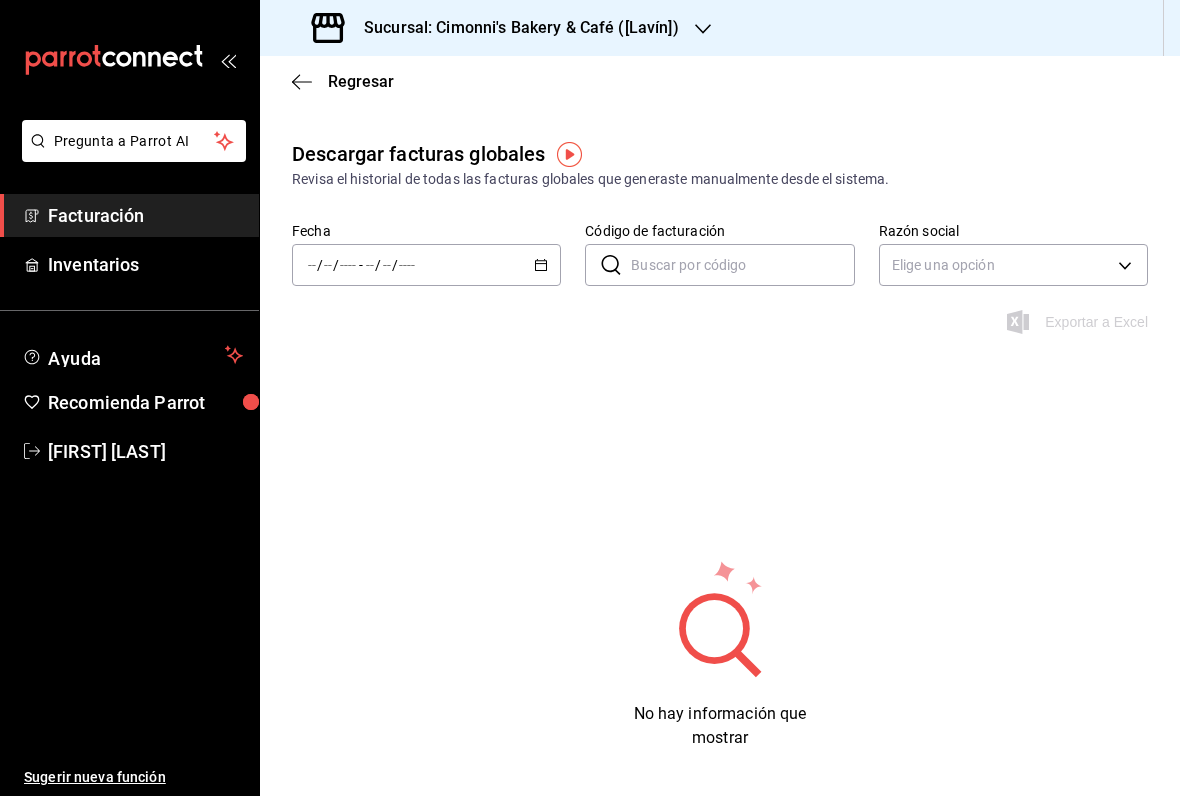 click 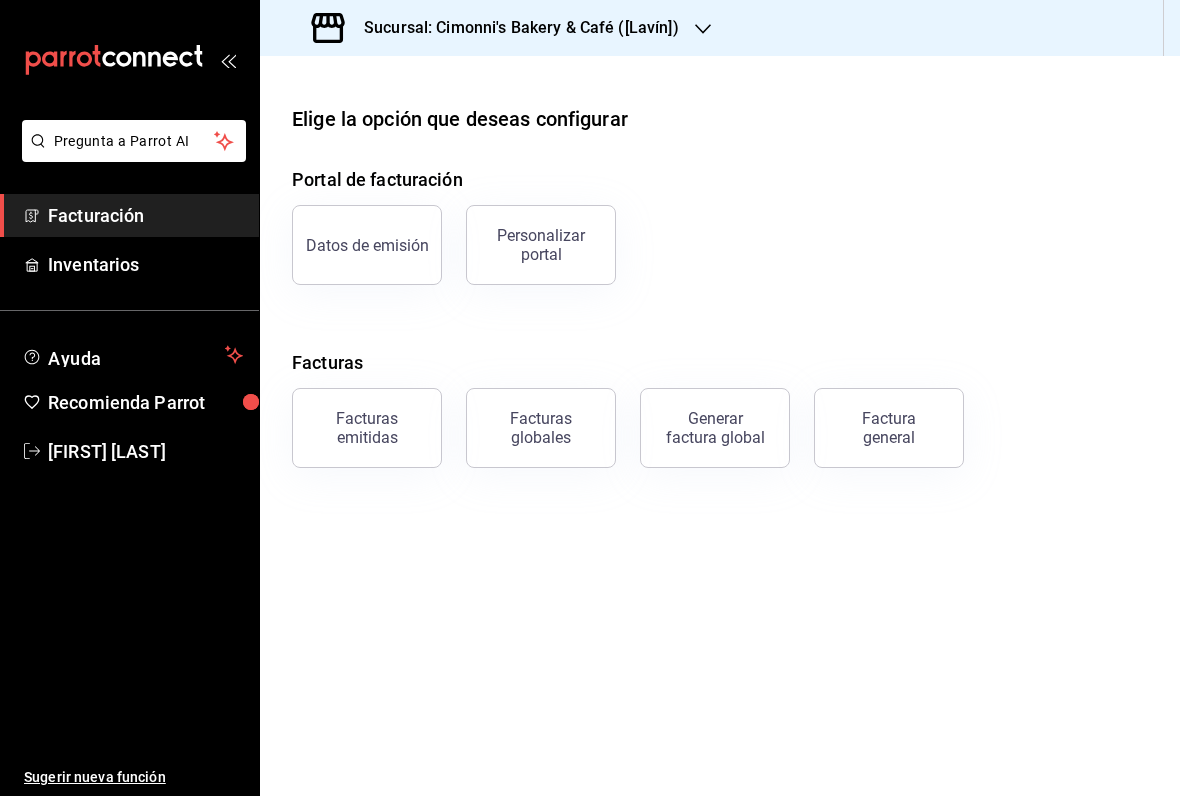 click on "Generar factura global" at bounding box center [715, 428] 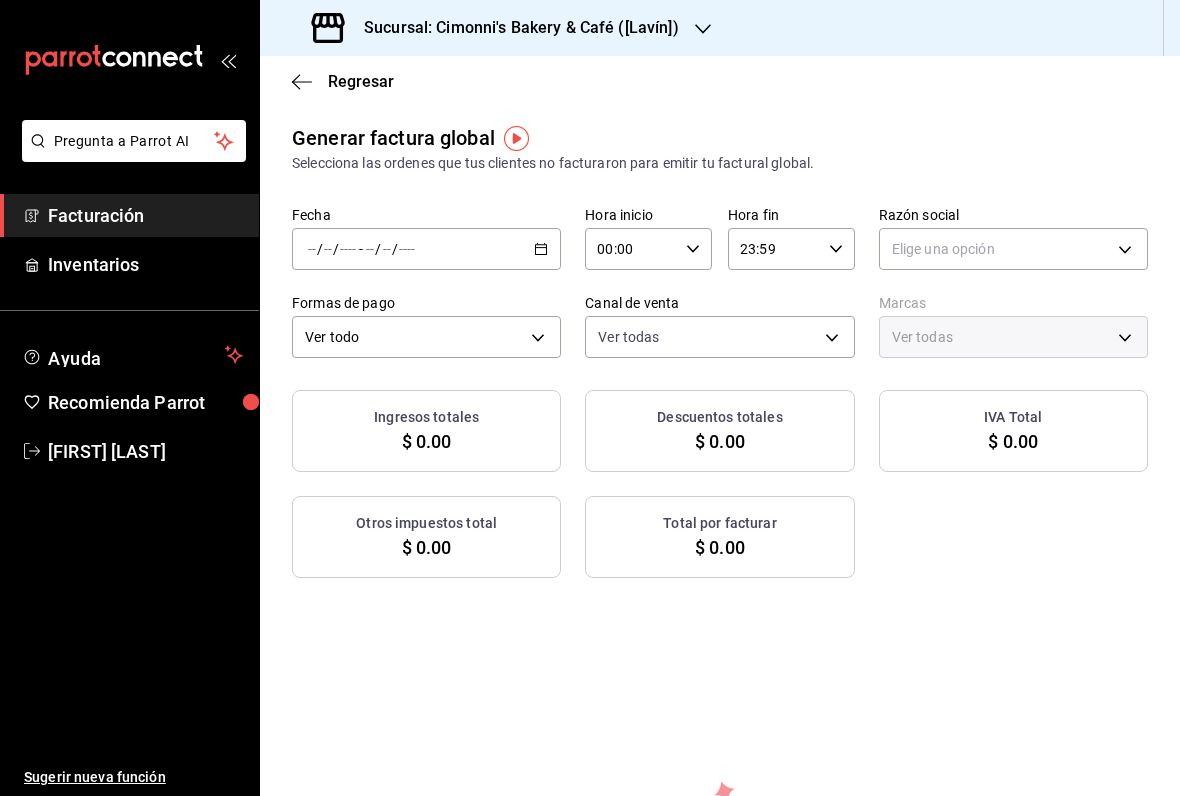 click on "/ / - / /" at bounding box center (426, 249) 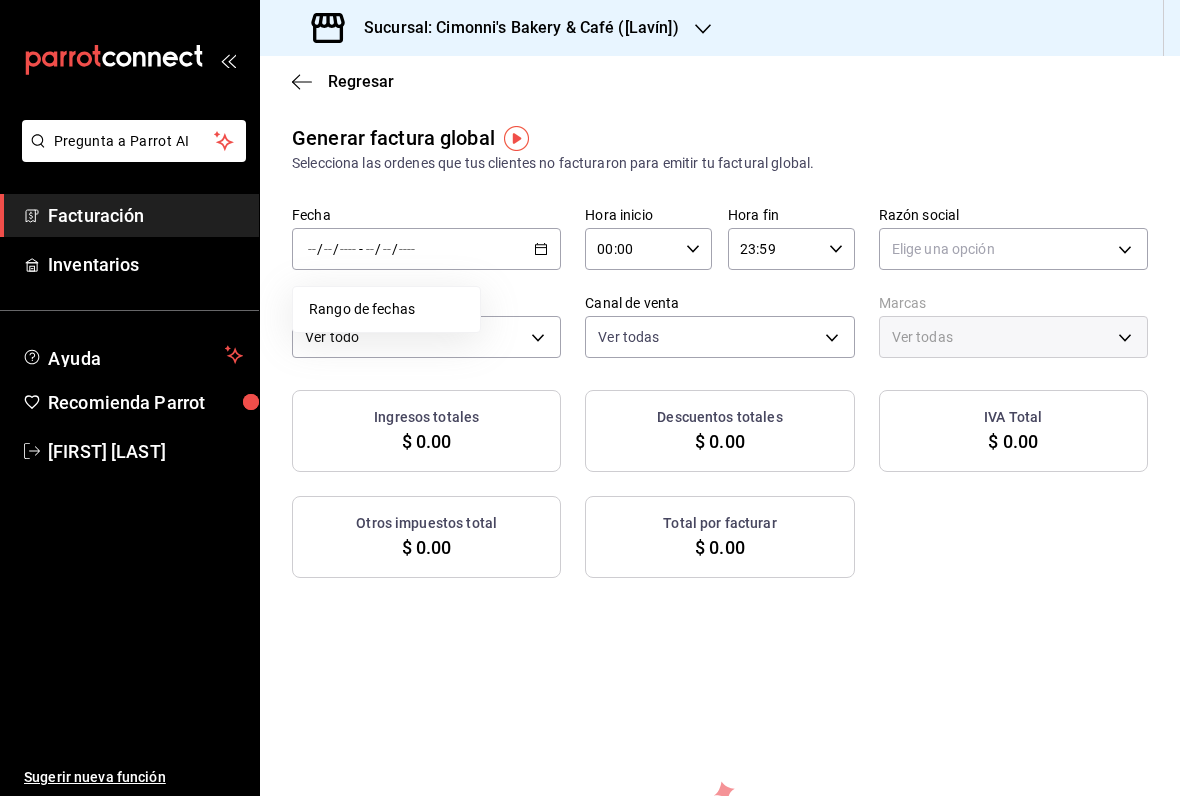 click on "Rango de fechas" at bounding box center (386, 309) 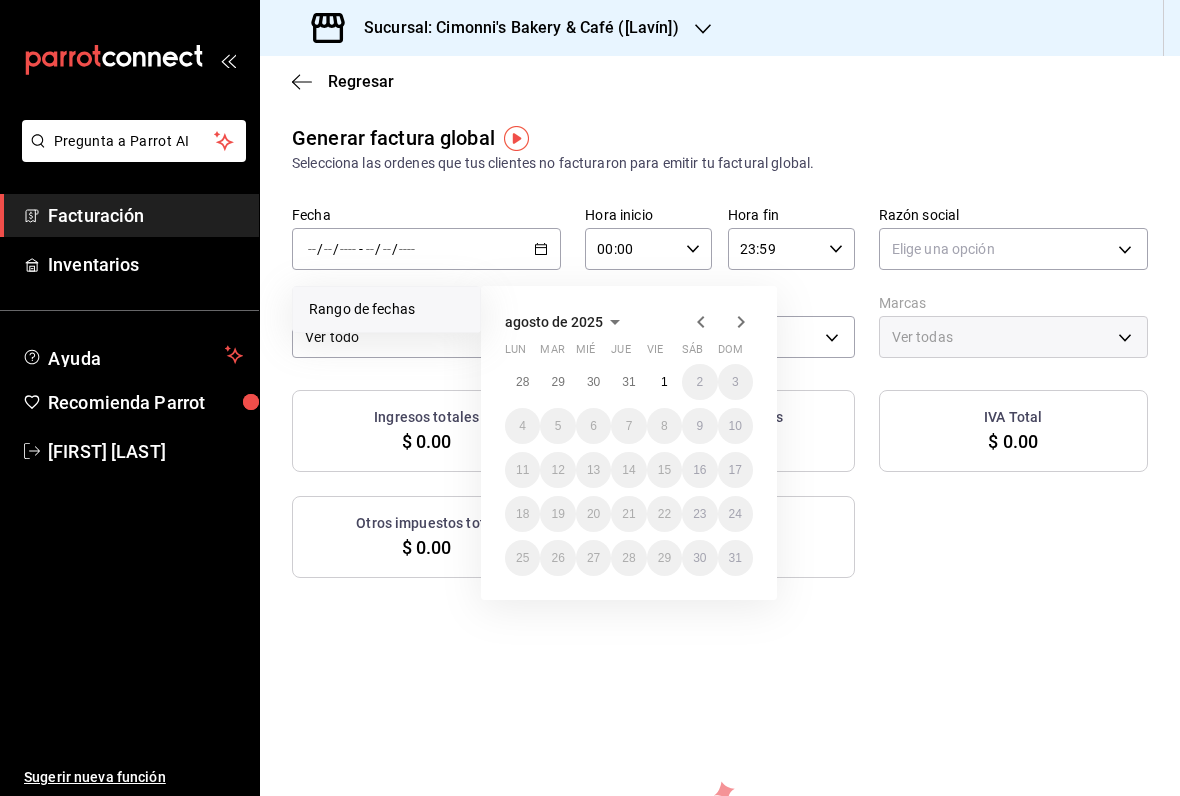 click 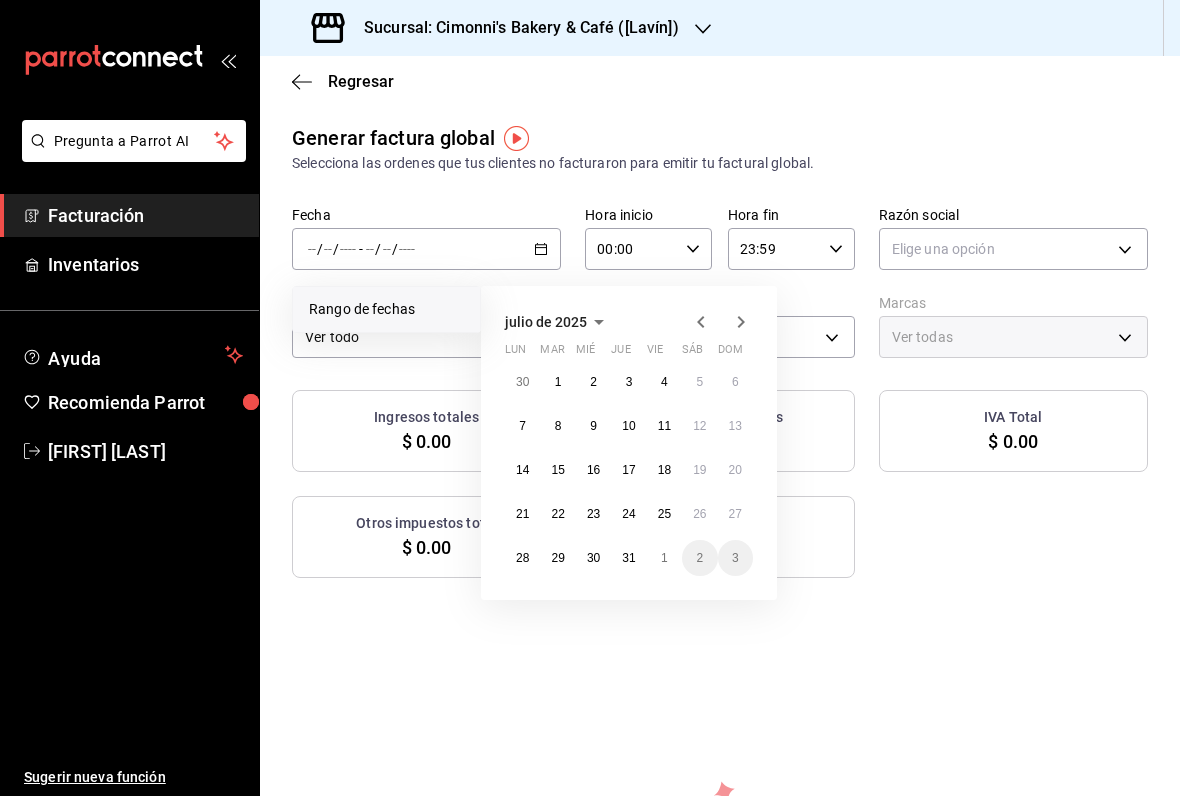 click on "8" at bounding box center [557, 426] 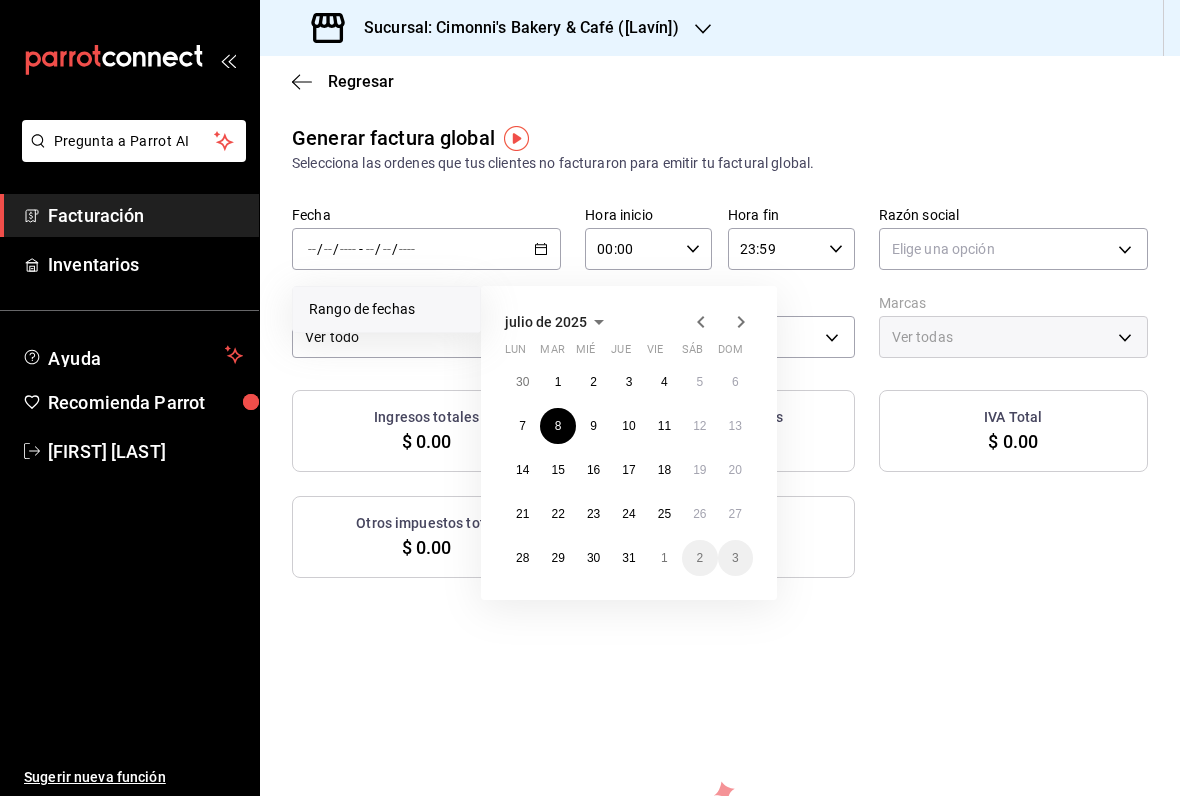 click on "16" at bounding box center [593, 470] 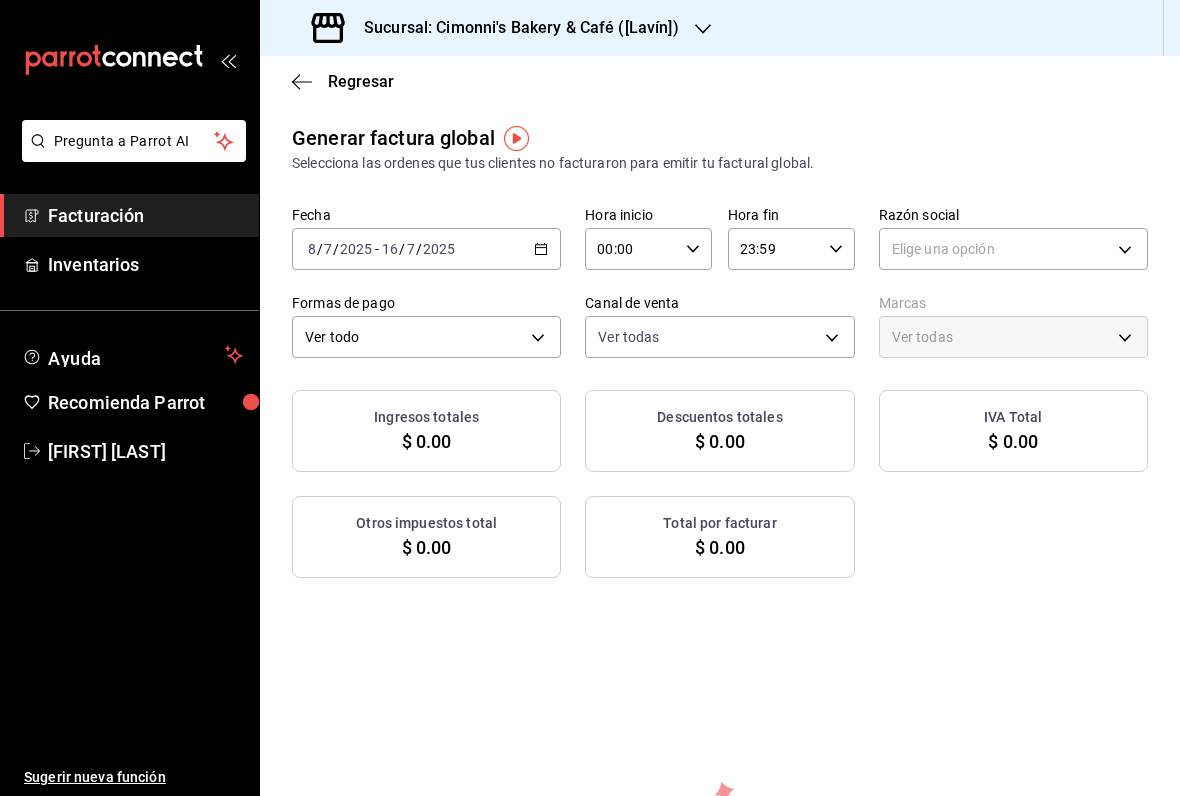 click on "Pregunta a Parrot AI Facturación   Inventarios   Ayuda Recomienda Parrot   [NAME]   Sugerir nueva función   Sucursal: Cimonni's  Bakery & Café (Lavín) Regresar Generar factura global Selecciona las ordenes que tus clientes no facturaron para emitir tu factural global. Fecha 2025-07-08 8 / 7 / 2025 - 2025-07-16 16 / 7 / 2025 Hora inicio 00:00 Hora inicio Hora fin 23:59 Hora fin Razón social Elige una opción Formas de pago Ver todo ALL Canal de venta Ver todas PARROT,UBER_EATS,RAPPI,DIDI_FOOD,ONLINE Marcas Ver todas Ingresos totales $ 0.00 Descuentos totales $ 0.00 IVA Total $ 0.00 Otros impuestos total $ 0.00 Total por facturar $ 0.00 No hay información que mostrar Pregunta a Parrot AI Facturación   Inventarios   Ayuda Recomienda Parrot   [NAME]   Sugerir nueva función   GANA 1 MES GRATIS EN TU SUSCRIPCIÓN AQUÍ Ver video tutorial Ir a video Ver video tutorial Ir a video Visitar centro de ayuda ([PHONE]) soporte@parrotsoftware.io Visitar centro de ayuda ([PHONE])" at bounding box center (590, 398) 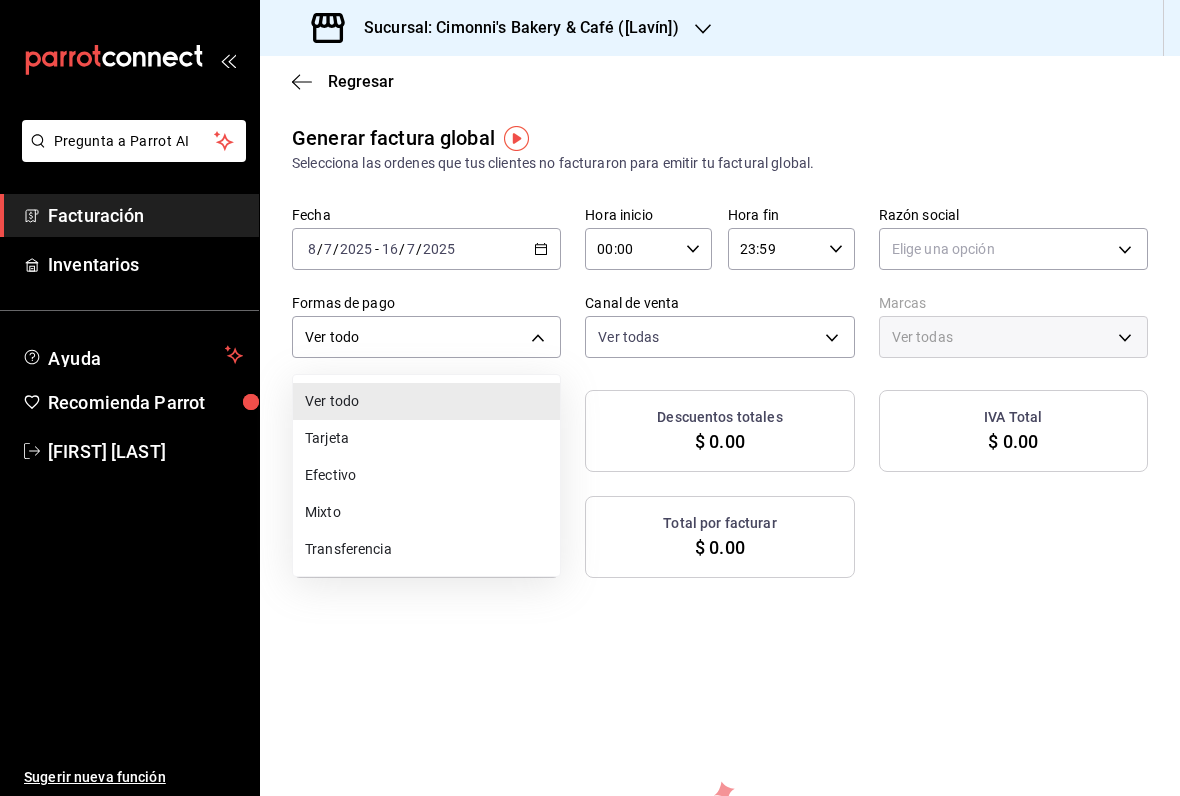 click on "Tarjeta" at bounding box center (426, 438) 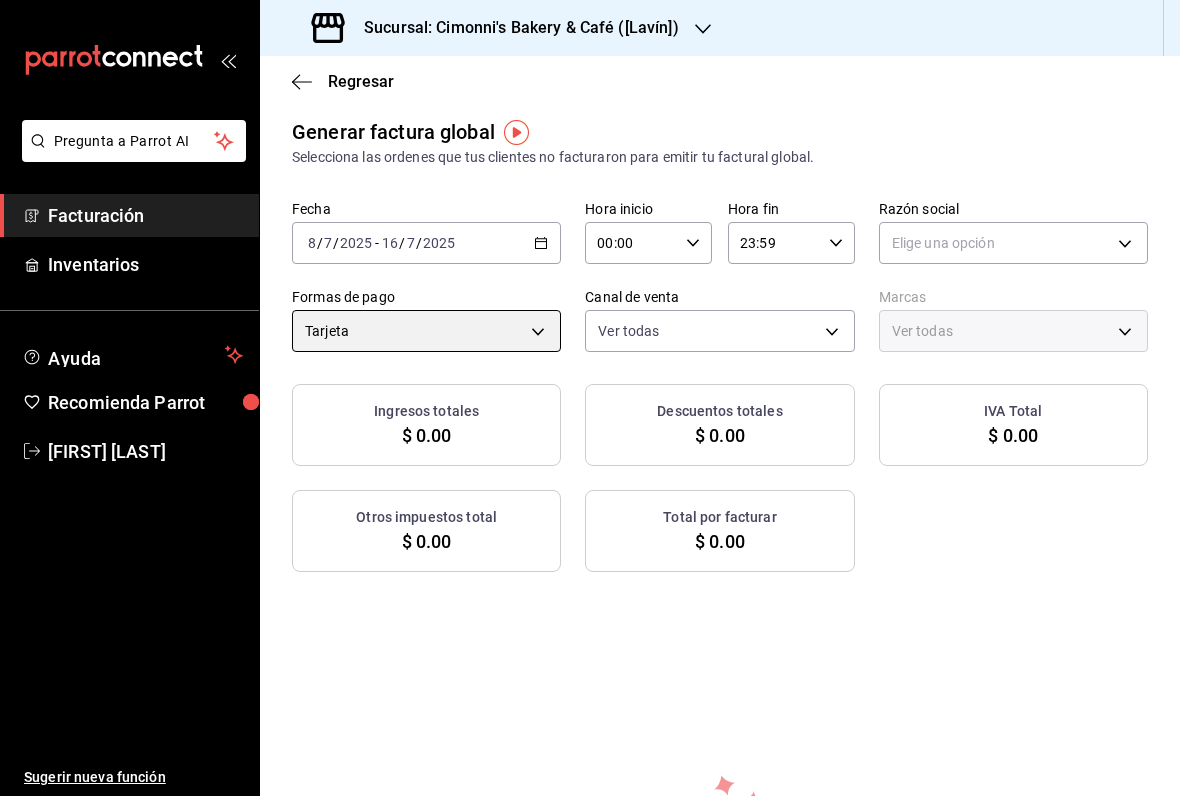scroll, scrollTop: 4, scrollLeft: 0, axis: vertical 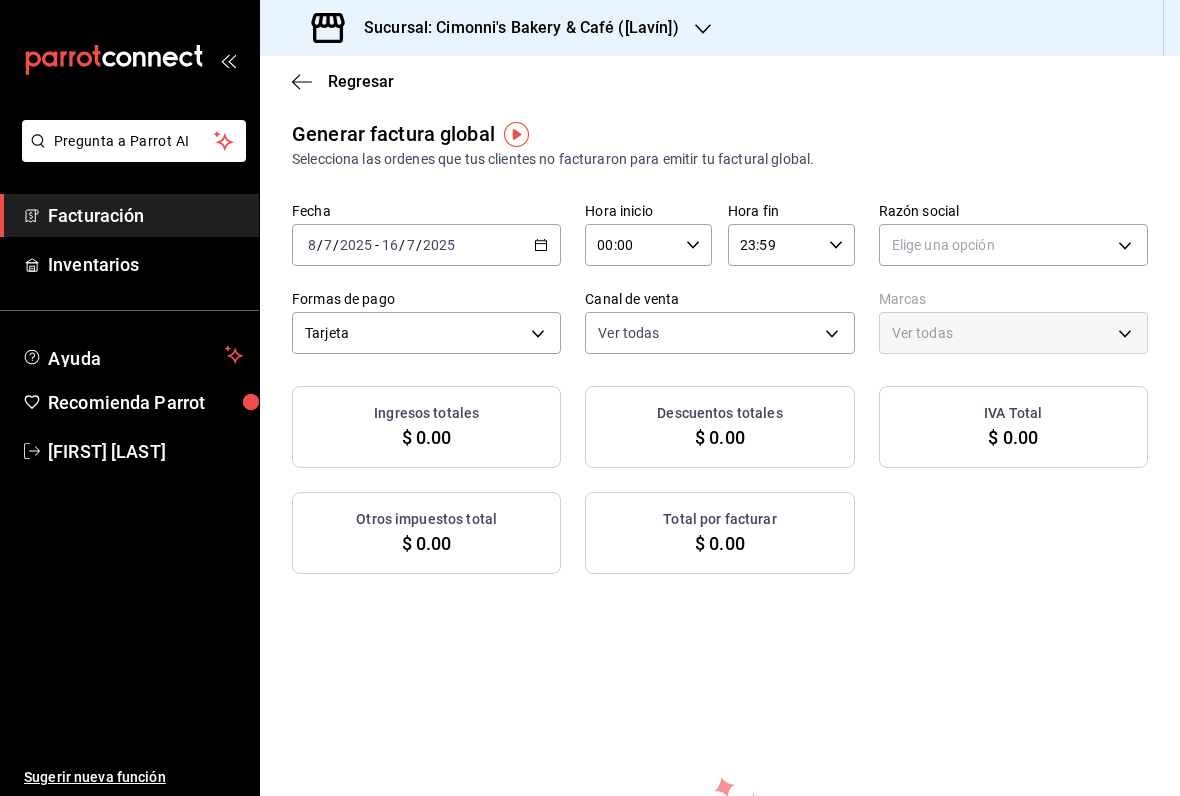 click on "Pregunta a Parrot AI Facturación   Inventarios   Ayuda Recomienda Parrot   [FIRST] [LAST]   Sugerir nueva función   Sucursal: Cimonni's  Bakery & Café (Lavín) Regresar Generar factura global Selecciona las ordenes que tus clientes no facturaron para emitir tu factural global. Fecha 2025-07-08 8 / 7 / 2025 - 2025-07-16 16 / 7 / 2025 Hora inicio 00:00 Hora inicio Hora fin 23:59 Hora fin Razón social Elige una opción Formas de pago Tarjeta CARD Canal de venta Ver todas PARROT,UBER_EATS,RAPPI,DIDI_FOOD,ONLINE Marcas Ver todas Ingresos totales $ 0.00 Descuentos totales $ 0.00 IVA Total $ 0.00 Otros impuestos total $ 0.00 Total por facturar $ 0.00 No hay información que mostrar Pregunta a Parrot AI Facturación   Inventarios   Ayuda Recomienda Parrot   [FIRST] [LAST]   GANA 1 MES GRATIS EN TU SUSCRIPCIÓN AQUÍ Ver video tutorial Ir a video Ver video tutorial Ir a video Visitar centro de ayuda ([PHONE]) soporte@parrotsoftware.io Visitar centro de ayuda ([PHONE])" at bounding box center (590, 398) 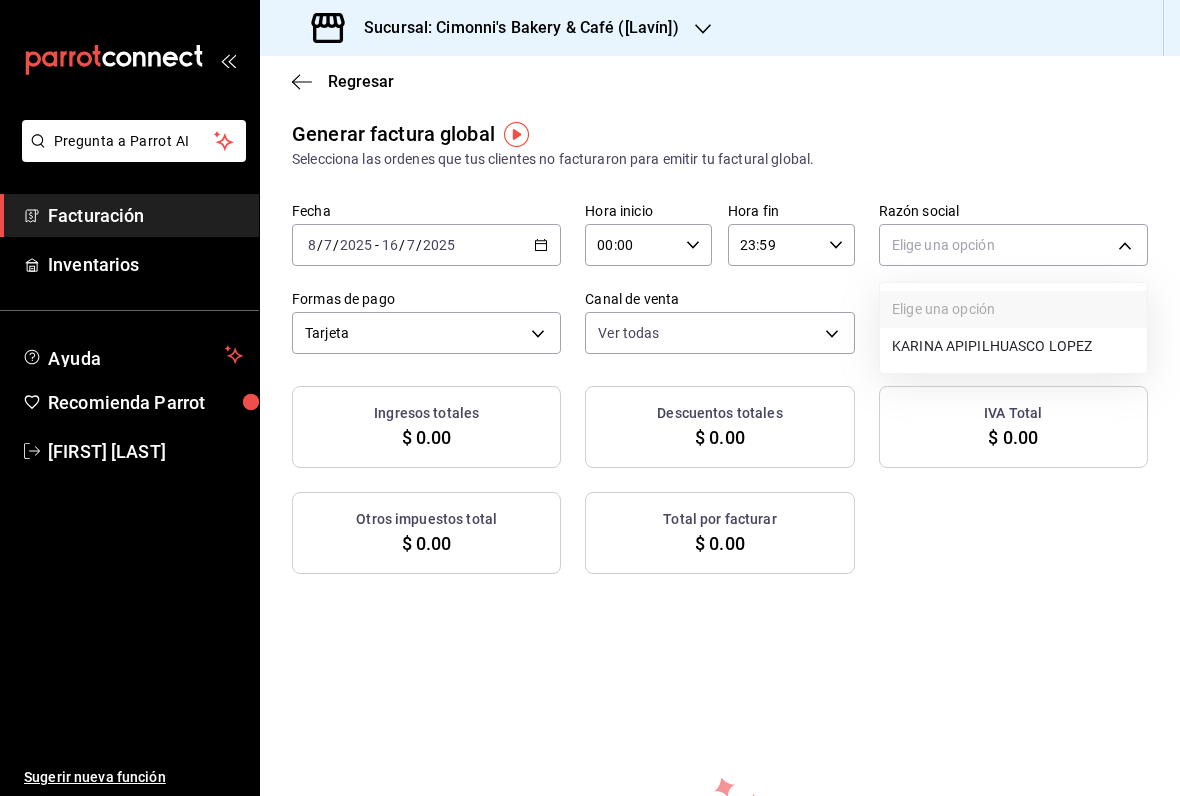 click on "KARINA APIPILHUASCO LOPEZ" at bounding box center (1013, 346) 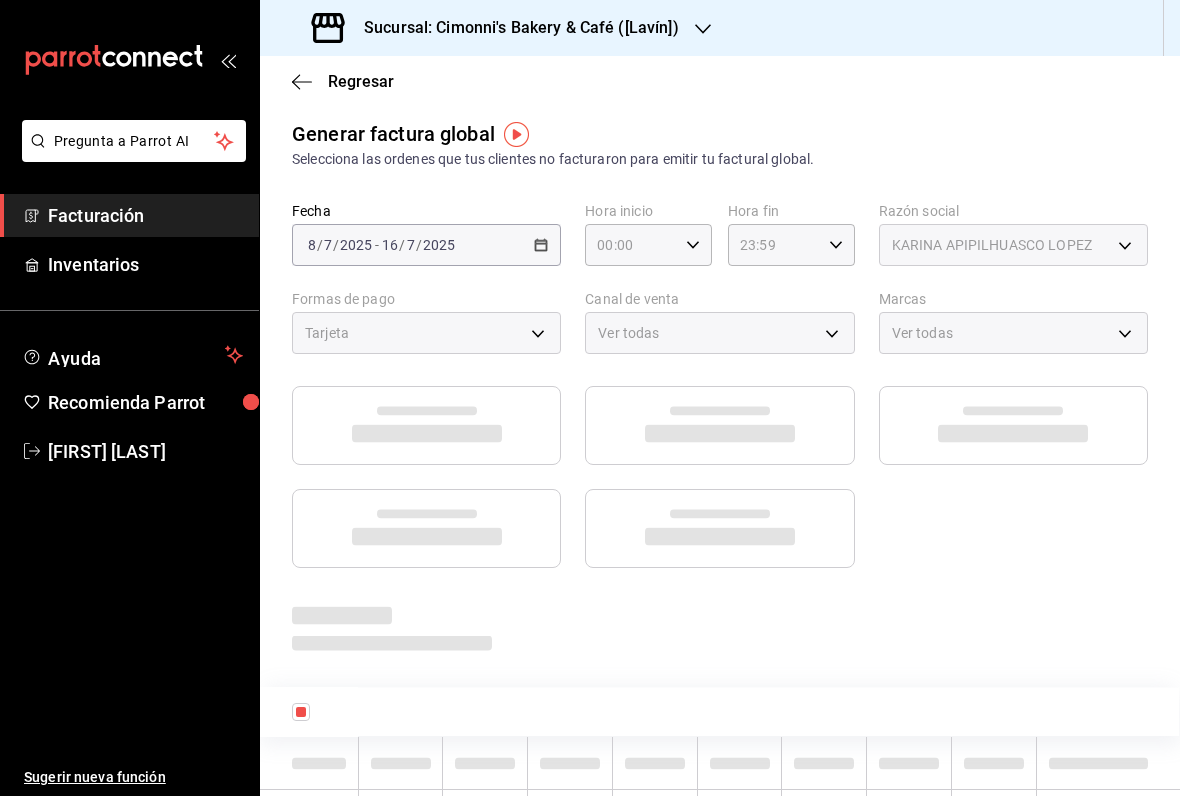 click on "Ver todas" at bounding box center (1013, 333) 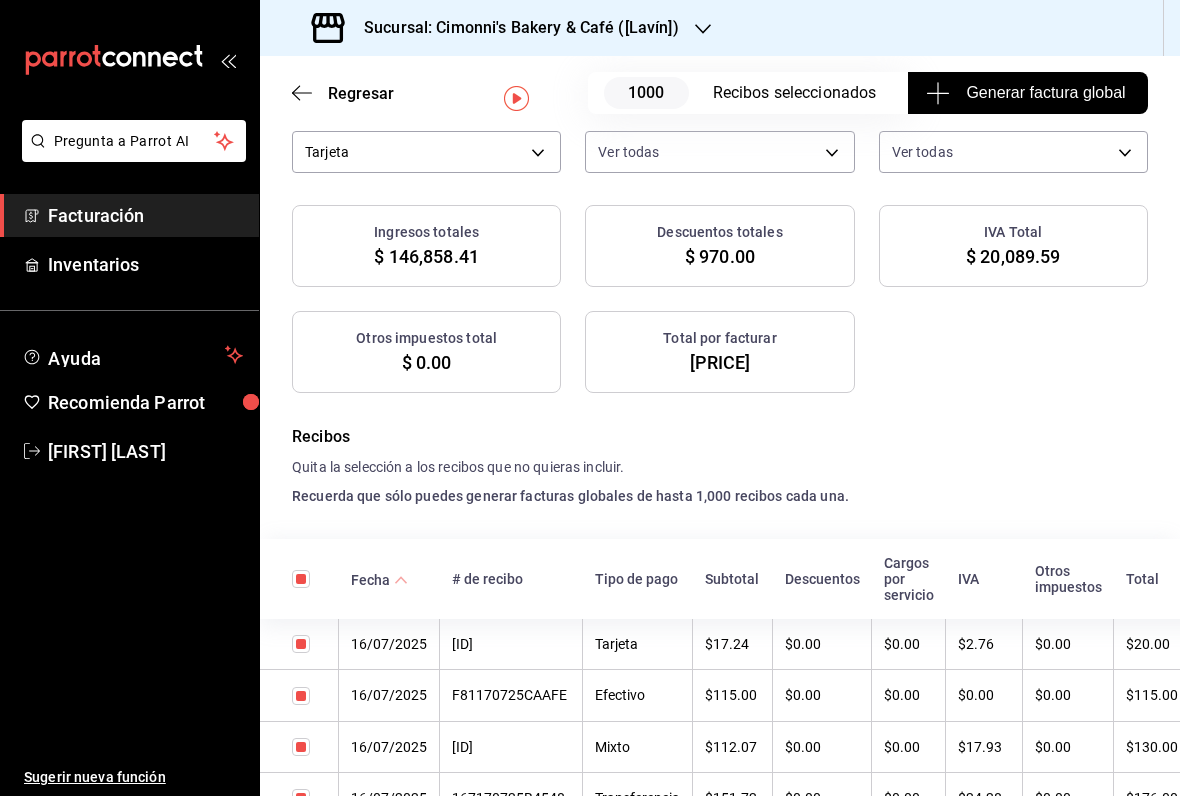 scroll, scrollTop: 29, scrollLeft: 0, axis: vertical 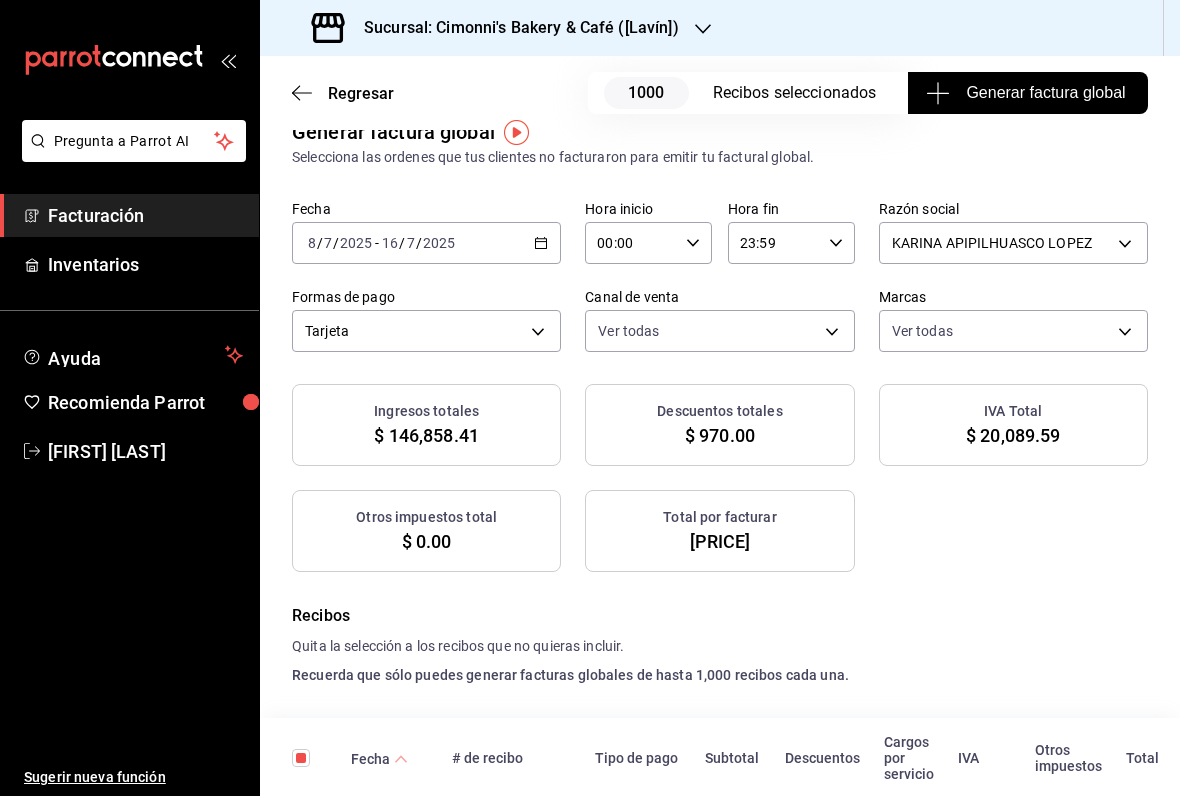 click on "Pregunta a Parrot AI Facturación Inventarios Ayuda Recomienda Parrot [NAME] Sugerir nueva función Sucursal: Cimonni's Bakery & Café ([Lavín]) Regresar 1000 Recibos seleccionados Generar factura global Generar factura global Selecciona las ordenes que tus clientes no facturaron para emitir tu factural global. Fecha 2025-07-08 8 / 7 / 2025 - 2025-07-16 16 / 7 / 2025 Hora inicio 00:00 Hora inicio Hora fin 23:59 Hora fin Razón social KARINA APIPILHUASCO LOPEZ [UUID] Formas de pago Tarjeta CARD Canal de venta Ver todas PARROT,UBER_EATS,RAPPI,DIDI_FOOD,ONLINE Marcas Ver todas [UUID] Ingresos totales $ 146,858.41 Descuentos totales $ 970.00 IVA Total $ 20,089.59 Otros impuestos total $ 0.00 Total por facturar $ 166,948.00 Recibos Quita la selección a los recibos que no quieras incluir. Recuerda que sólo puedes generar facturas globales de hasta 1,000 recibos cada una. Fecha # de recibo Tipo de pago Subtotal Descuentos Cargos por servicio" at bounding box center [590, 398] 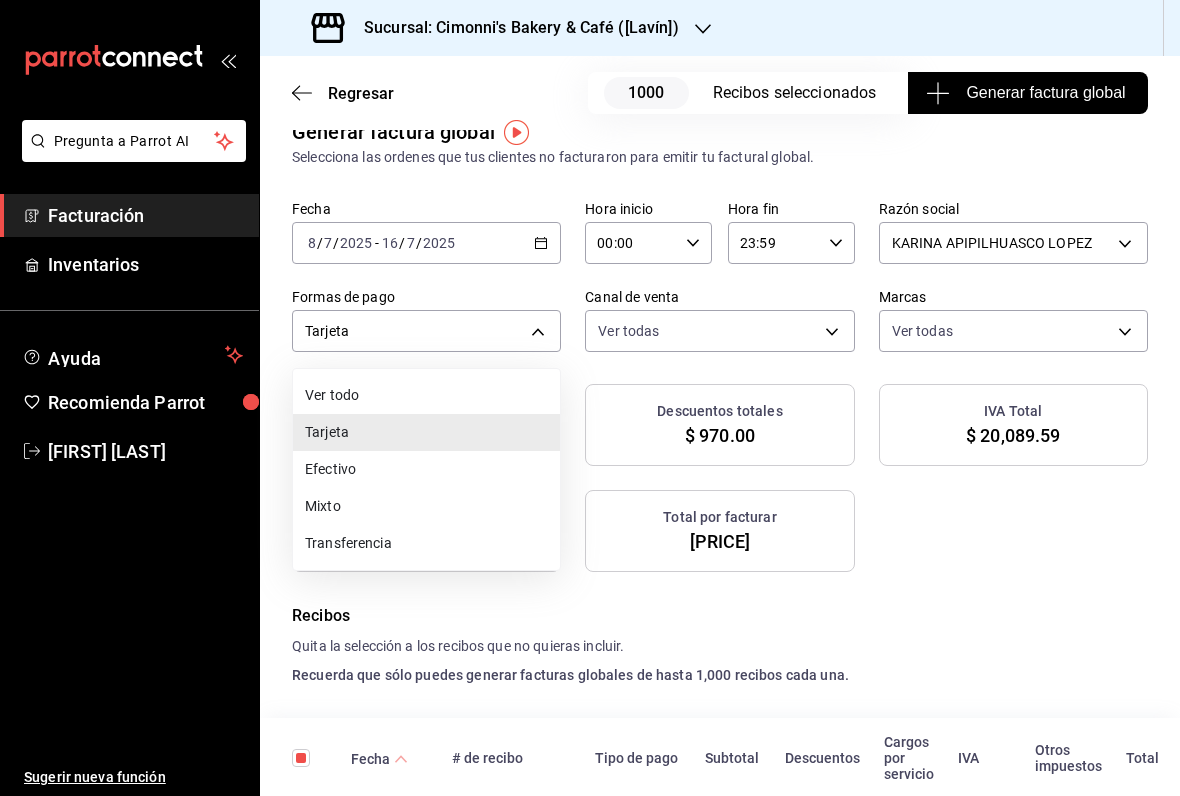 click on "Tarjeta" at bounding box center [426, 432] 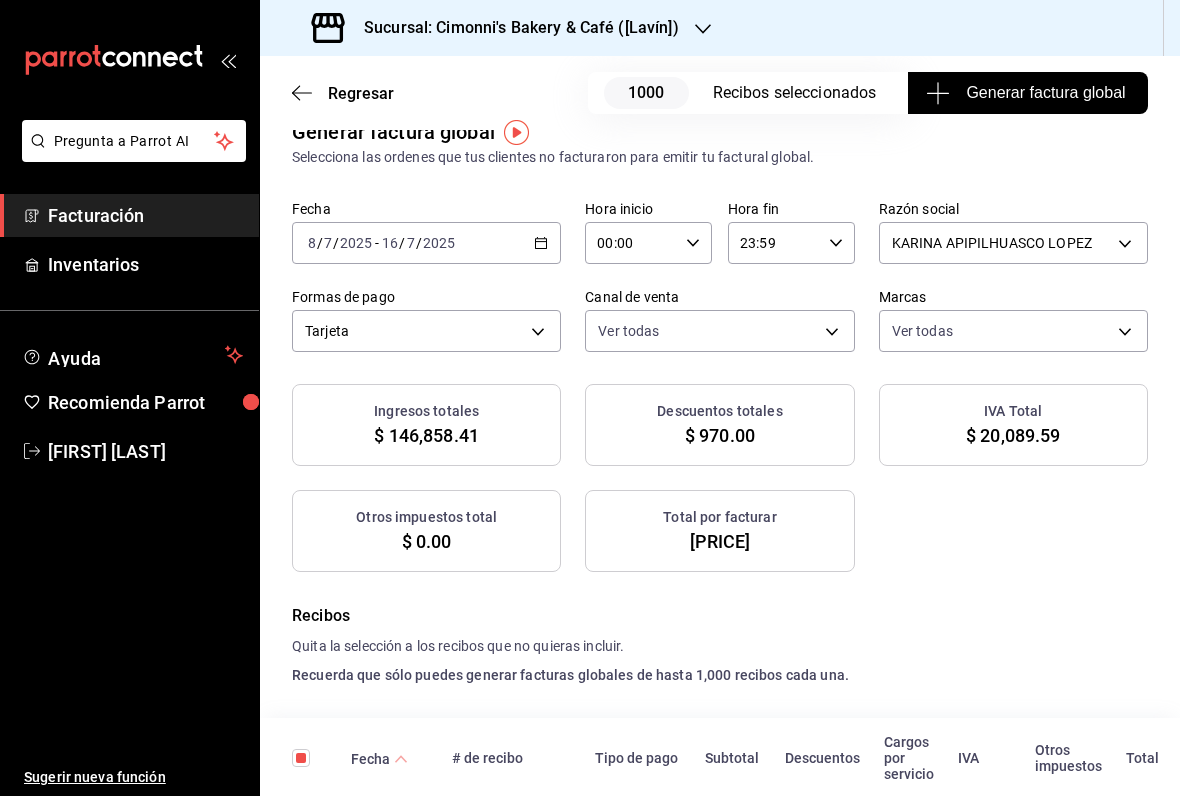 click on "Pregunta a Parrot AI Facturación Inventarios Ayuda Recomienda Parrot [NAME] Sugerir nueva función Sucursal: Cimonni's Bakery & Café ([Lavín]) Regresar 1000 Recibos seleccionados Generar factura global Generar factura global Selecciona las ordenes que tus clientes no facturaron para emitir tu factural global. Fecha 2025-07-08 8 / 7 / 2025 - 2025-07-16 16 / 7 / 2025 Hora inicio 00:00 Hora inicio Hora fin 23:59 Hora fin Razón social KARINA APIPILHUASCO LOPEZ [UUID] Formas de pago Tarjeta CARD Canal de venta Ver todas PARROT,UBER_EATS,RAPPI,DIDI_FOOD,ONLINE Marcas Ver todas [UUID] Ingresos totales $ 146,858.41 Descuentos totales $ 970.00 IVA Total $ 20,089.59 Otros impuestos total $ 0.00 Total por facturar $ 166,948.00 Recibos Quita la selección a los recibos que no quieras incluir. Recuerda que sólo puedes generar facturas globales de hasta 1,000 recibos cada una. Fecha # de recibo Tipo de pago Subtotal Descuentos Cargos por servicio" at bounding box center [590, 398] 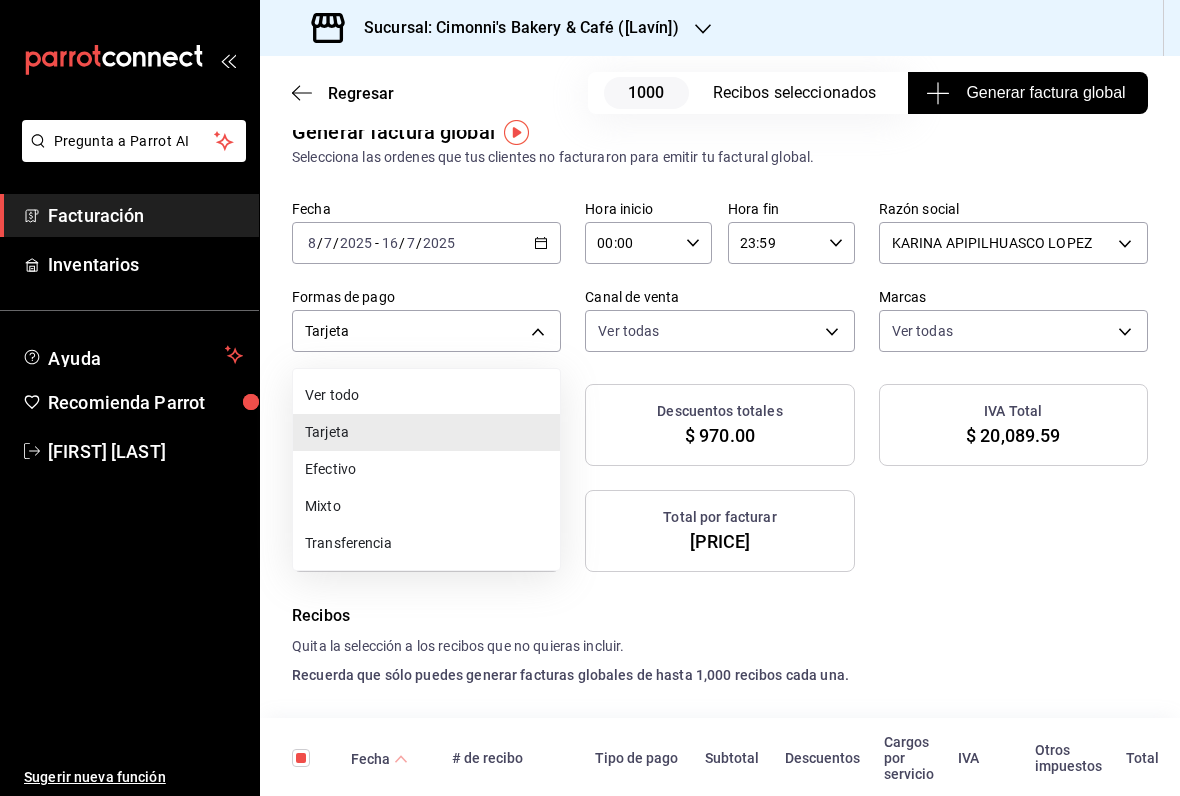 click on "Ver todo" at bounding box center [426, 395] 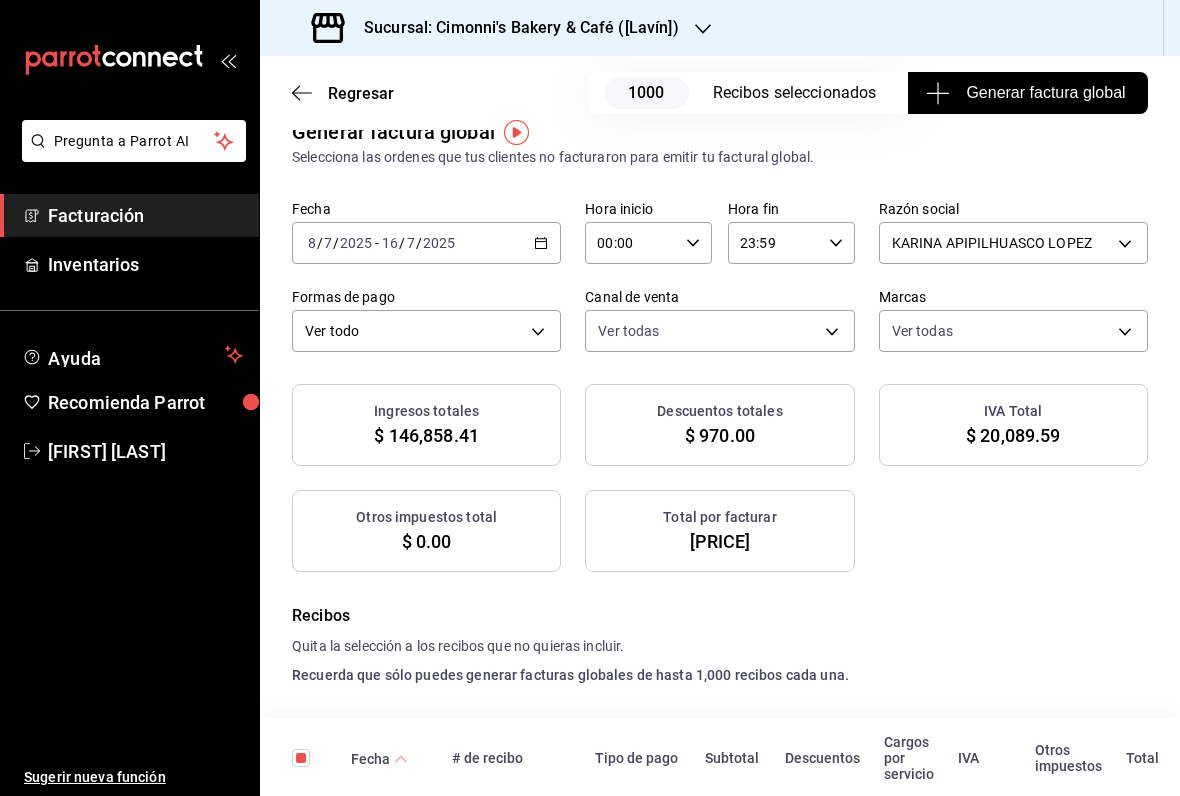 click on "Pregunta a Parrot AI Facturación   Inventarios   Ayuda Recomienda Parrot   [FIRST] [LAST]   Sugerir nueva función   Sucursal: Cimonni's  Bakery & Café (Lavín) Regresar 1000 Recibos seleccionados Generar factura global Generar factura global Selecciona las ordenes que tus clientes no facturaron para emitir tu factural global. Fecha [DATE] [DATE] - [DATE] [DATE] Hora inicio 00:00 Hora inicio Hora fin 23:59 Hora fin Razón social [FIRST] [LAST] [UUID] Formas de pago Ver todo ALL Canal de venta Ver todas PARROT,UBER_EATS,RAPPI,DIDI_FOOD,ONLINE Marcas Ver todas [UUID] Ingresos totales $ 146,858.41 Descuentos totales $ 970.00 IVA Total $ 20,089.59 Otros impuestos total $ 0.00 Total por facturar $ 166,948.00 Recibos Quita la selección a los recibos que no quieras incluir. Recuerda que sólo puedes generar facturas globales de hasta 1,000 recibos cada una. Fecha # de recibo Tipo de pago Subtotal Descuentos Cargos por servicio" at bounding box center [590, 398] 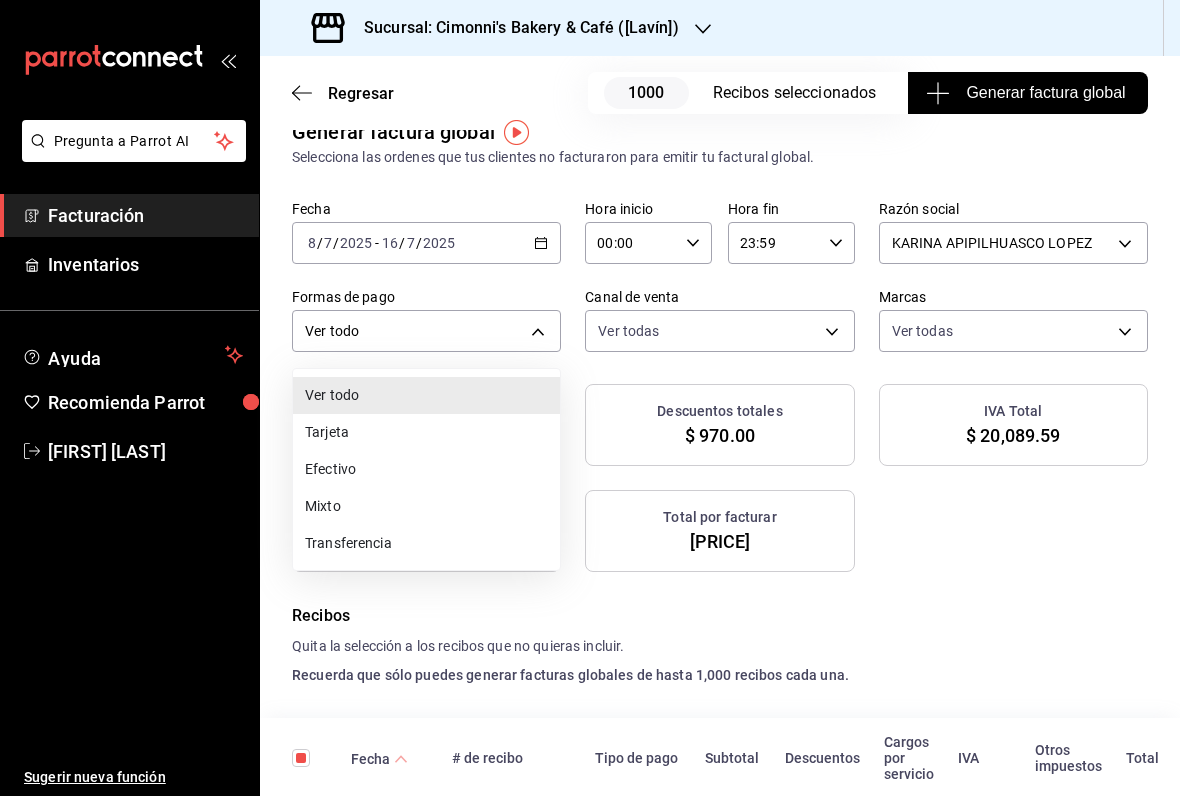 click at bounding box center (590, 398) 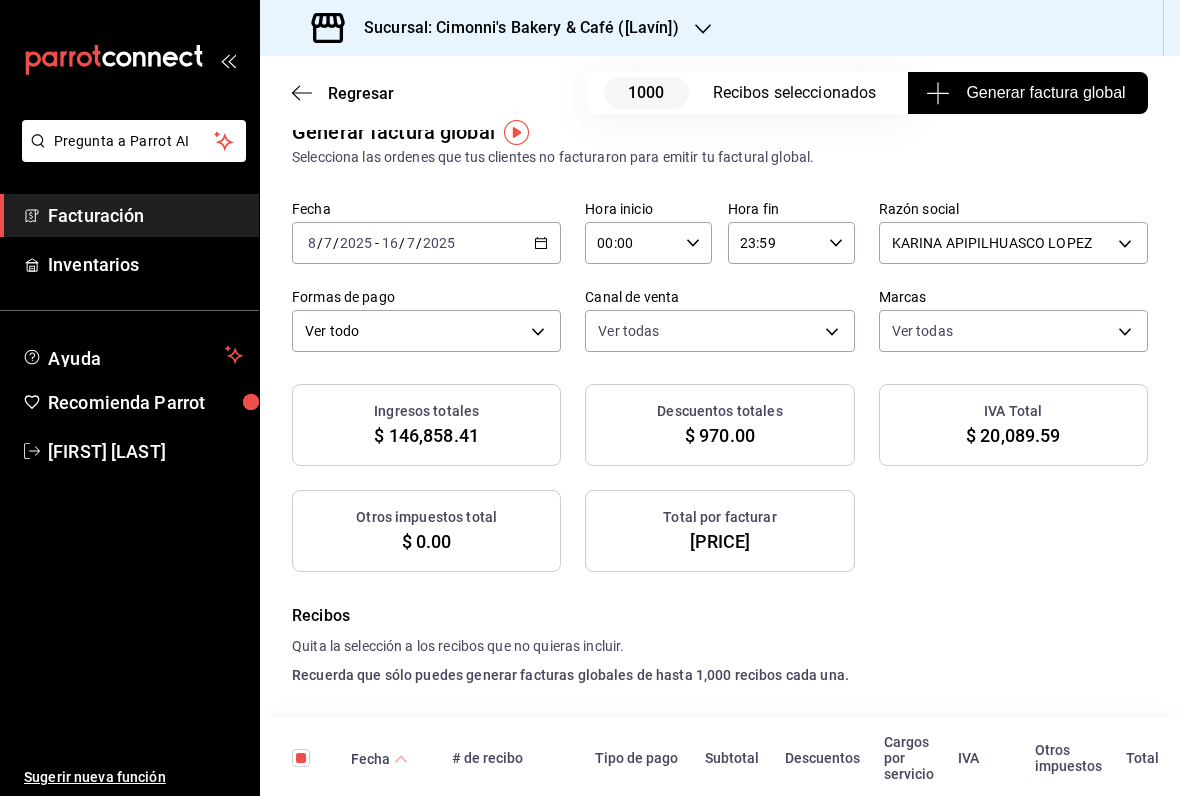 click on "Pregunta a Parrot AI Facturación   Inventarios   Ayuda Recomienda Parrot   [FIRST] [LAST]   Sugerir nueva función   Sucursal: Cimonni's  Bakery & Café (Lavín) Regresar 1000 Recibos seleccionados Generar factura global Generar factura global Selecciona las ordenes que tus clientes no facturaron para emitir tu factural global. Fecha [DATE] [DATE] - [DATE] [DATE] Hora inicio 00:00 Hora inicio Hora fin 23:59 Hora fin Razón social [FIRST] [LAST] [UUID] Formas de pago Ver todo ALL Canal de venta Ver todas PARROT,UBER_EATS,RAPPI,DIDI_FOOD,ONLINE Marcas Ver todas [UUID] Ingresos totales $ 146,858.41 Descuentos totales $ 970.00 IVA Total $ 20,089.59 Otros impuestos total $ 0.00 Total por facturar $ 166,948.00 Recibos Quita la selección a los recibos que no quieras incluir. Recuerda que sólo puedes generar facturas globales de hasta 1,000 recibos cada una. Fecha # de recibo Tipo de pago Subtotal Descuentos Cargos por servicio" at bounding box center (590, 398) 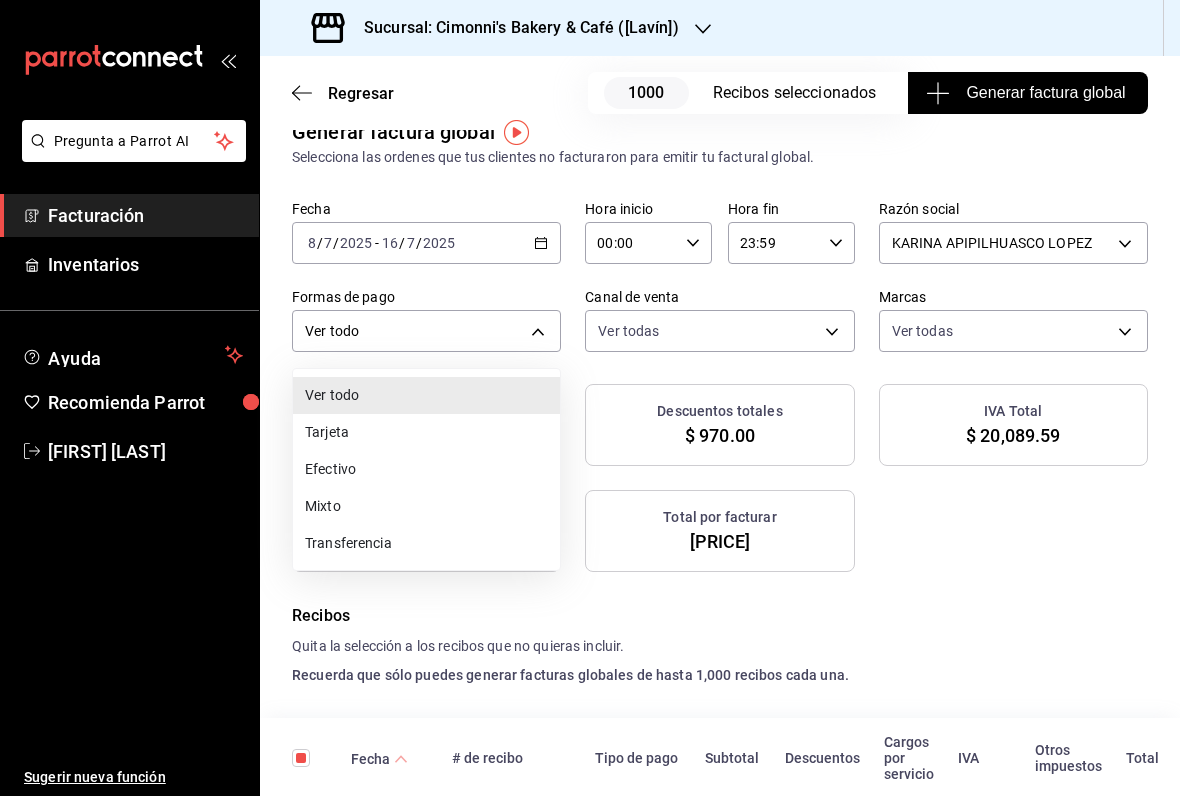 click on "Tarjeta" at bounding box center (426, 432) 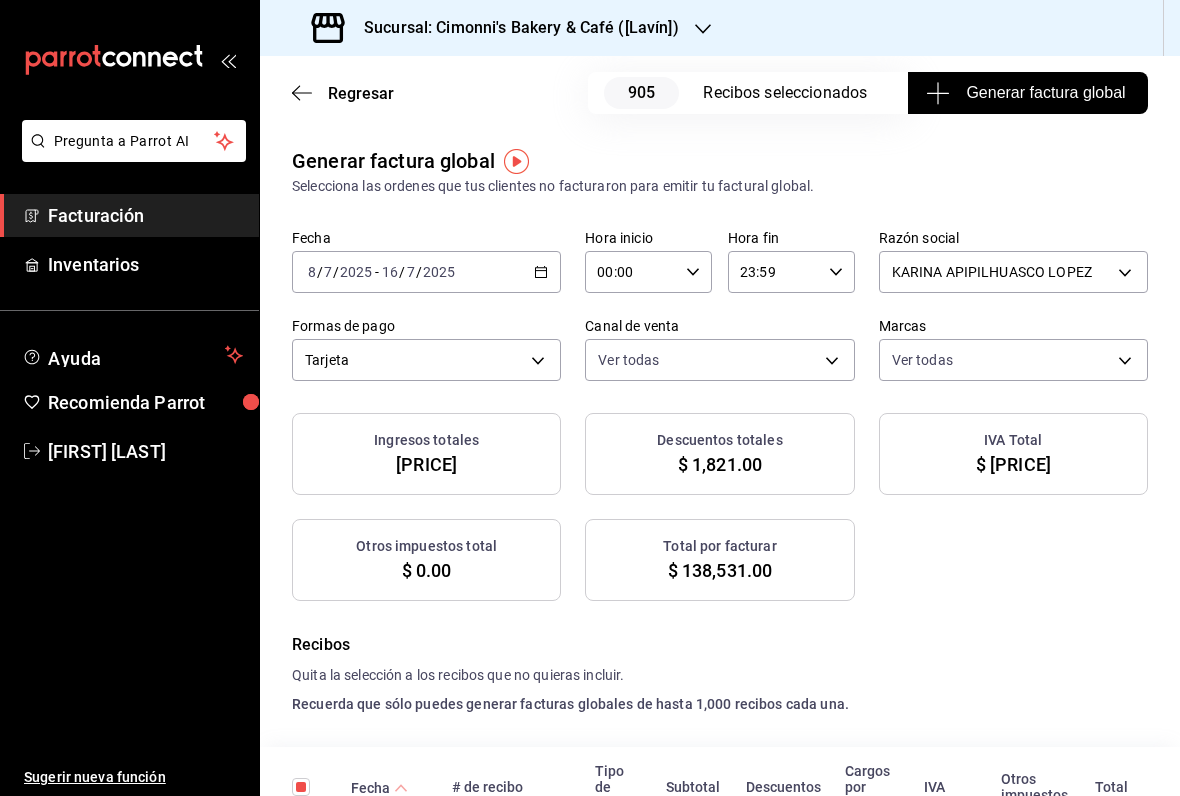 scroll, scrollTop: 0, scrollLeft: 0, axis: both 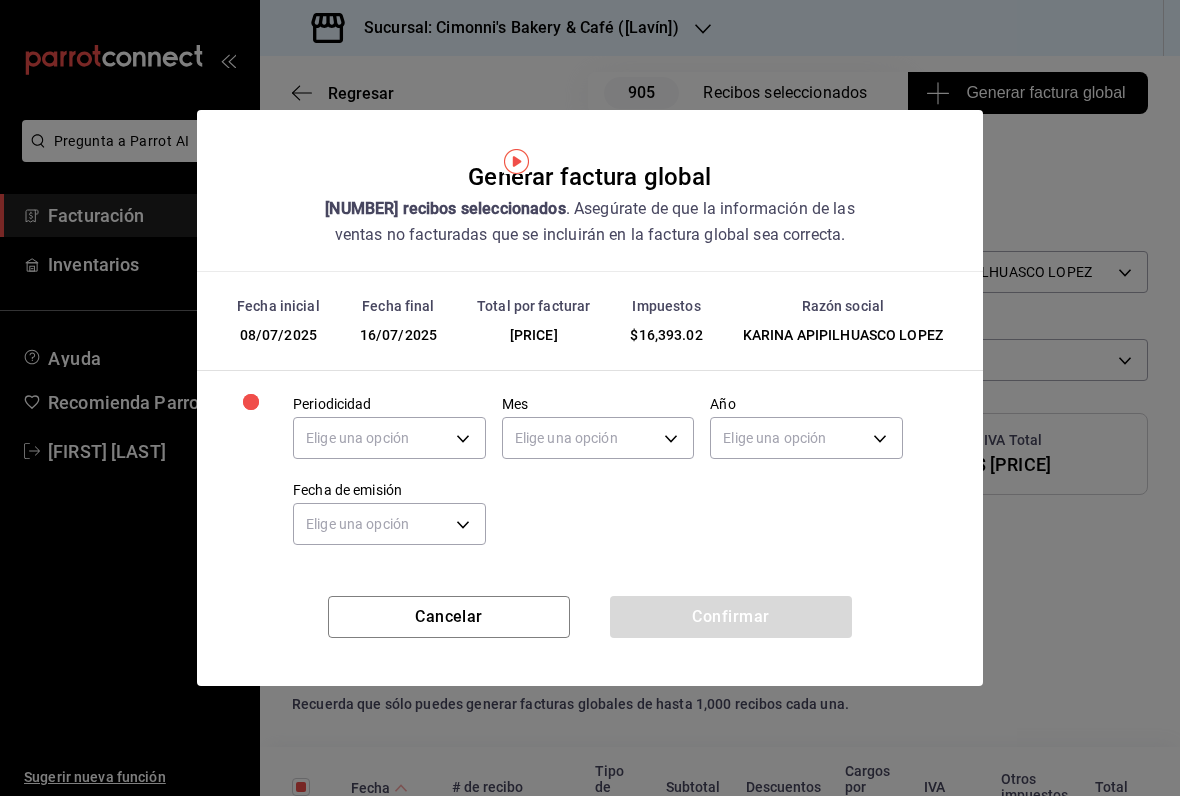 click on "Pregunta a Parrot AI Facturación Inventarios Ayuda Recomienda Parrot [NAME] Sugerir nueva función Sucursal: Cimonni's Bakery & Café ([Lavín]) Regresar 905 Recibos seleccionados Generar factura global Generar factura global Selecciona las ordenes que tus clientes no facturaron para emitir tu factural global. Fecha 2025-07-08 8 / 7 / 2025 - 2025-07-16 16 / 7 / 2025 Hora inicio 00:00 Hora inicio Hora fin 23:59 Hora fin Razón social KARINA APIPILHUASCO LOPEZ [UUID] Formas de pago Tarjeta CARD Canal de venta Ver todas PARROT,UBER_EATS,RAPPI,DIDI_FOOD,ONLINE Marcas Ver todas [UUID] Ingresos totales $ 122,137.98 Descuentos totales $ 1,821.00 IVA Total $ 16,393.02 Otros impuestos total $ 0.00 Total por facturar $ 138,531.00 Recibos Quita la selección a los recibos que no quieras incluir. Recuerda que sólo puedes generar facturas globales de hasta 1,000 recibos cada una. Fecha # de recibo Tipo de pago Subtotal Descuentos IVA Total Tarjeta" at bounding box center (590, 398) 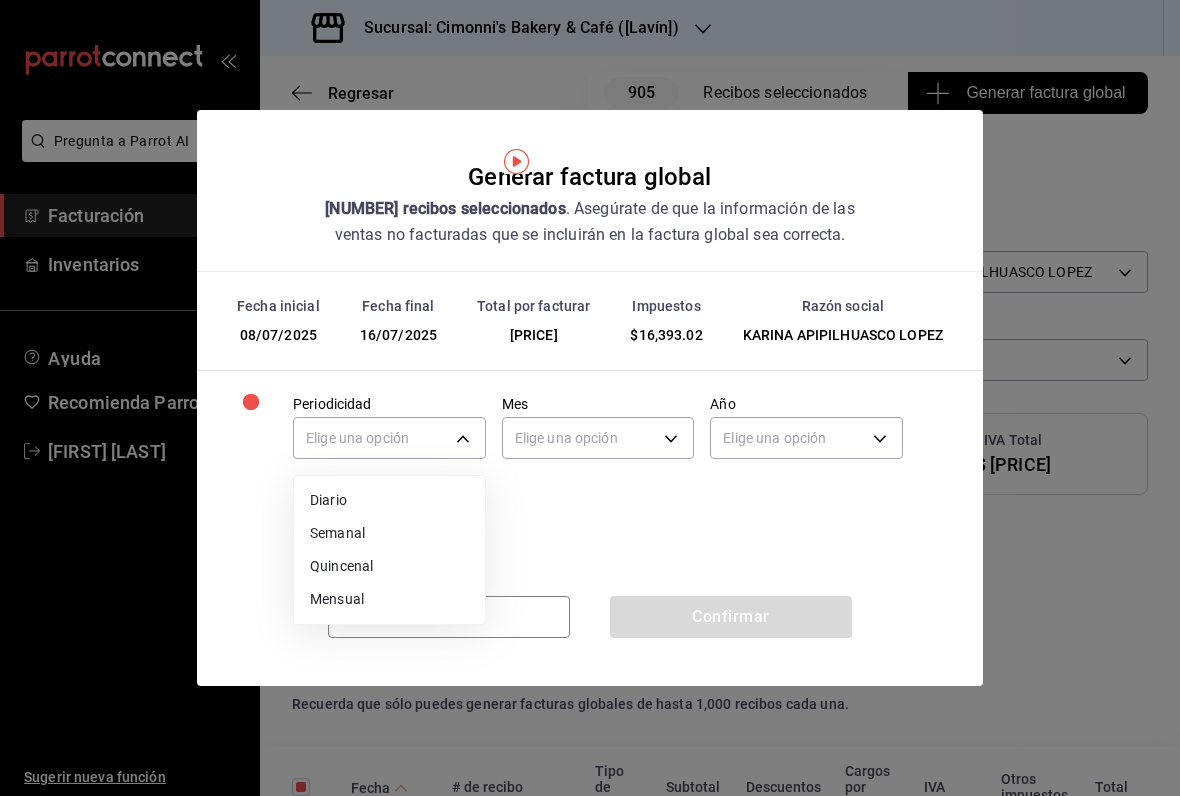 click on "Semanal" at bounding box center [389, 533] 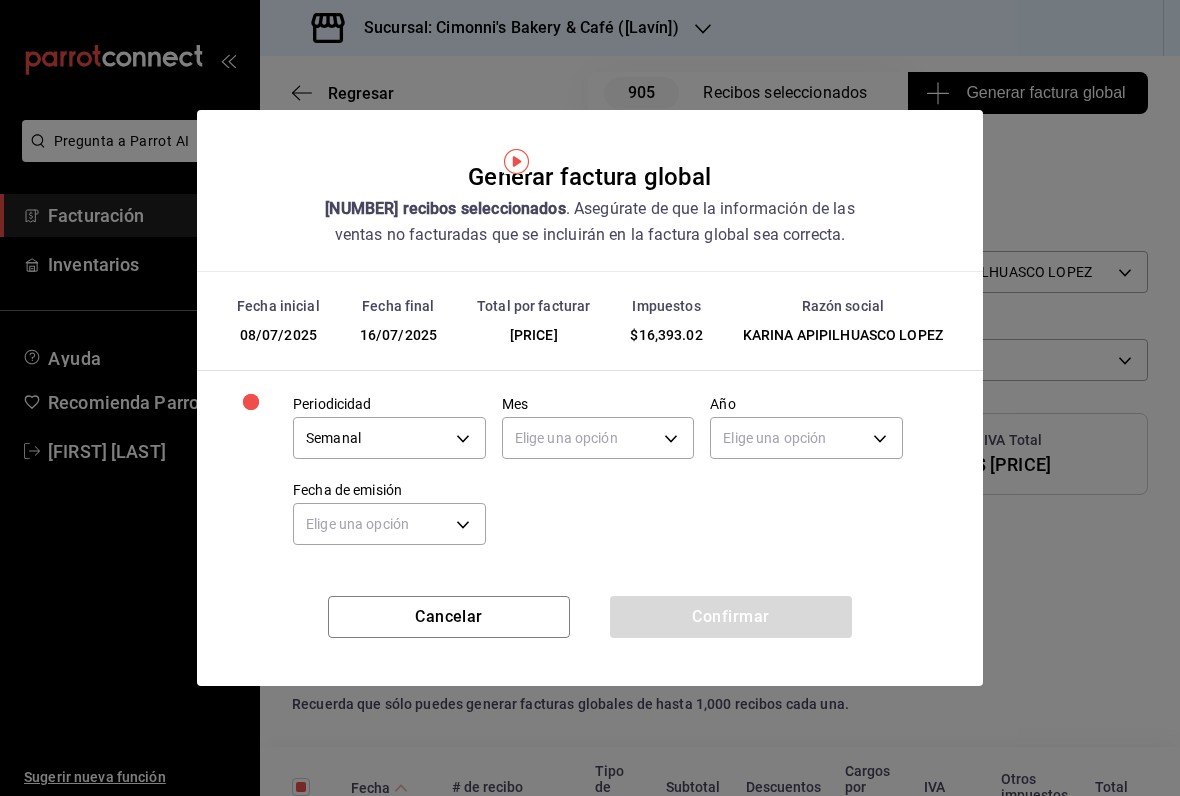 click on "Pregunta a Parrot AI Facturación Inventarios Ayuda Recomienda Parrot [NAME] Sugerir nueva función Sucursal: Cimonni's Bakery & Café ([Lavín]) Regresar 905 Recibos seleccionados Generar factura global Generar factura global Selecciona las ordenes que tus clientes no facturaron para emitir tu factural global. Fecha 2025-07-08 8 / 7 / 2025 - 2025-07-16 16 / 7 / 2025 Hora inicio 00:00 Hora inicio Hora fin 23:59 Hora fin Razón social KARINA APIPILHUASCO LOPEZ [UUID] Formas de pago Tarjeta CARD Canal de venta Ver todas PARROT,UBER_EATS,RAPPI,DIDI_FOOD,ONLINE Marcas Ver todas [UUID] Ingresos totales $ 122,137.98 Descuentos totales $ 1,821.00 IVA Total $ 16,393.02 Otros impuestos total $ 0.00 Total por facturar $ 138,531.00 Recibos Quita la selección a los recibos que no quieras incluir. Recuerda que sólo puedes generar facturas globales de hasta 1,000 recibos cada una. Fecha # de recibo Tipo de pago Subtotal Descuentos IVA Total Tarjeta" at bounding box center [590, 398] 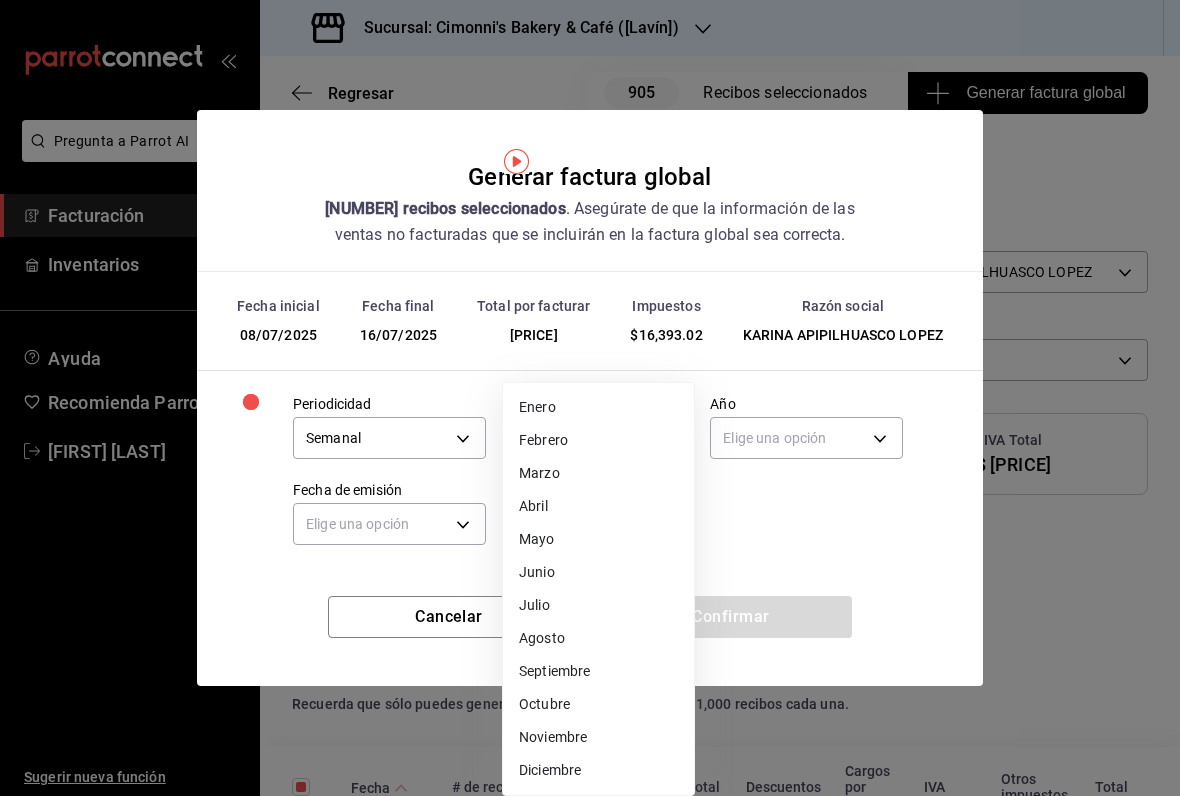 click on "Julio" at bounding box center [598, 605] 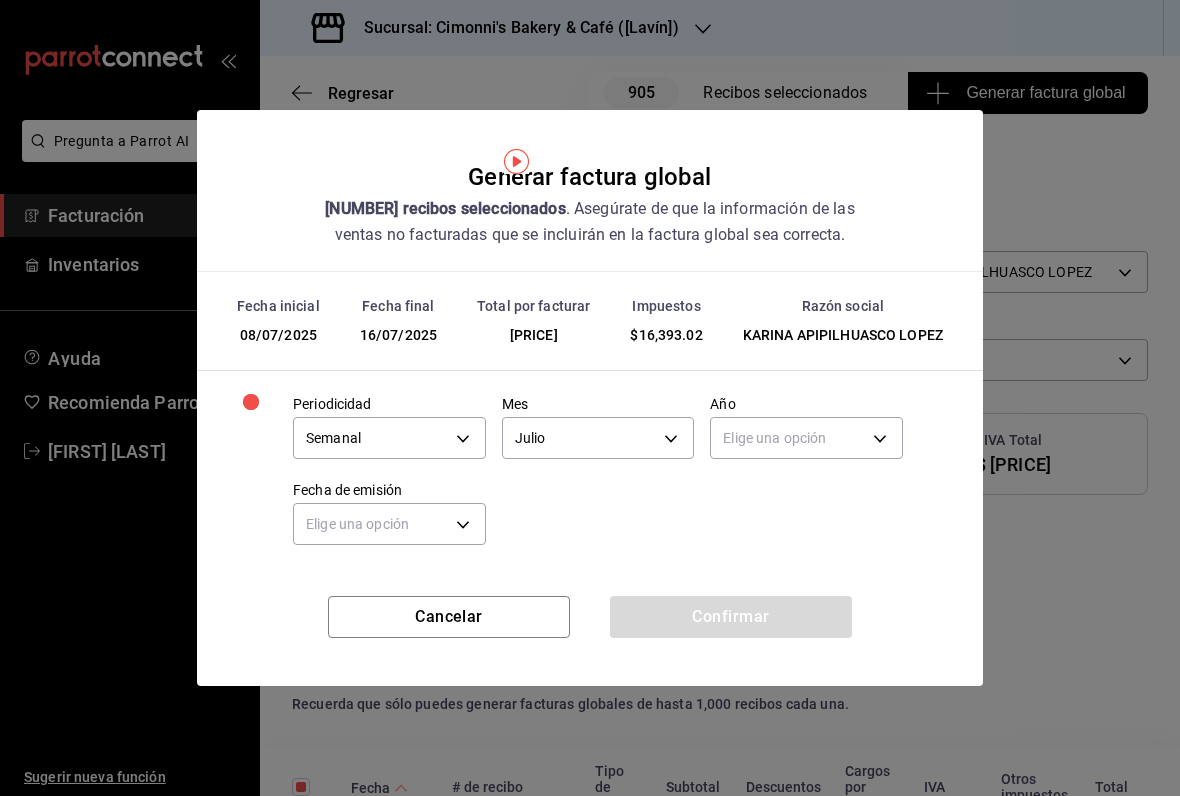 click on "Pregunta a Parrot AI Facturación Inventarios Ayuda Recomienda Parrot [NAME] Sugerir nueva función Sucursal: Cimonni's Bakery & Café ([Lavín]) Regresar 905 Recibos seleccionados Generar factura global Generar factura global Selecciona las ordenes que tus clientes no facturaron para emitir tu factural global. Fecha 2025-07-08 8 / 7 / 2025 - 2025-07-16 16 / 7 / 2025 Hora inicio 00:00 Hora inicio Hora fin 23:59 Hora fin Razón social KARINA APIPILHUASCO LOPEZ [UUID] Formas de pago Tarjeta CARD Canal de venta Ver todas PARROT,UBER_EATS,RAPPI,DIDI_FOOD,ONLINE Marcas Ver todas [UUID] Ingresos totales $ 122,137.98 Descuentos totales $ 1,821.00 IVA Total $ 16,393.02 Otros impuestos total $ 0.00 Total por facturar $ 138,531.00 Recibos Quita la selección a los recibos que no quieras incluir. Recuerda que sólo puedes generar facturas globales de hasta 1,000 recibos cada una. Fecha # de recibo Tipo de pago Subtotal Descuentos IVA Total Tarjeta" at bounding box center [590, 398] 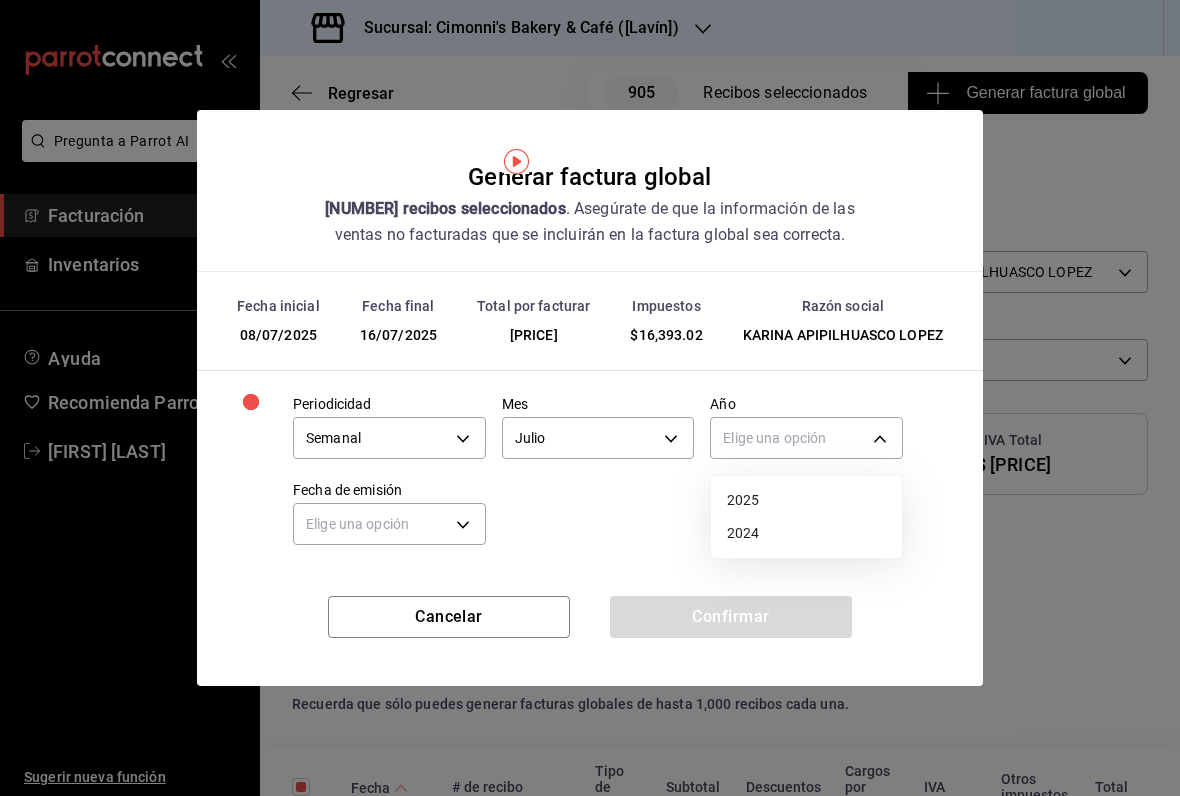 click on "2025" at bounding box center [806, 500] 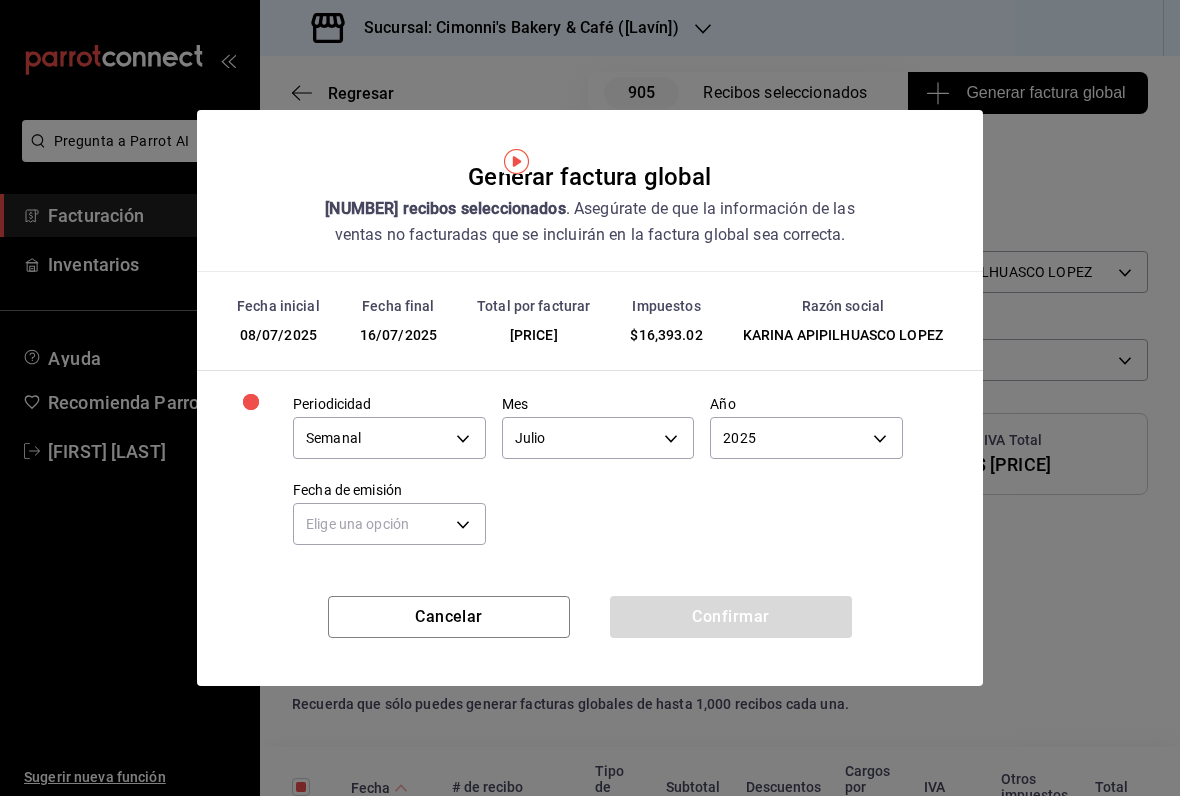 click on "Pregunta a Parrot AI Facturación Inventarios Ayuda Recomienda Parrot [NAME] Sugerir nueva función Sucursal: Cimonni's Bakery & Café ([Lavín]) Regresar 905 Recibos seleccionados Generar factura global Generar factura global Selecciona las ordenes que tus clientes no facturaron para emitir tu factural global. Fecha 2025-07-08 8 / 7 / 2025 - 2025-07-16 16 / 7 / 2025 Hora inicio 00:00 Hora inicio Hora fin 23:59 Hora fin Razón social KARINA APIPILHUASCO LOPEZ [UUID] Formas de pago Tarjeta CARD Canal de venta Ver todas PARROT,UBER_EATS,RAPPI,DIDI_FOOD,ONLINE Marcas Ver todas [UUID] Ingresos totales $ 122,137.98 Descuentos totales $ 1,821.00 IVA Total $ 16,393.02 Otros impuestos total $ 0.00 Total por facturar $ 138,531.00 Recibos Quita la selección a los recibos que no quieras incluir. Recuerda que sólo puedes generar facturas globales de hasta 1,000 recibos cada una. Fecha # de recibo Tipo de pago Subtotal Descuentos IVA Total Tarjeta" at bounding box center (590, 398) 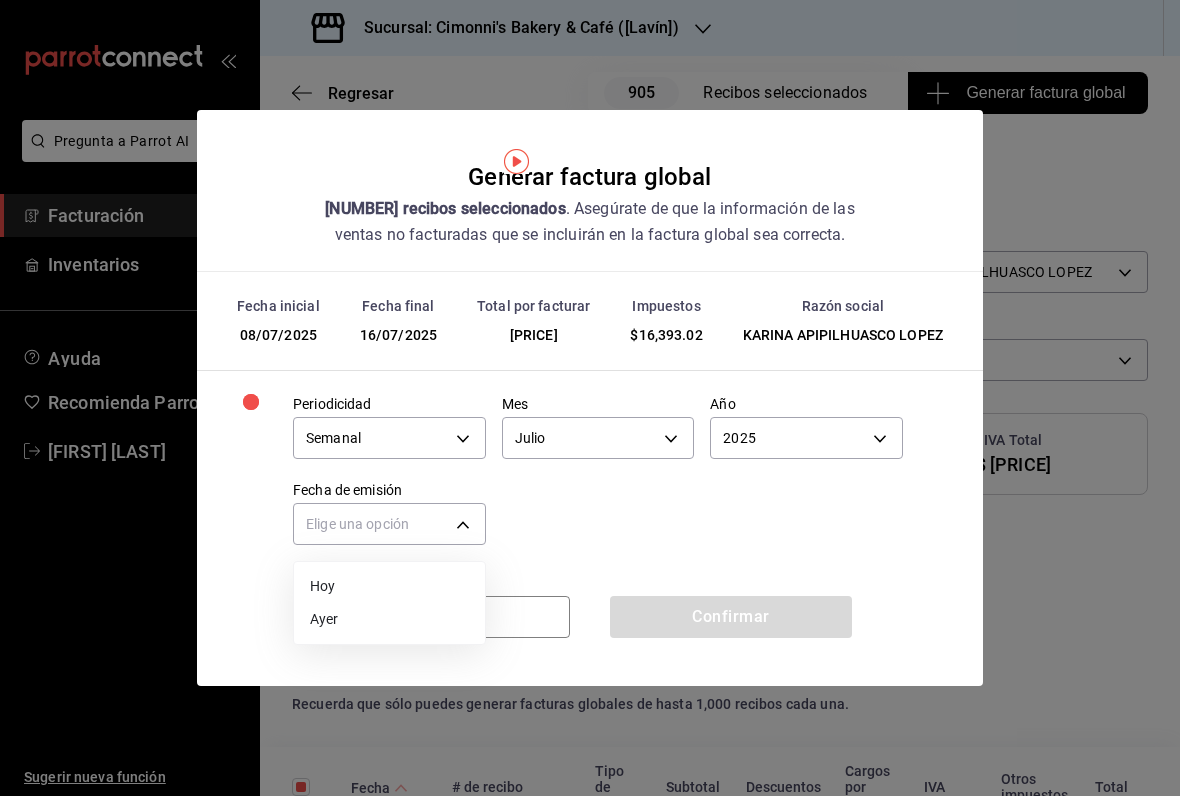 click on "Ayer" at bounding box center (389, 619) 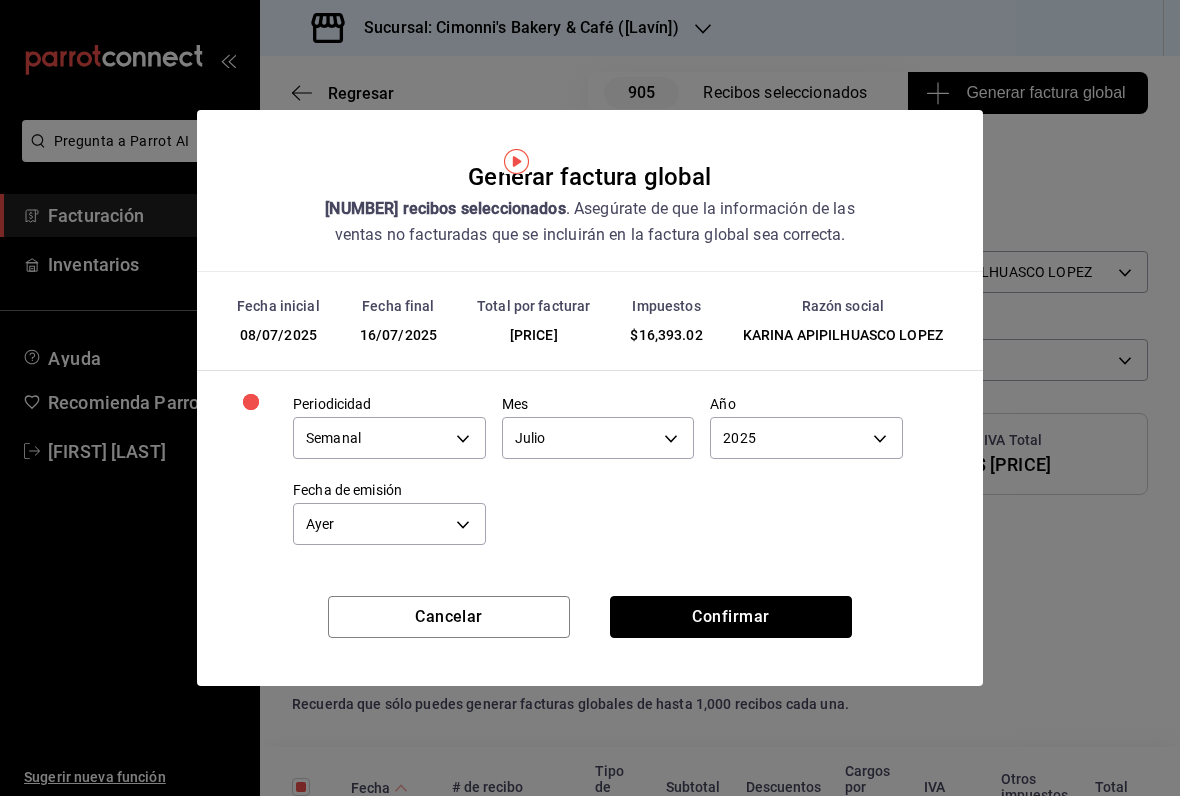 click on "Confirmar" at bounding box center (731, 617) 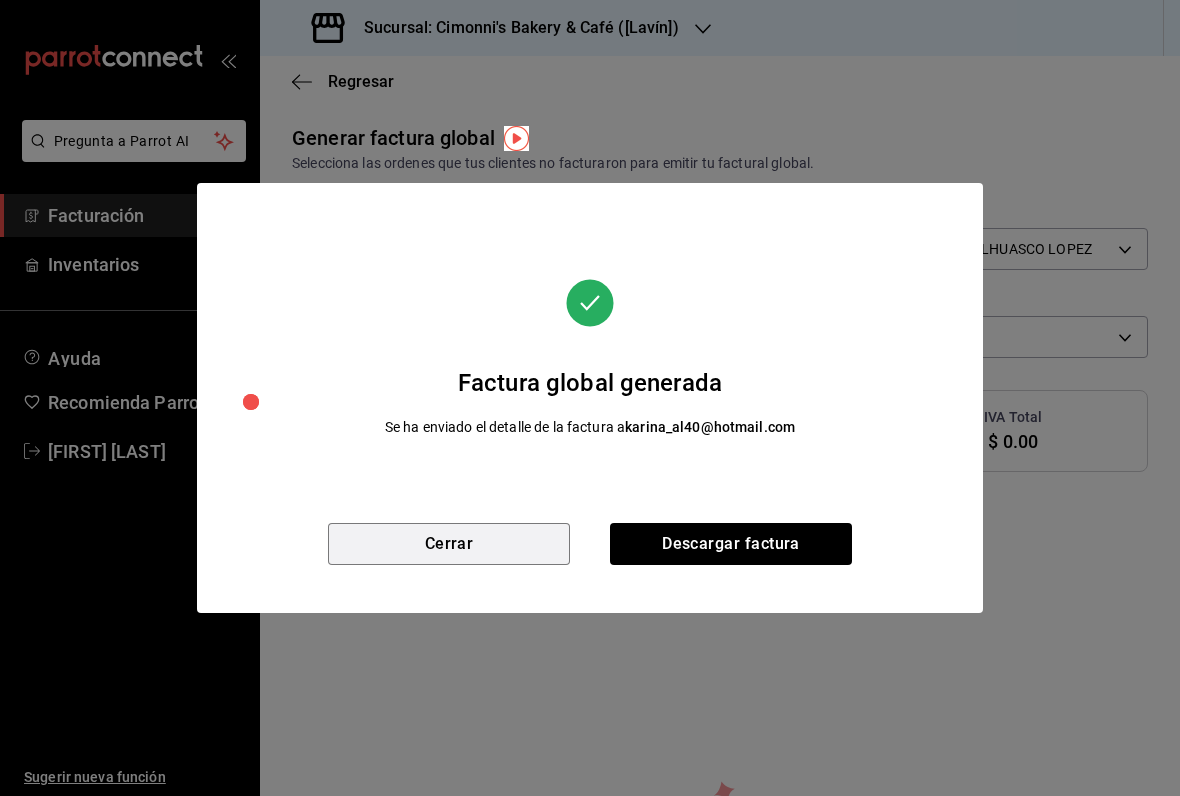 click on "Cerrar" at bounding box center [449, 544] 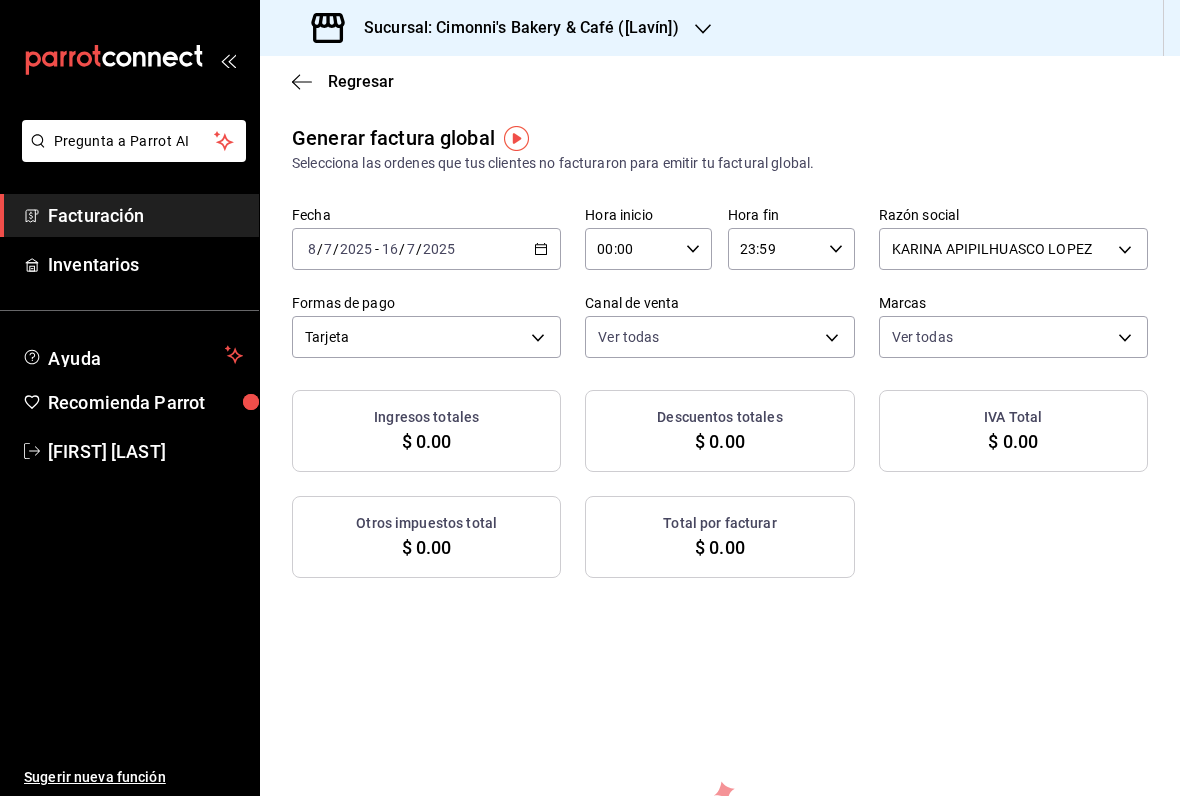click 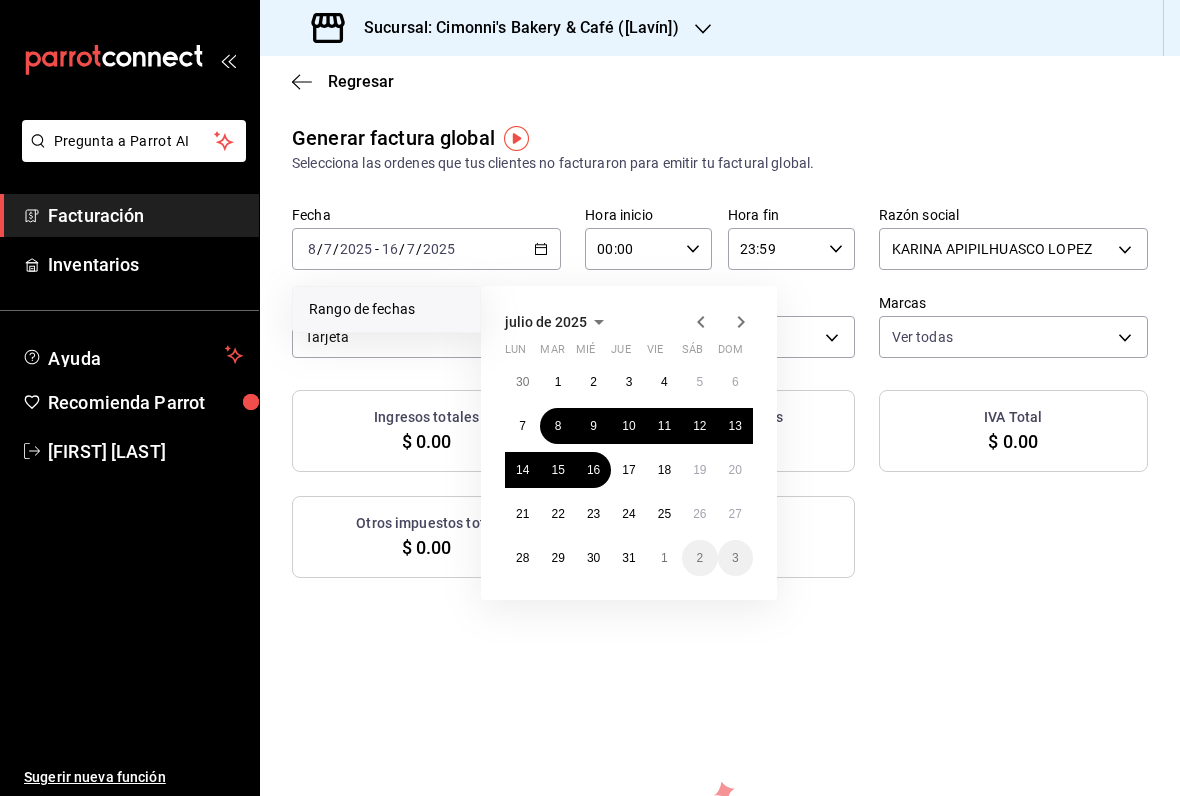 click on "17" at bounding box center [628, 470] 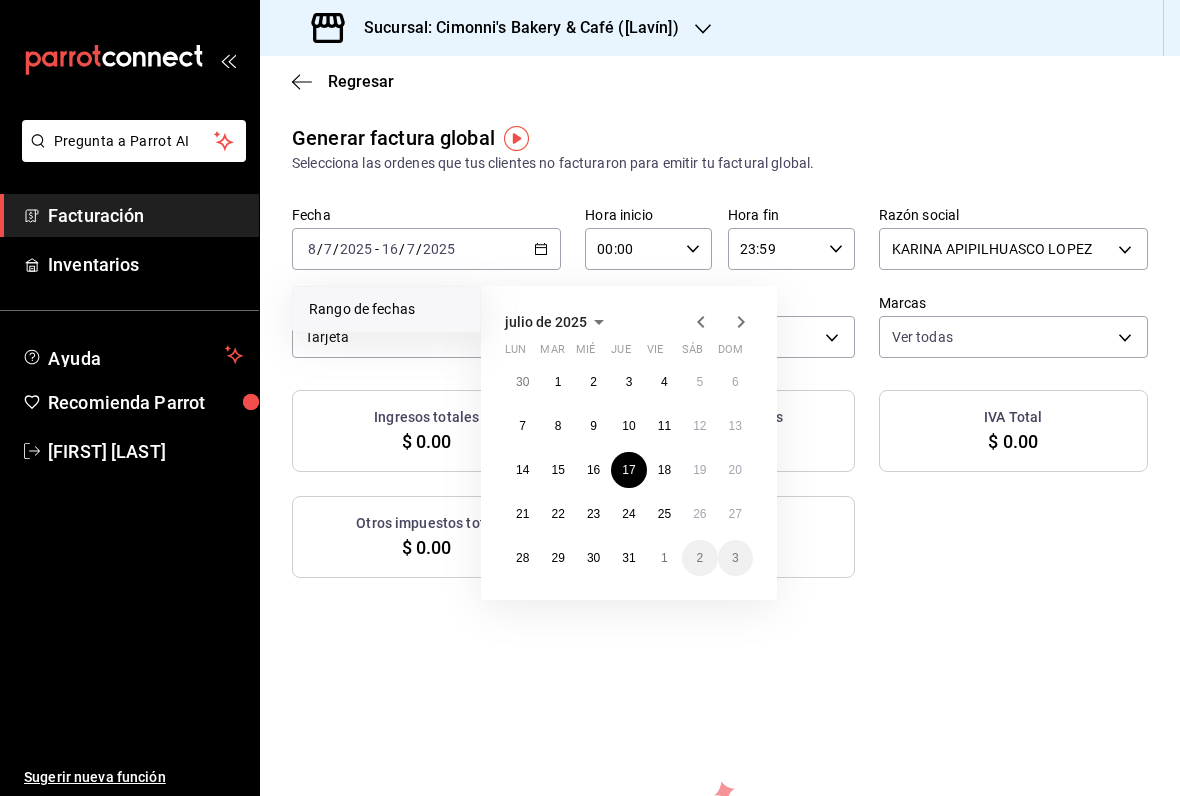 click on "24" at bounding box center (628, 514) 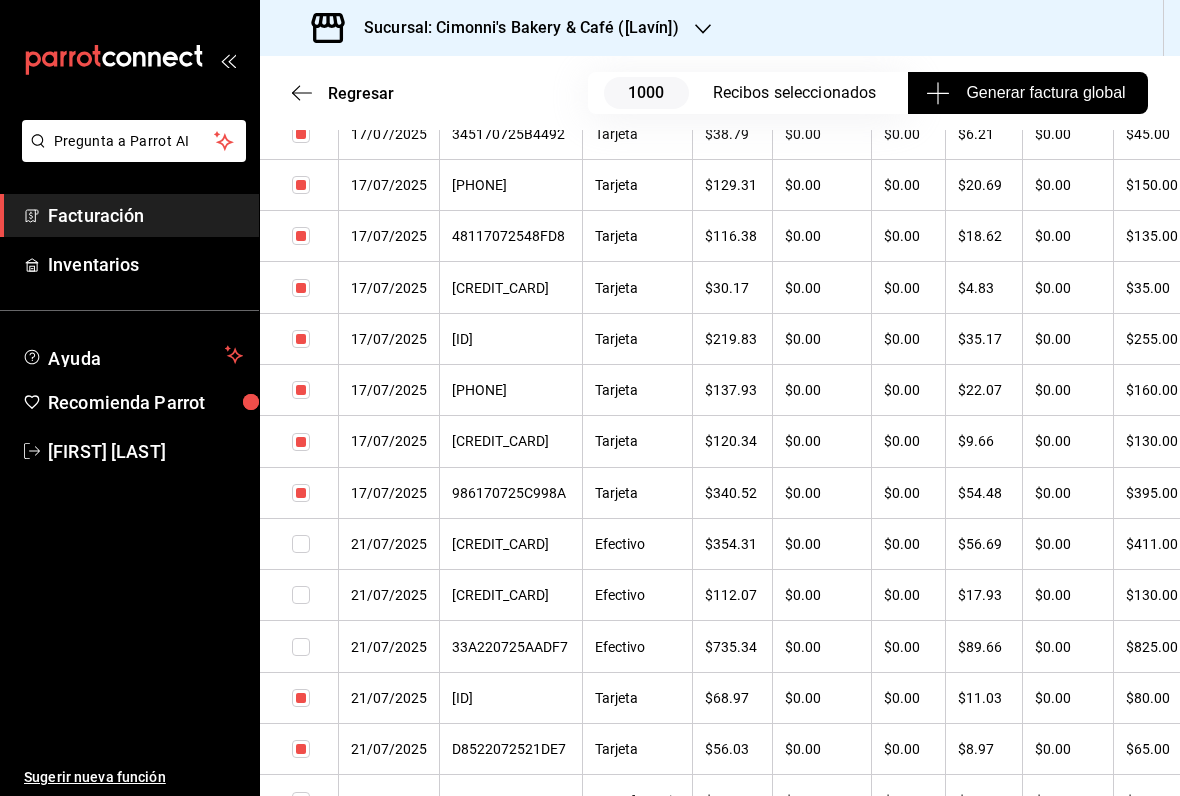 scroll, scrollTop: 51602, scrollLeft: 0, axis: vertical 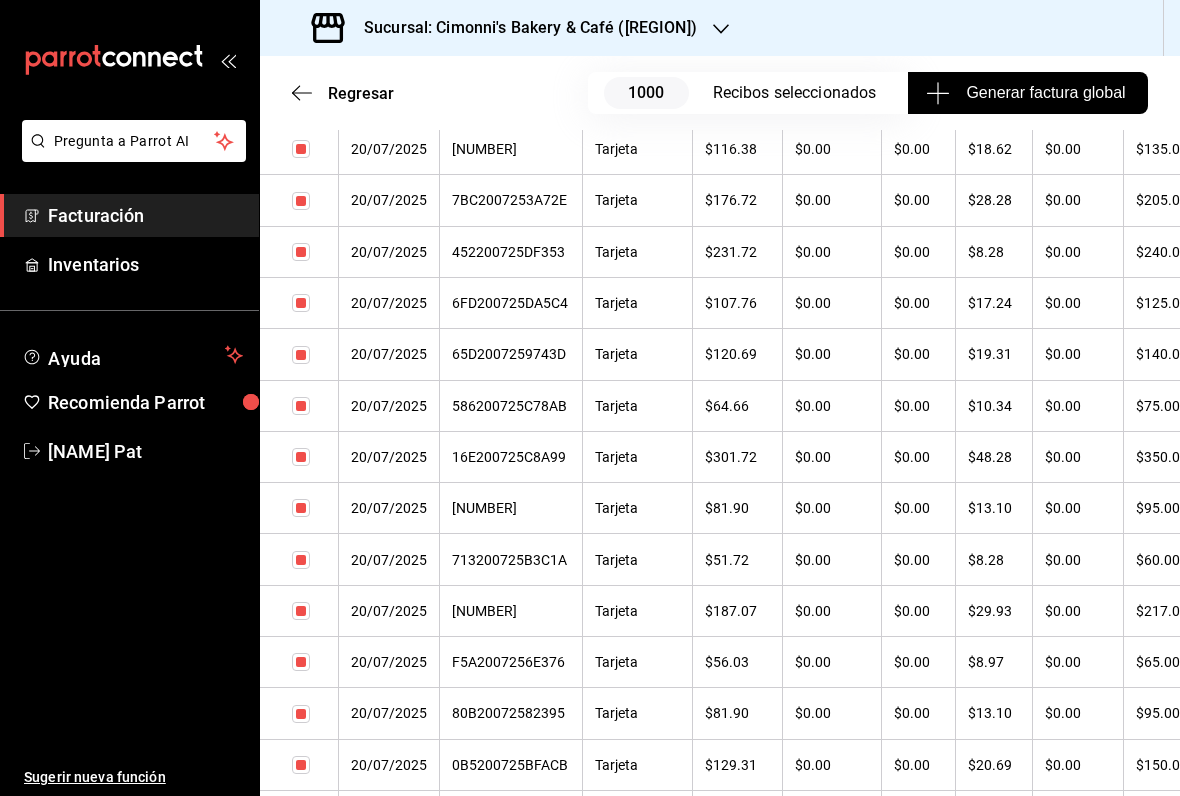 click 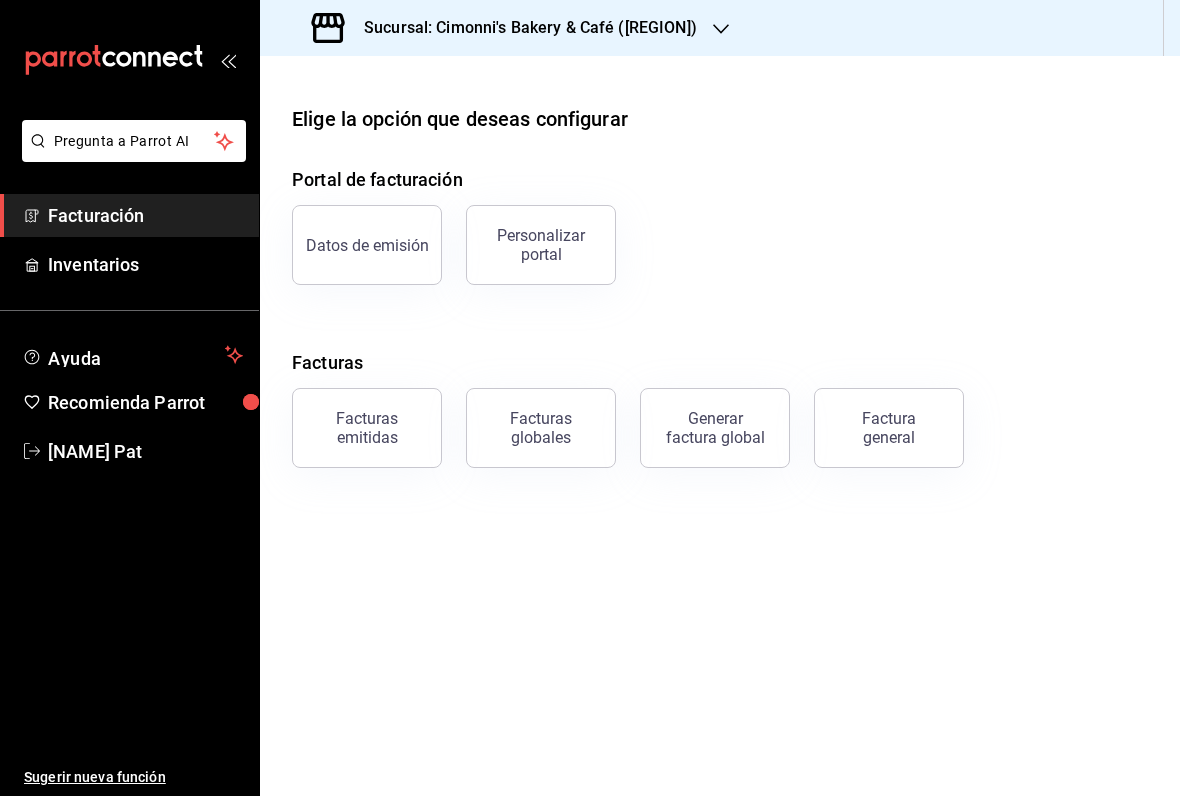 click on "Generar factura global" at bounding box center [715, 428] 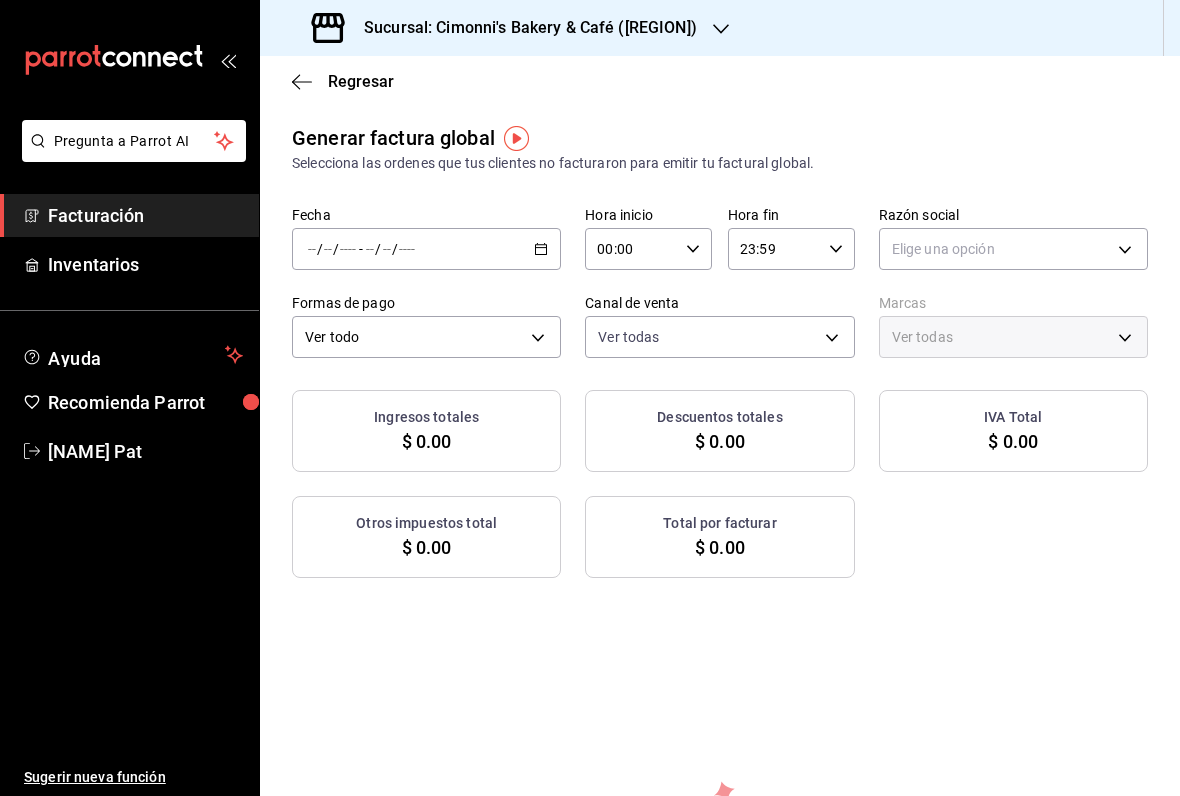 click on "Fecha / / - / / Hora inicio 00:00 Hora inicio Hora fin 23:59 Hora fin Razón social Elige una opción Formas de pago Ver todo ALL Canal de venta Ver todas PARROT,UBER_EATS,RAPPI,DIDI_FOOD,ONLINE Marcas Ver todas" at bounding box center (720, 282) 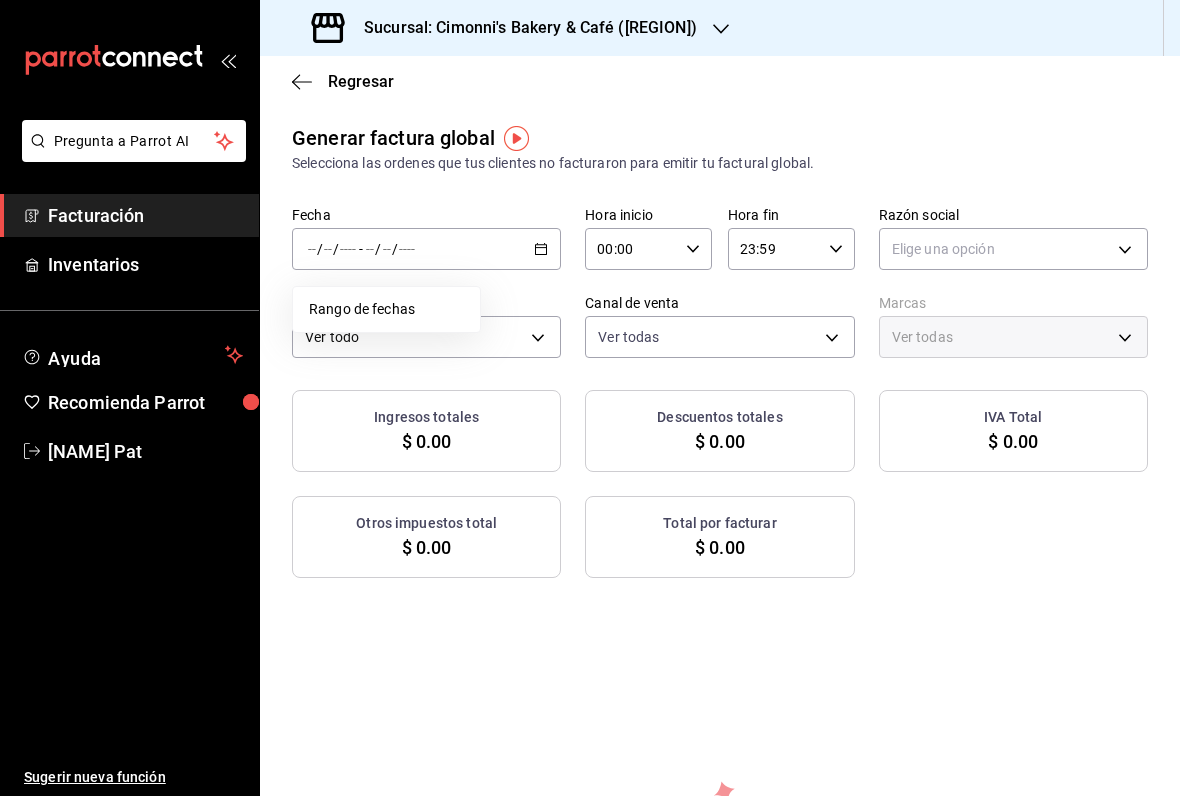 click on "Rango de fechas" at bounding box center [386, 309] 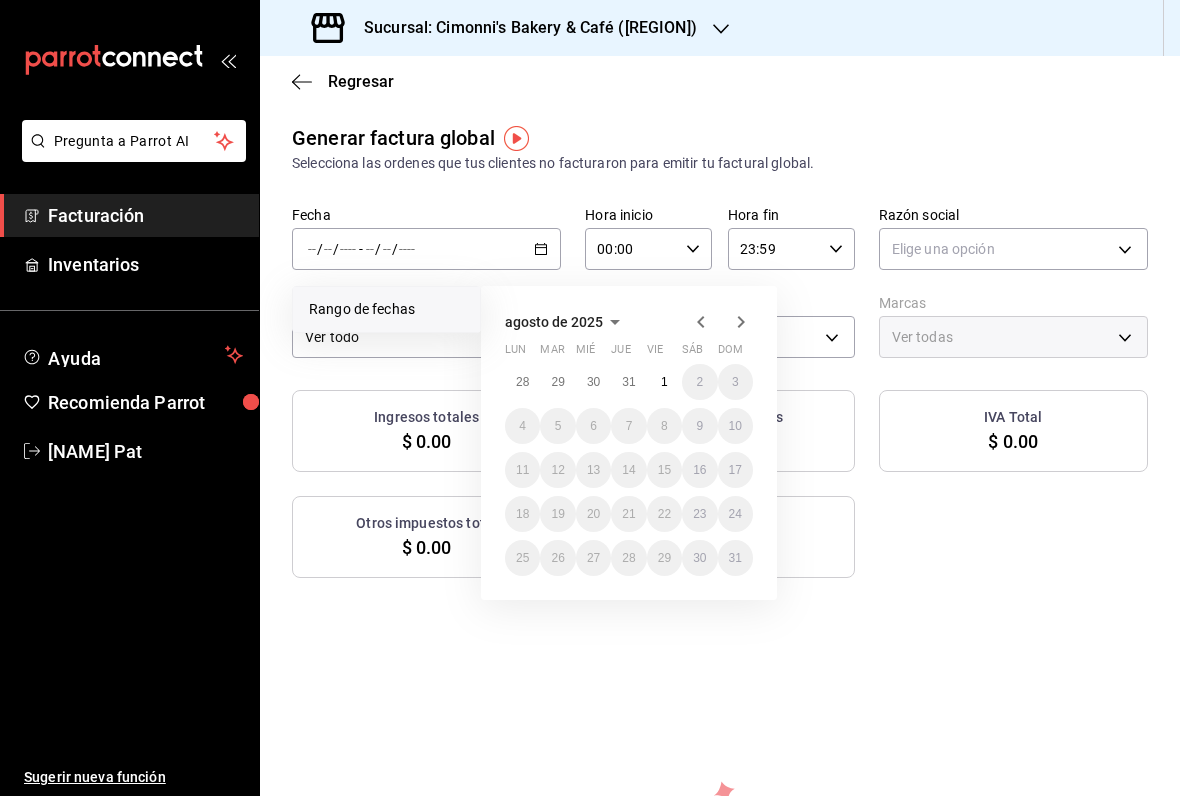 click 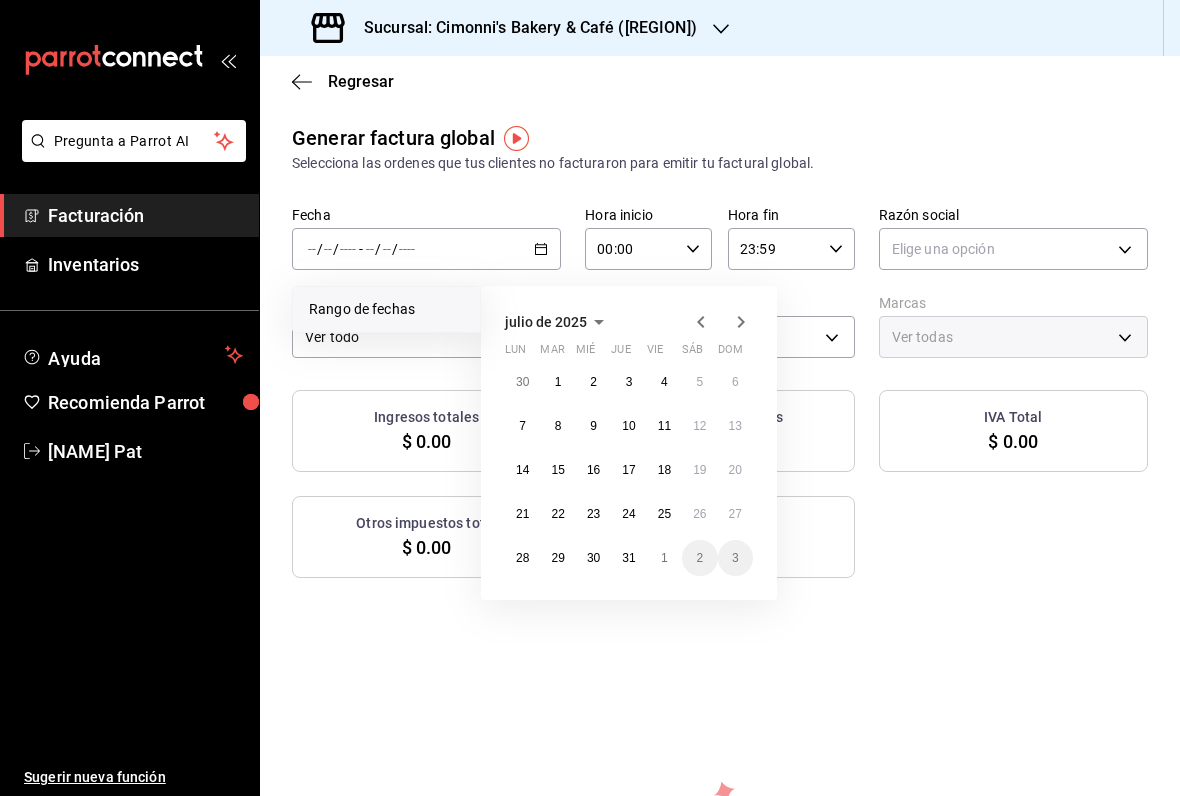 click on "julio de 2025 lun mar mié jue vie sáb dom 30 1 2 3 4 5 6 7 8 9 10 11 12 13 14 15 16 17 18 19 20 21 22 23 24 25 26 27 28 29 30 31 1 2 3" at bounding box center [629, 443] 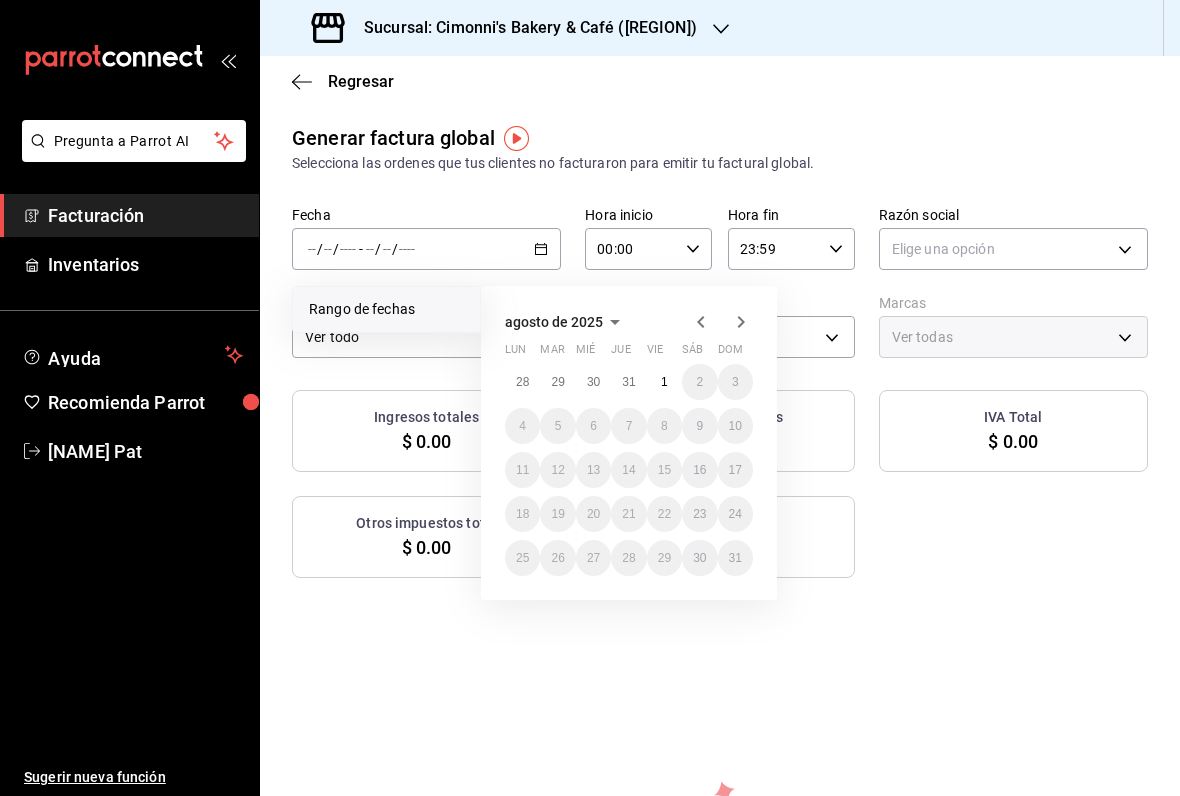 click 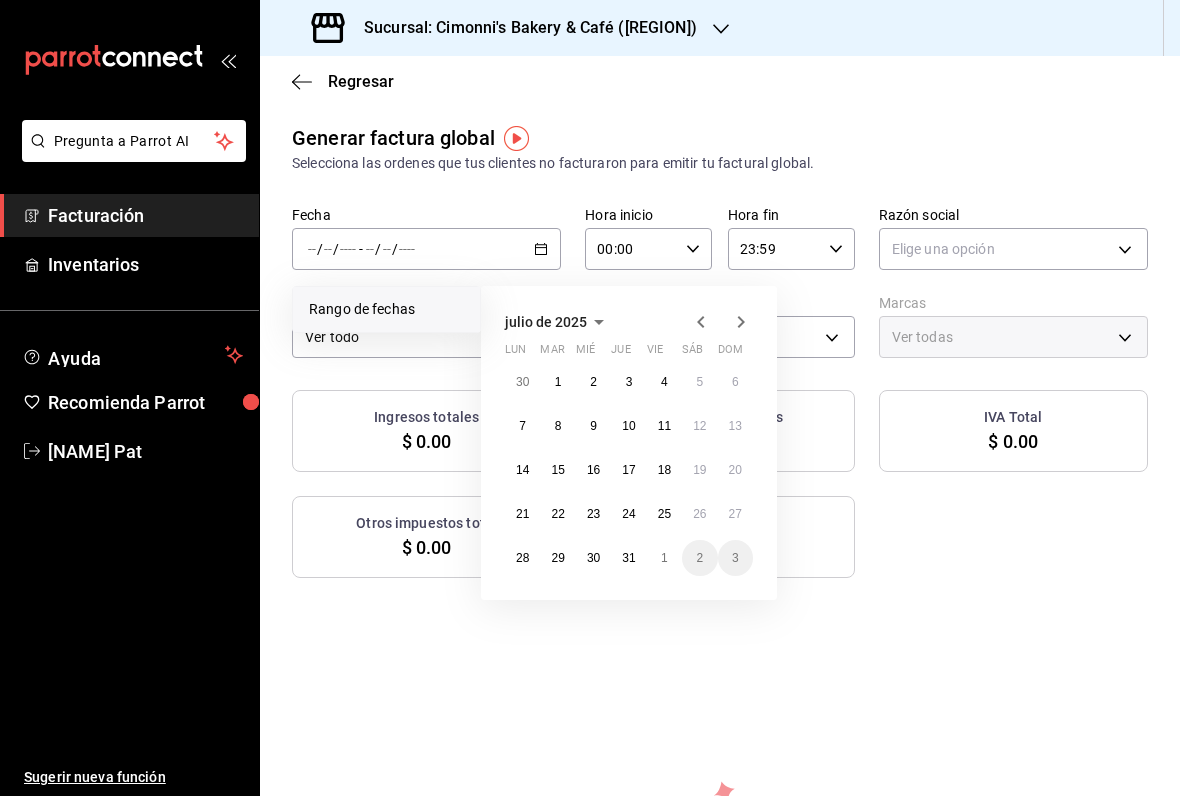 click on "16" at bounding box center (593, 470) 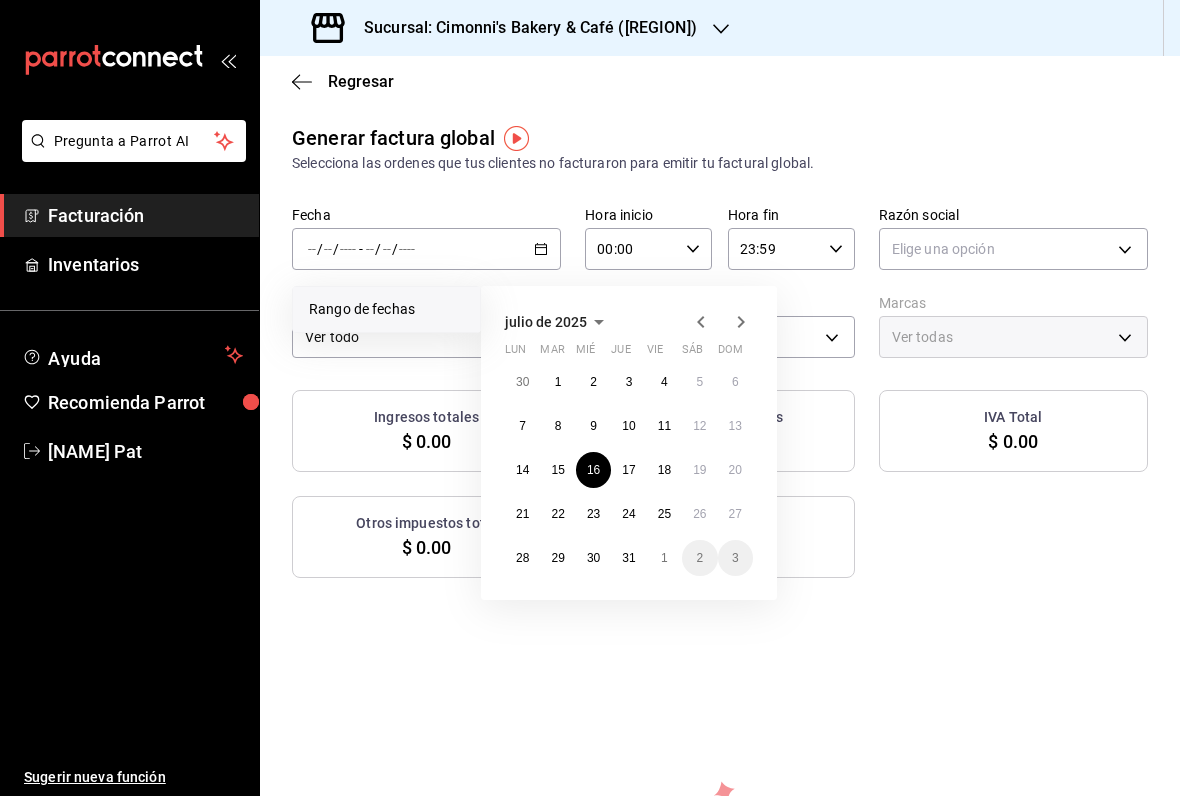 click on "17" at bounding box center [628, 470] 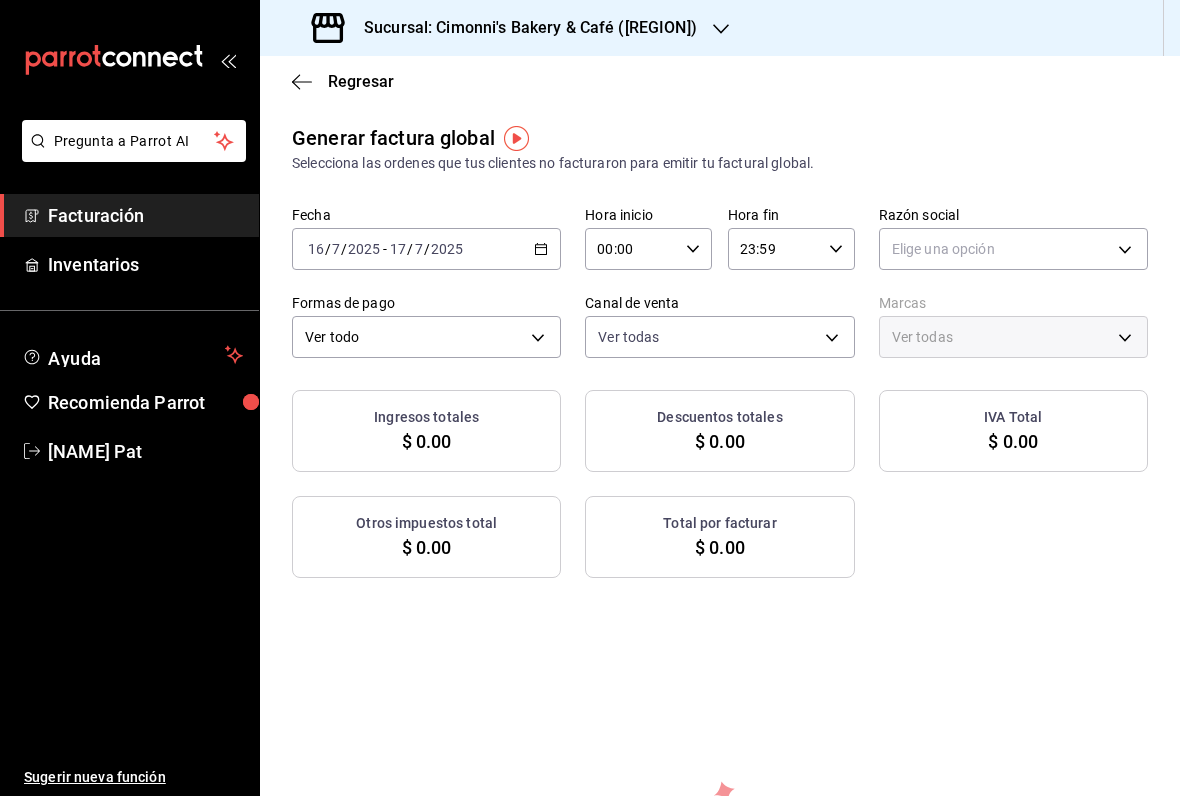 click 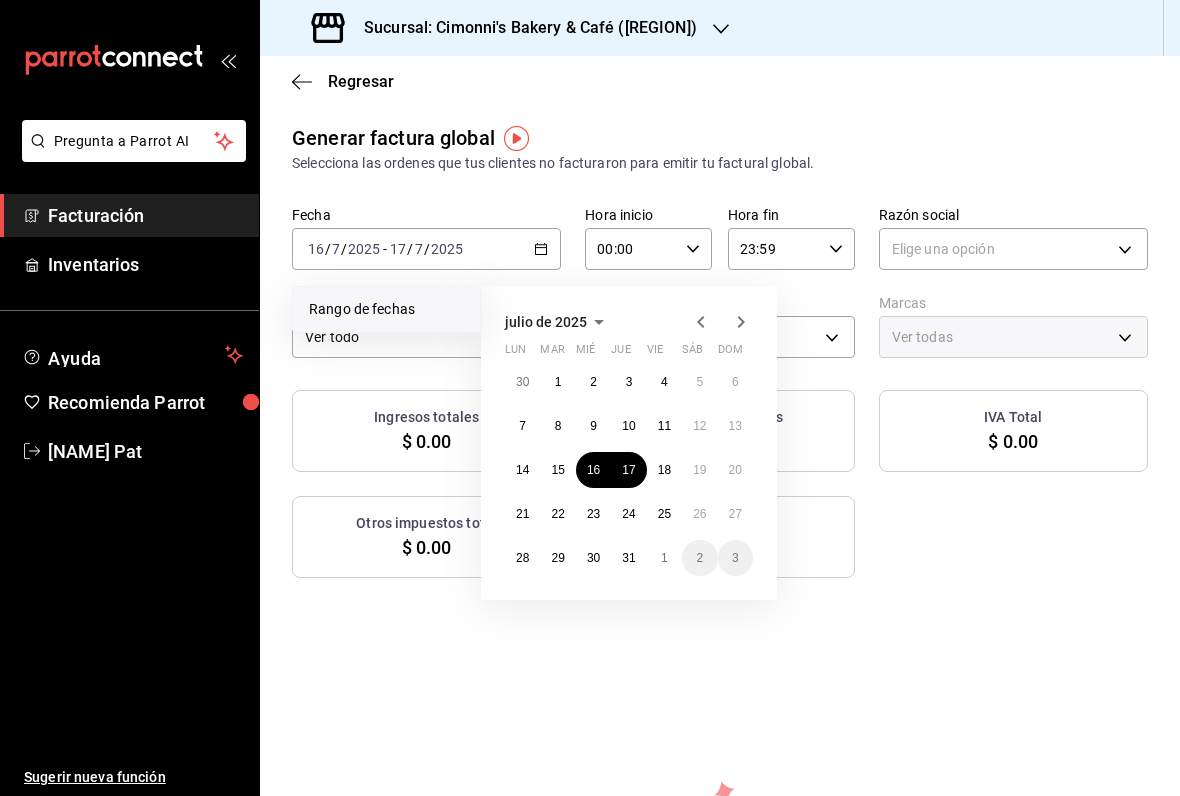 click on "24" at bounding box center (628, 514) 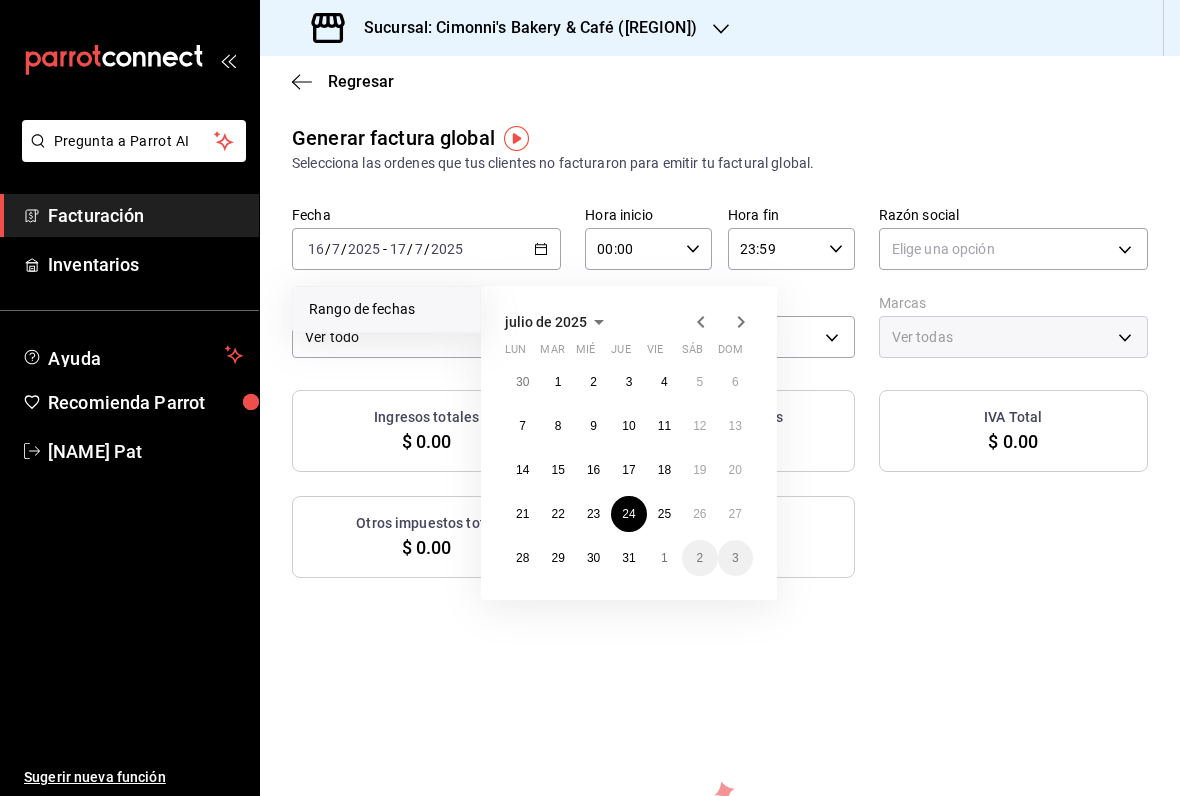click on "17" at bounding box center (628, 470) 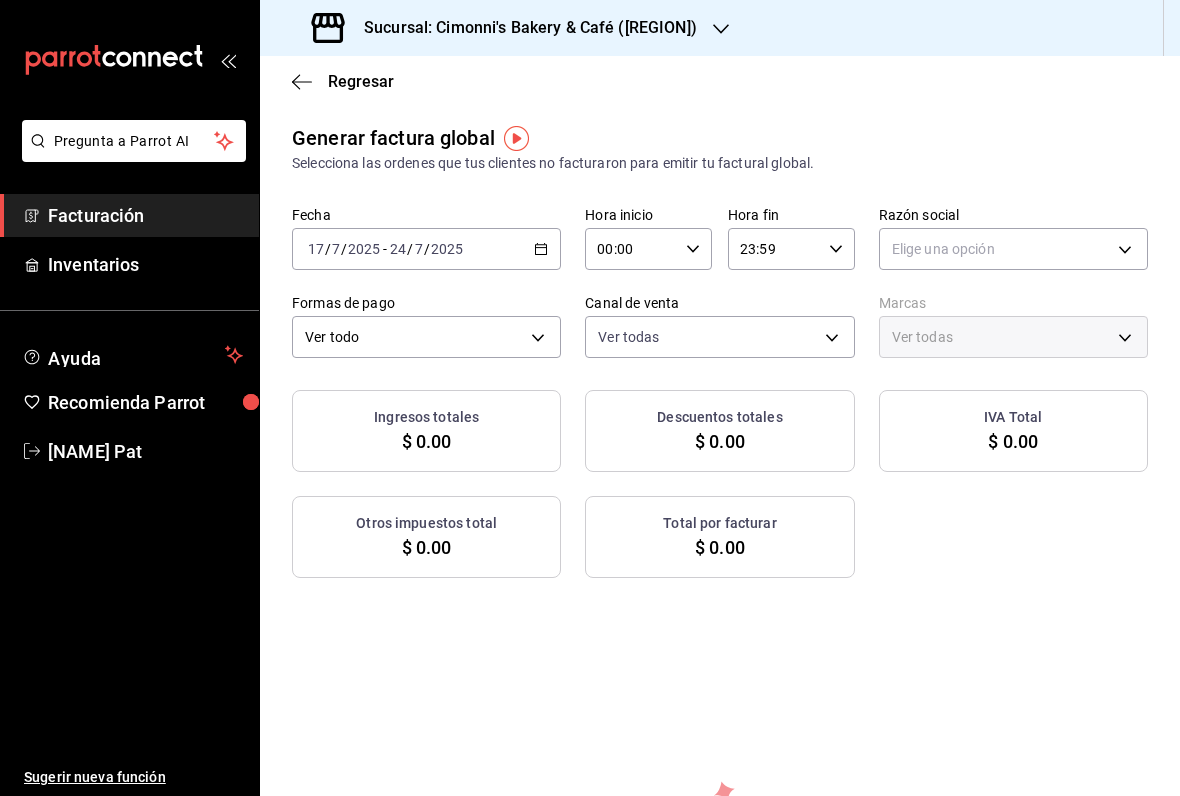 click on "Pregunta a Parrot AI Facturación   Inventarios   Ayuda Recomienda Parrot   Carlos Pat   Sugerir nueva función   Sucursal: Cimonni's  Bakery & Café (Lavín) Regresar Generar factura global Selecciona las ordenes que tus clientes no facturaron para emitir tu factural global. Fecha 2025-07-17 17 / 7 / 2025 - 2025-07-24 24 / 7 / 2025 Hora inicio 00:00 Hora inicio Hora fin 23:59 Hora fin Razón social Elige una opción Formas de pago Ver todo ALL Canal de venta Ver todas PARROT,UBER_EATS,RAPPI,DIDI_FOOD,ONLINE Marcas Ver todas Ingresos totales $ 0.00 Descuentos totales $ 0.00 IVA Total $ 0.00 Otros impuestos total $ 0.00 Total por facturar $ 0.00 No hay información que mostrar Pregunta a Parrot AI Facturación   Inventarios   Ayuda Recomienda Parrot   Carlos Pat   Sugerir nueva función   GANA 1 MES GRATIS EN TU SUSCRIPCIÓN AQUÍ Ver video tutorial Ir a video Visitar centro de ayuda (81) 2046 6363 soporte@parrotsoftware.io Visitar centro de ayuda (81) 2046 6363 soporte@parrotsoftware.io" at bounding box center [590, 398] 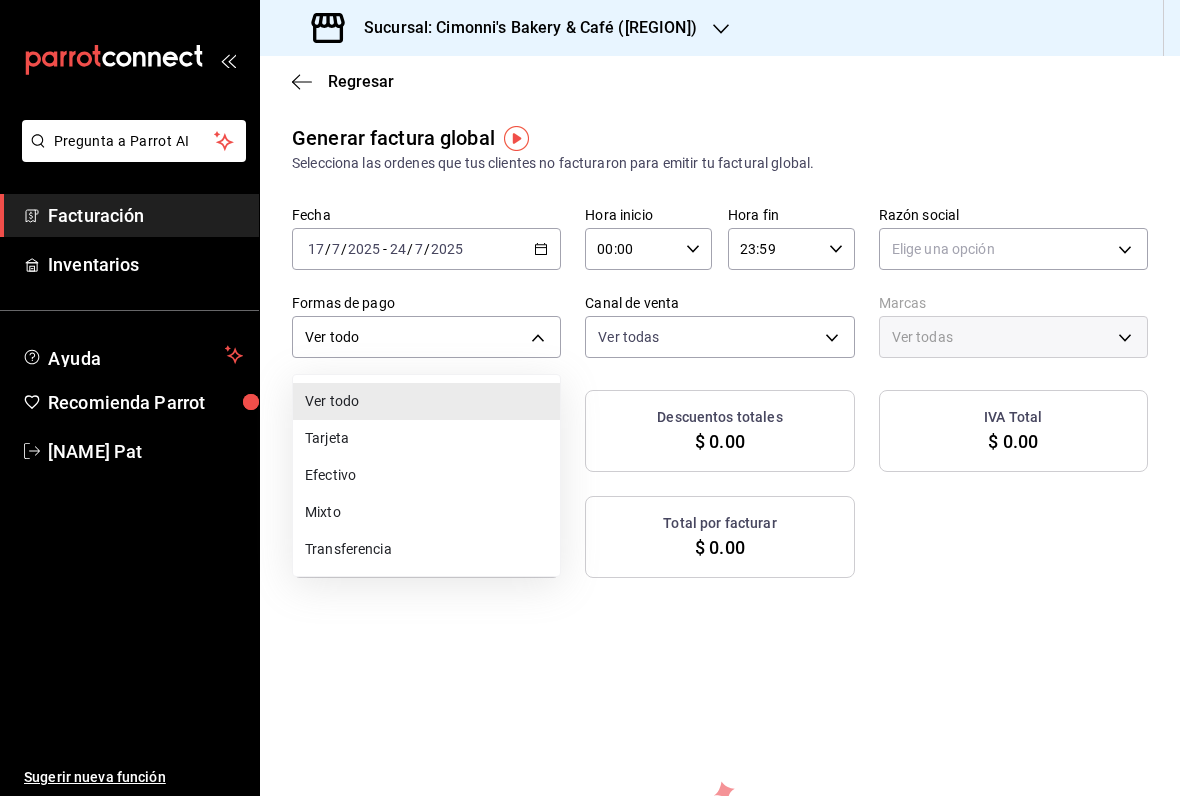 click on "Tarjeta" at bounding box center (426, 438) 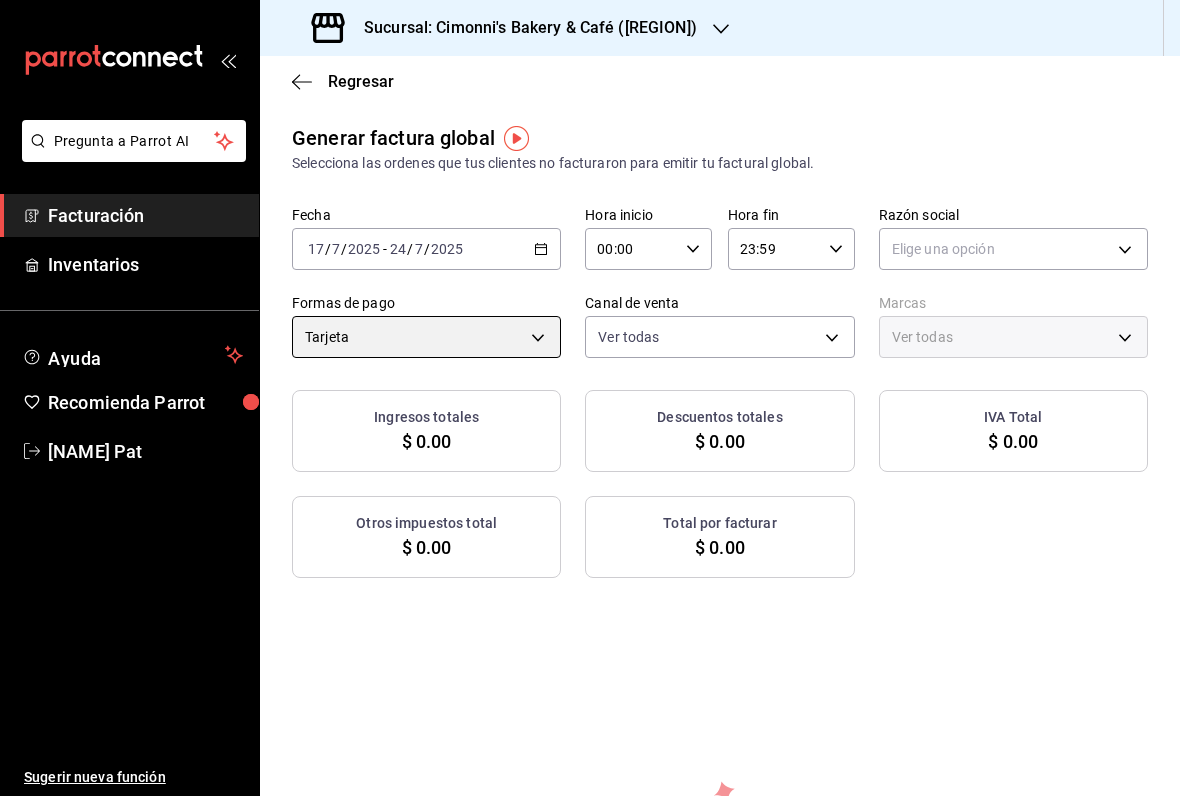 type on "CARD" 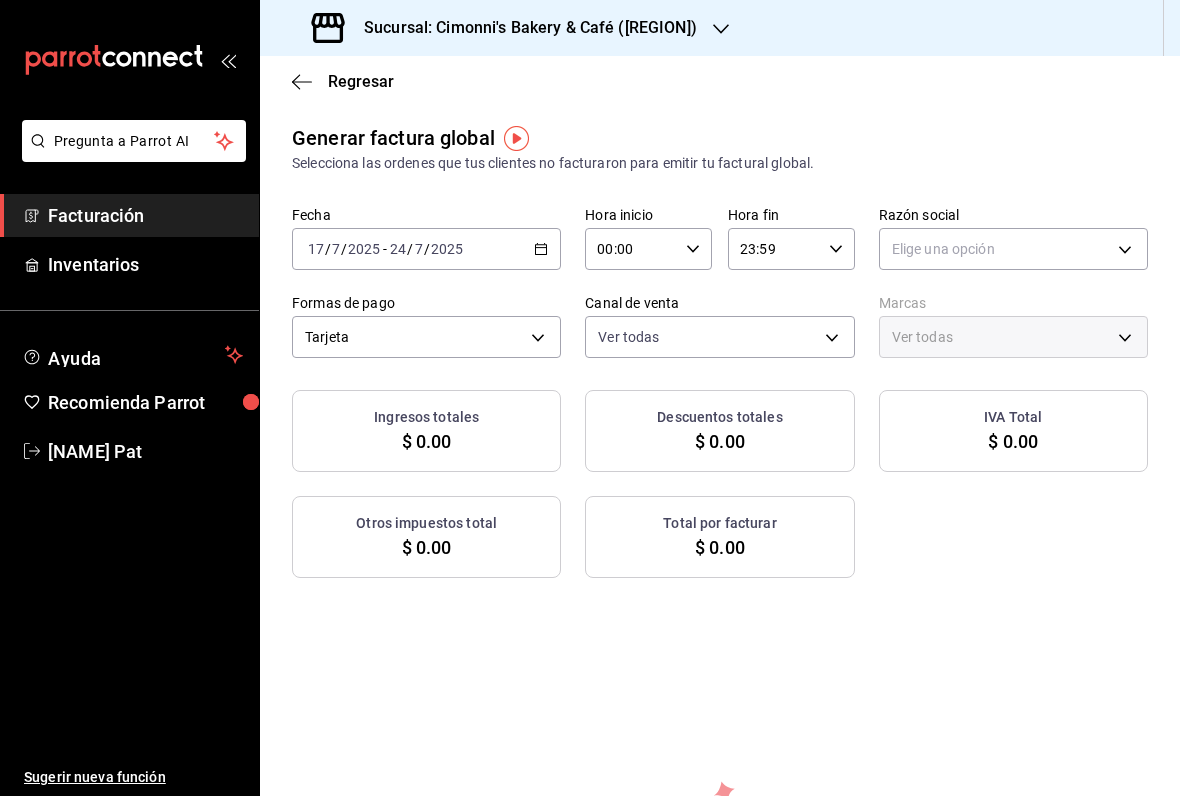 click on "Pregunta a Parrot AI Facturación   Inventarios   Ayuda Recomienda Parrot   Carlos Pat   Sugerir nueva función   Sucursal: Cimonni's  Bakery & Café (Lavín) Regresar Generar factura global Selecciona las ordenes que tus clientes no facturaron para emitir tu factural global. Fecha 2025-07-17 17 / 7 / 2025 - 2025-07-24 24 / 7 / 2025 Hora inicio 00:00 Hora inicio Hora fin 23:59 Hora fin Razón social Elige una opción Formas de pago Tarjeta CARD Canal de venta Ver todas PARROT,UBER_EATS,RAPPI,DIDI_FOOD,ONLINE Marcas Ver todas Ingresos totales $ 0.00 Descuentos totales $ 0.00 IVA Total $ 0.00 Otros impuestos total $ 0.00 Total por facturar $ 0.00 No hay información que mostrar Pregunta a Parrot AI Facturación   Inventarios   Ayuda Recomienda Parrot   Carlos Pat   Sugerir nueva función   GANA 1 MES GRATIS EN TU SUSCRIPCIÓN AQUÍ Ver video tutorial Ir a video Visitar centro de ayuda (81) 2046 6363 soporte@parrotsoftware.io Visitar centro de ayuda (81) 2046 6363 soporte@parrotsoftware.io" at bounding box center (590, 398) 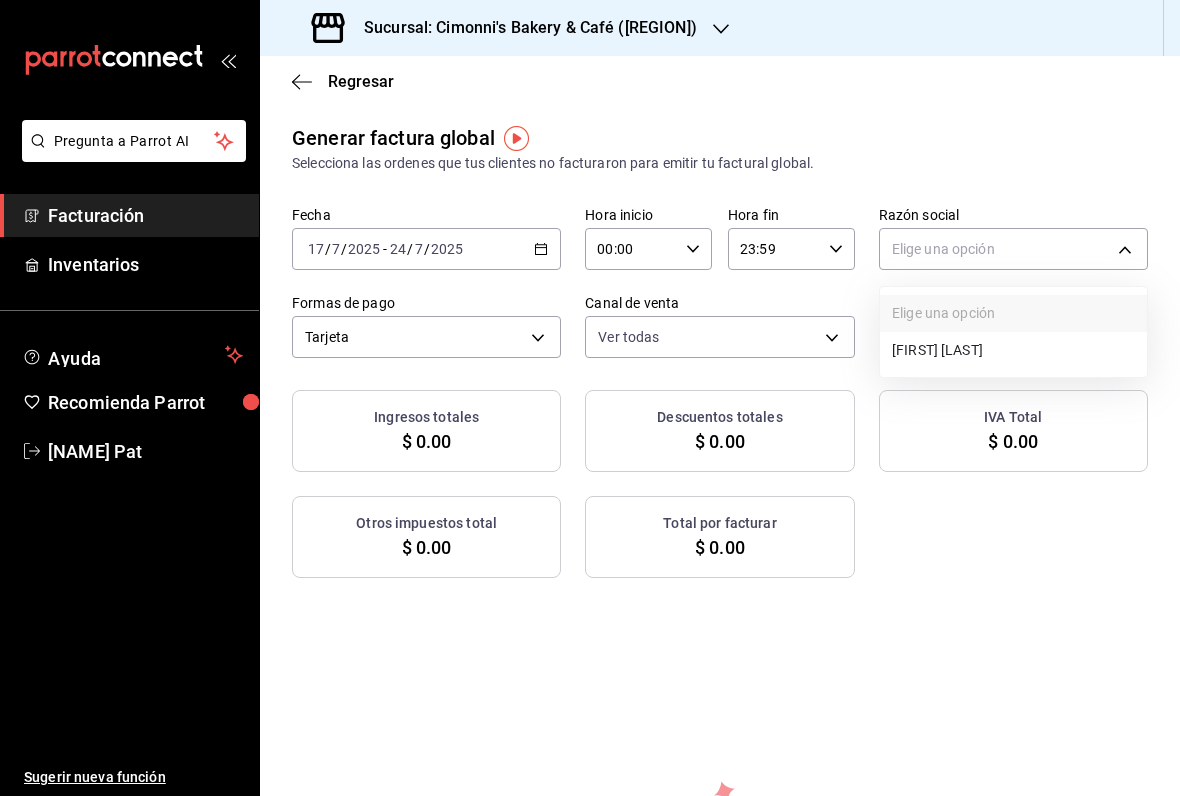 click on "KARINA APIPILHUASCO LOPEZ" at bounding box center (1013, 350) 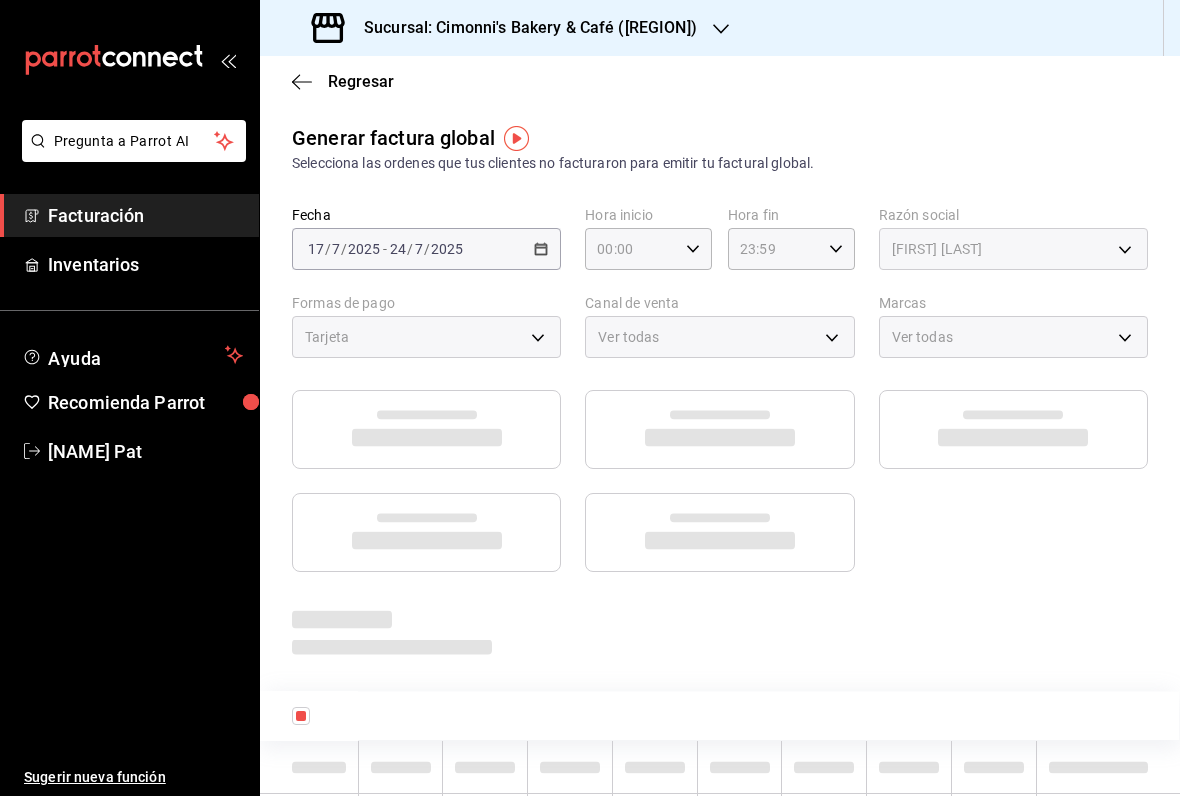 click on "Ver todas" at bounding box center (1013, 337) 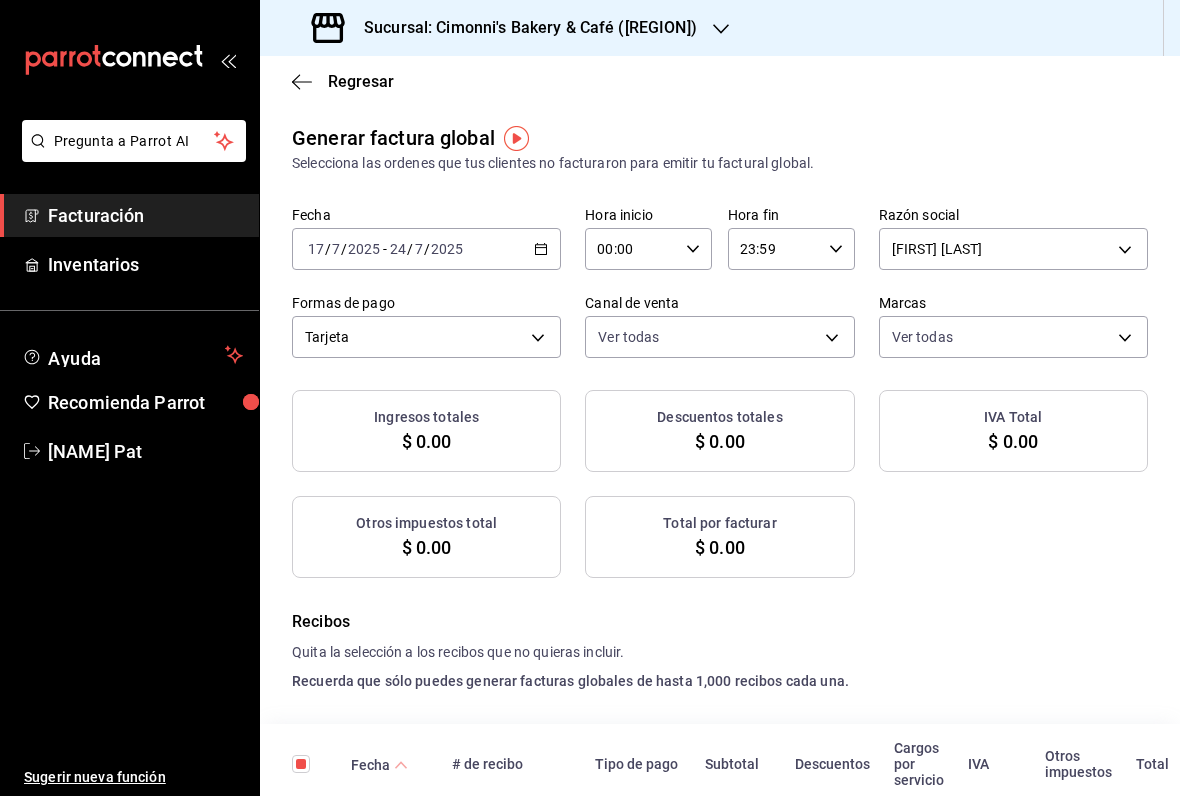 checkbox on "true" 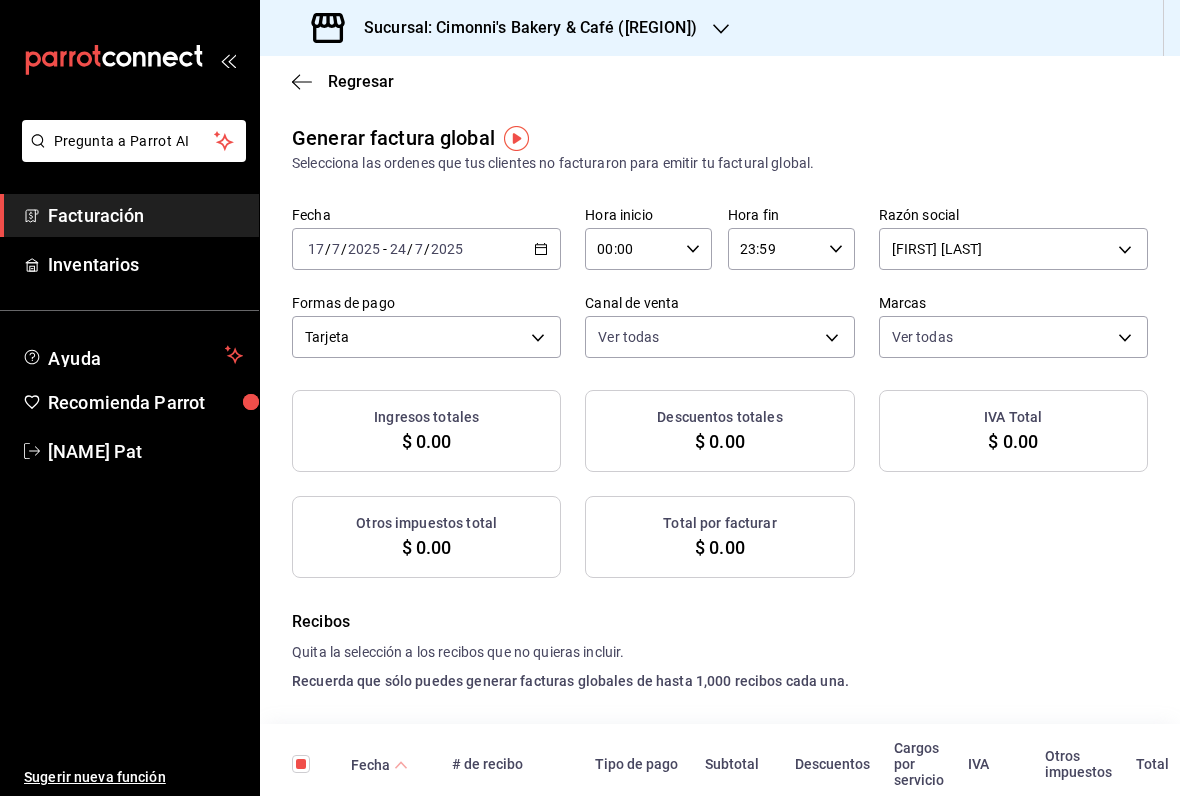 checkbox on "true" 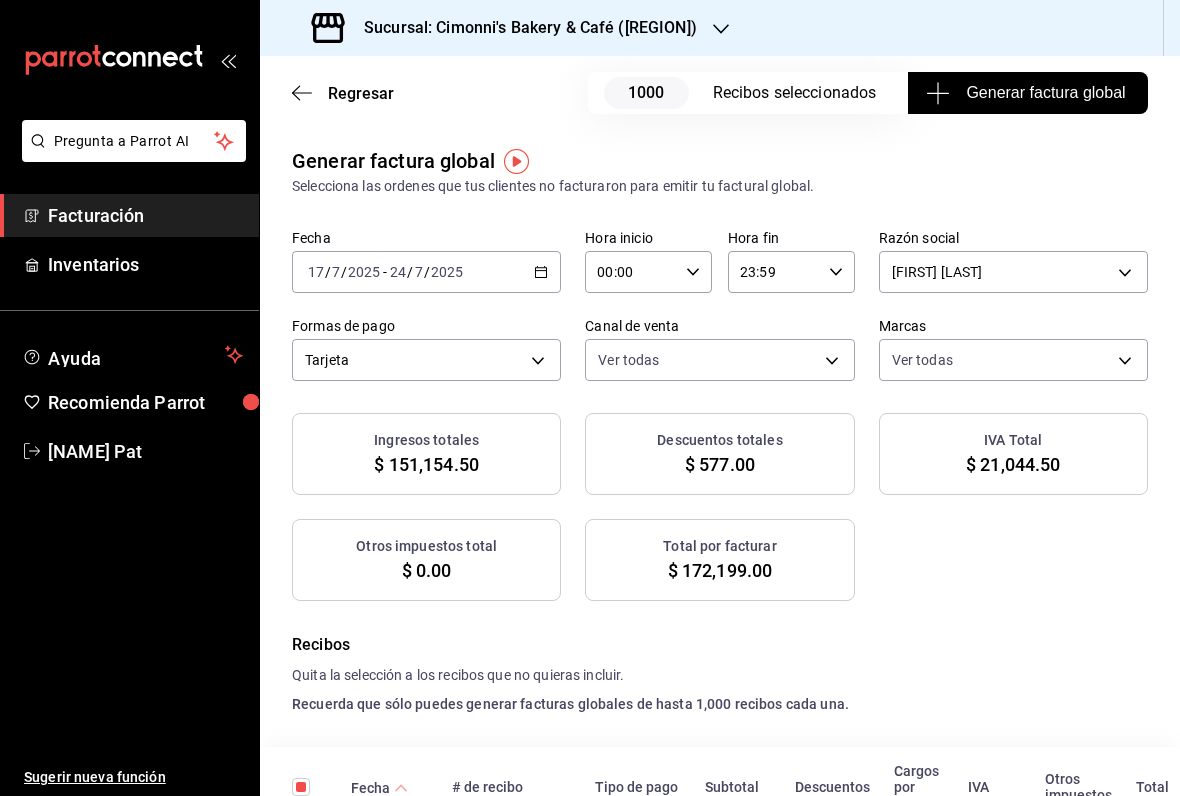 click on "2025-07-17 17 / 7 / 2025 - 2025-07-24 24 / 7 / 2025" at bounding box center [426, 272] 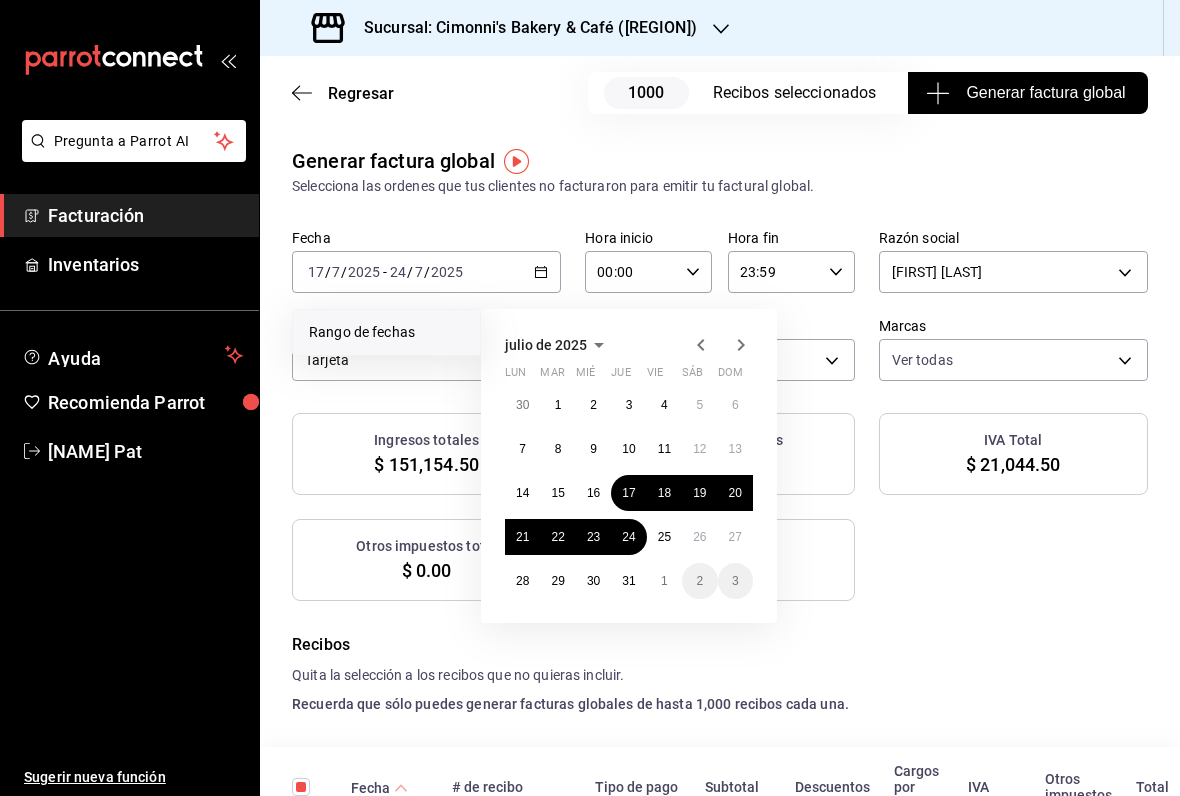 click on "23" at bounding box center [593, 537] 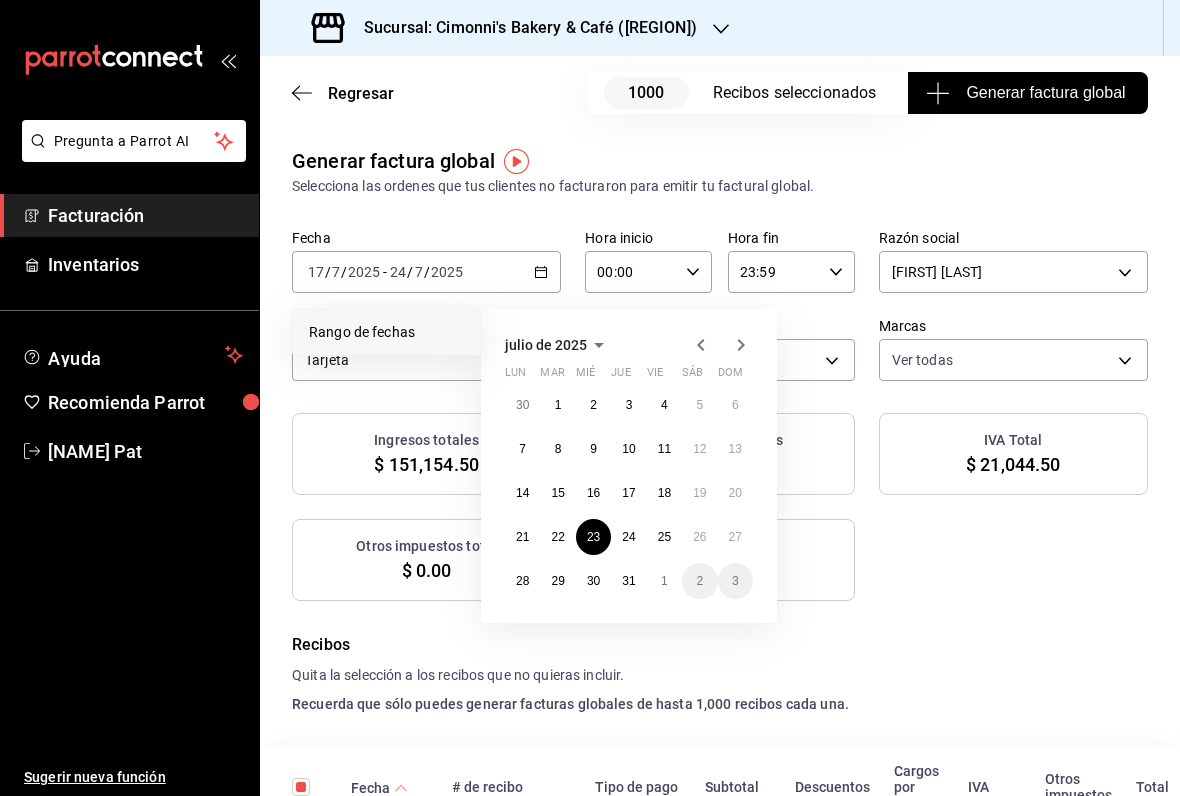 click on "17" at bounding box center (628, 493) 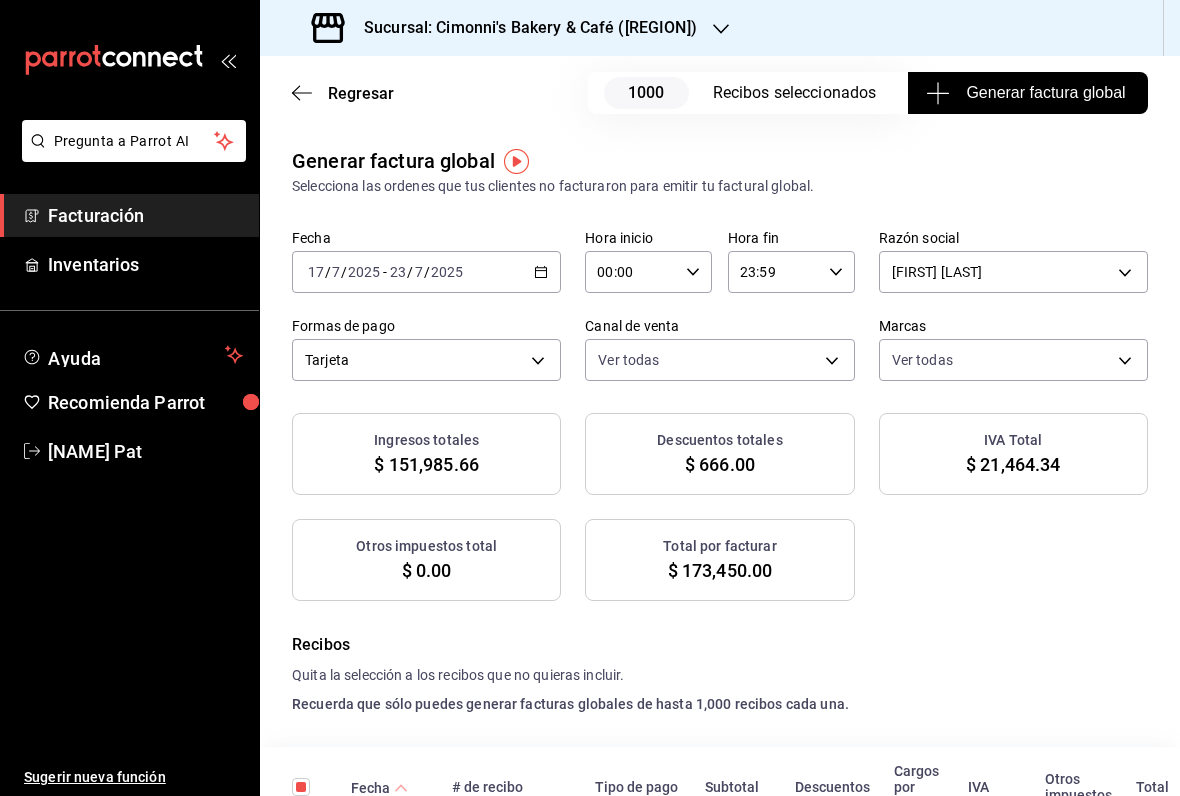 click on "2025-07-17 17 / 7 / 2025 - 2025-07-23 23 / 7 / 2025" at bounding box center (426, 272) 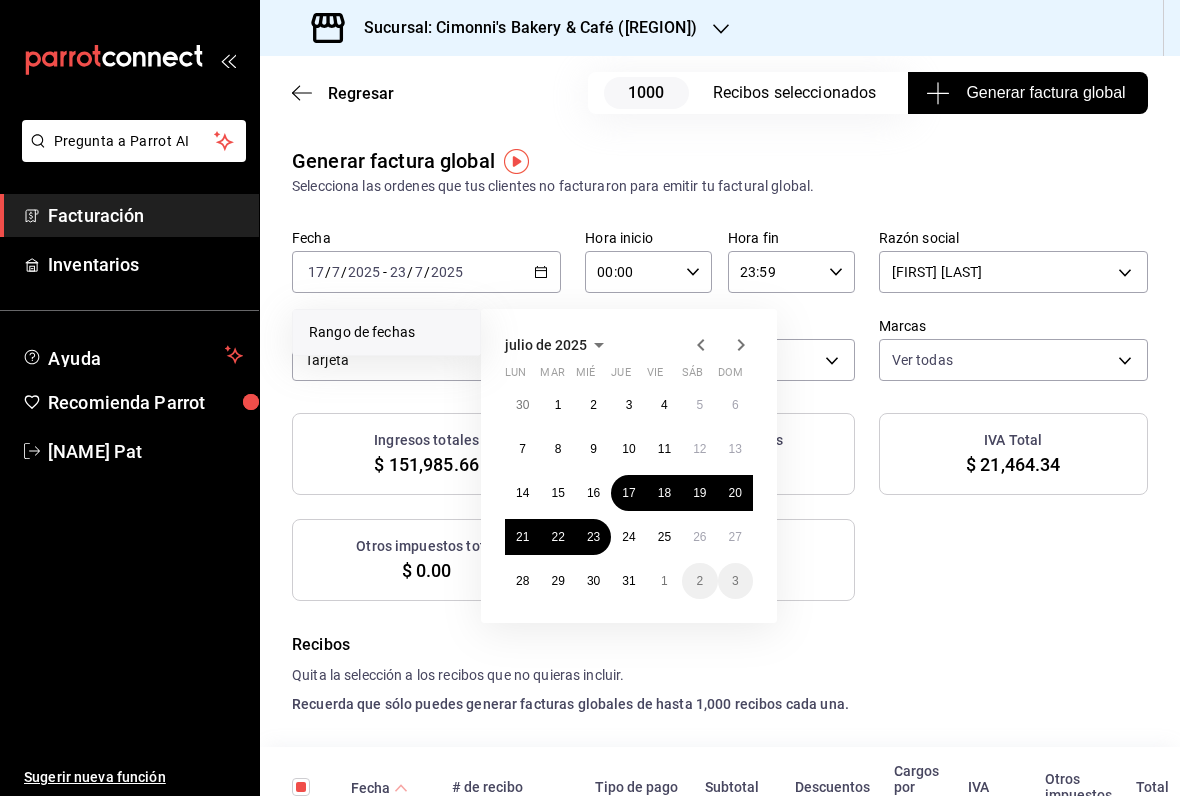 click on "17" at bounding box center (628, 493) 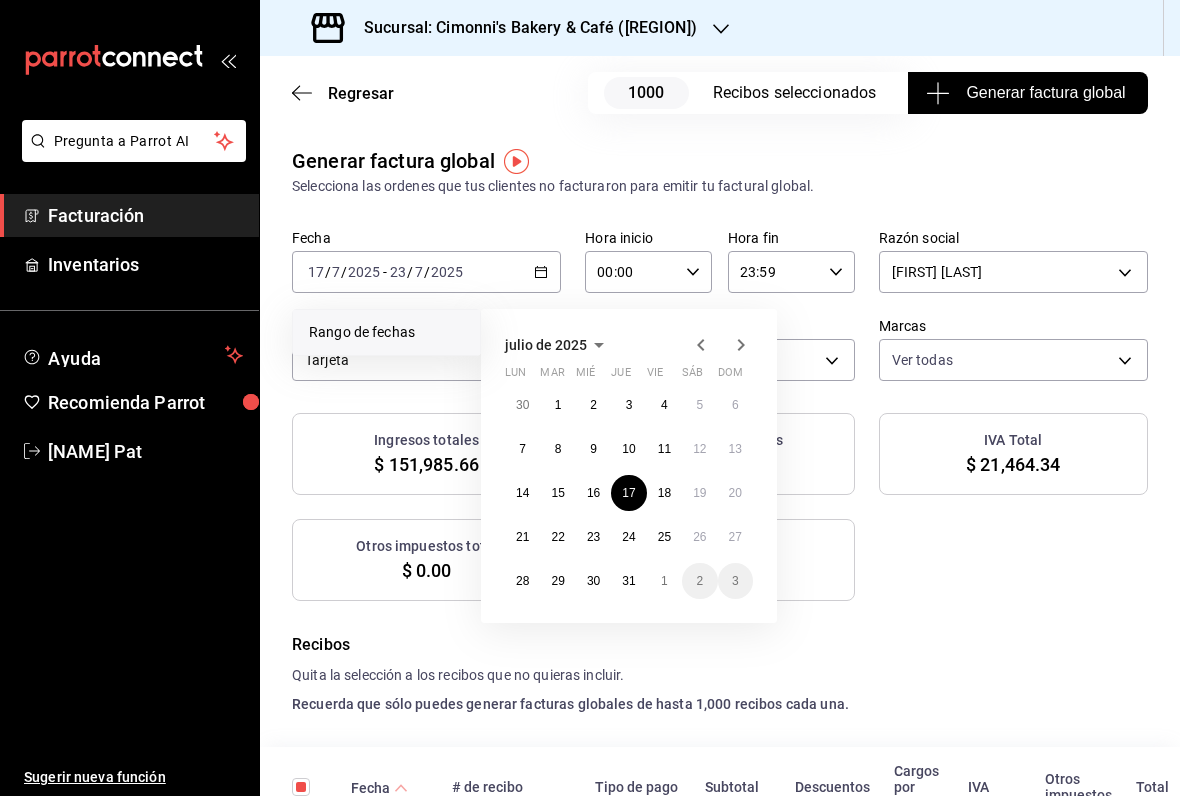 click on "22" at bounding box center [557, 537] 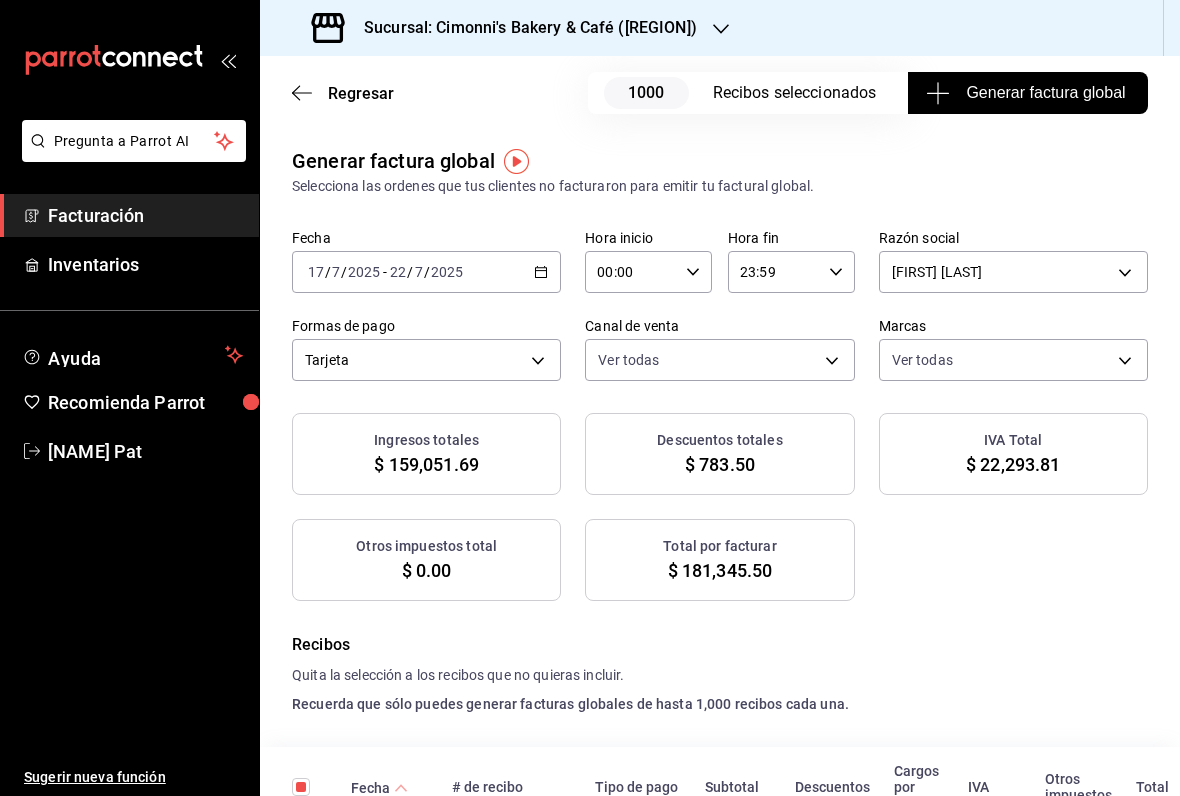 click 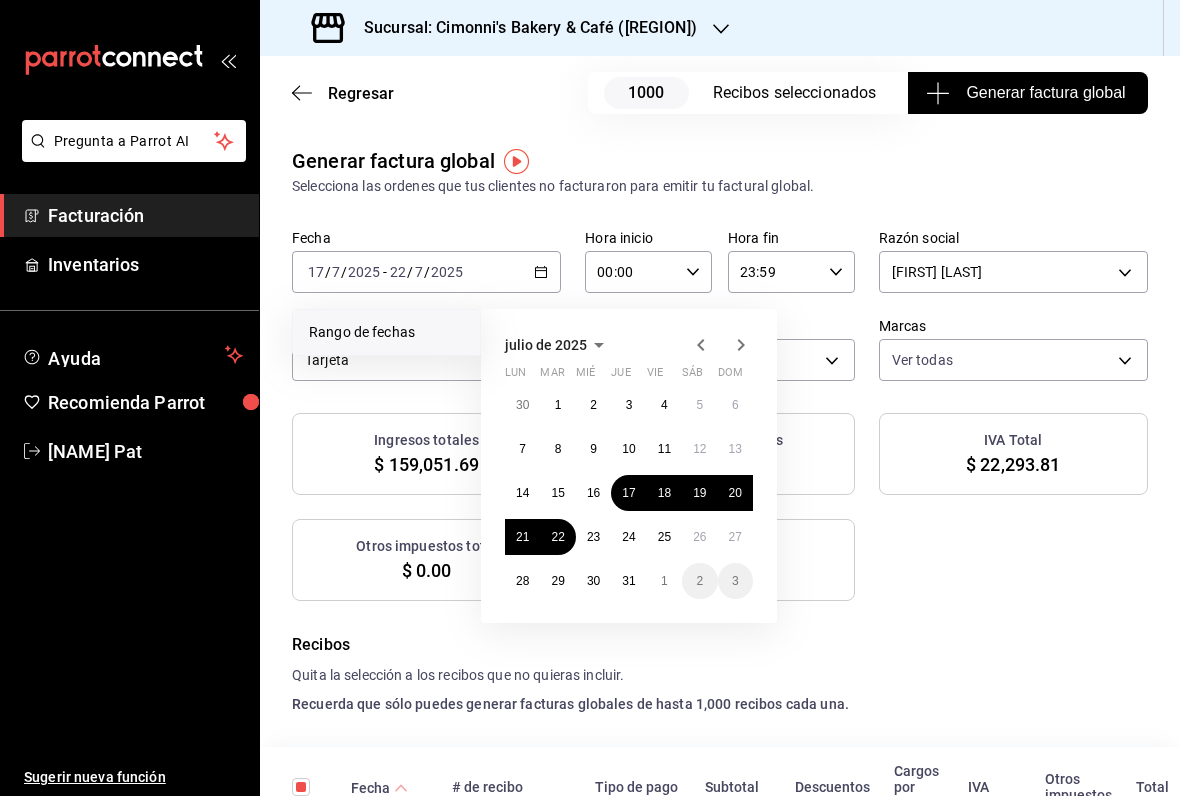 click on "17" at bounding box center [628, 493] 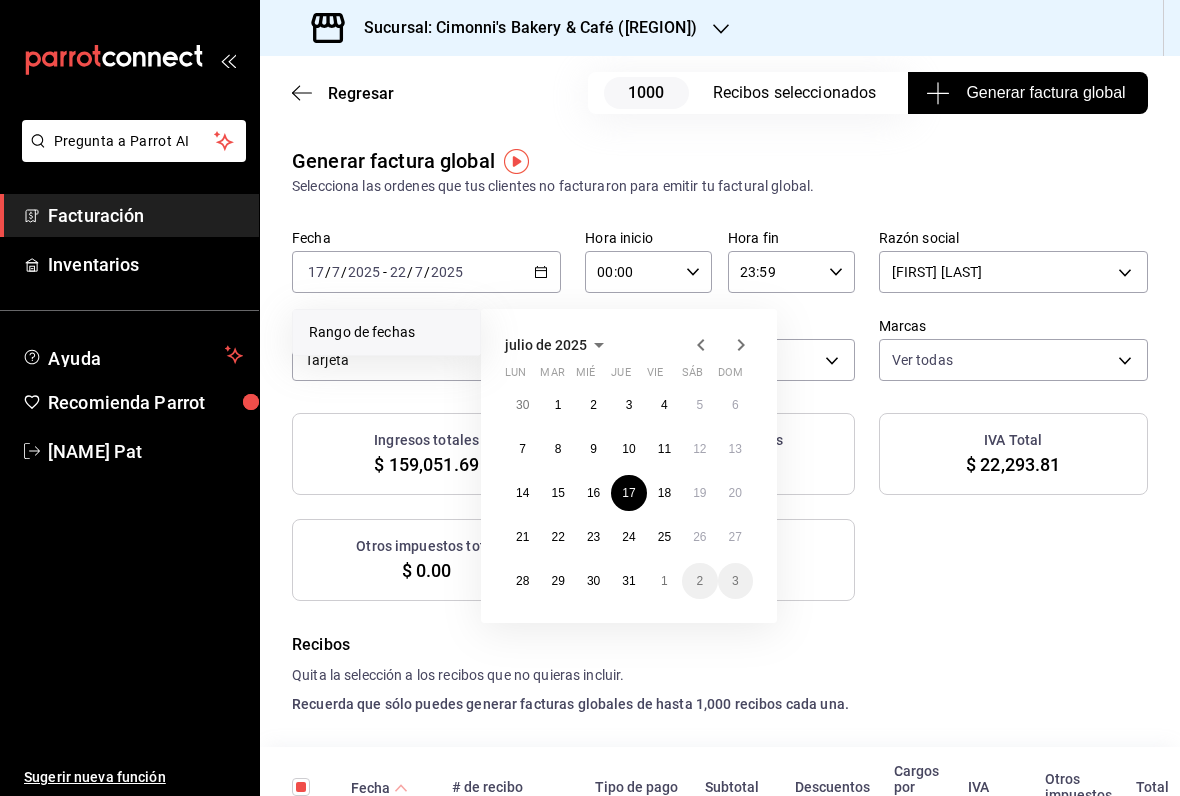 click on "23" at bounding box center (593, 537) 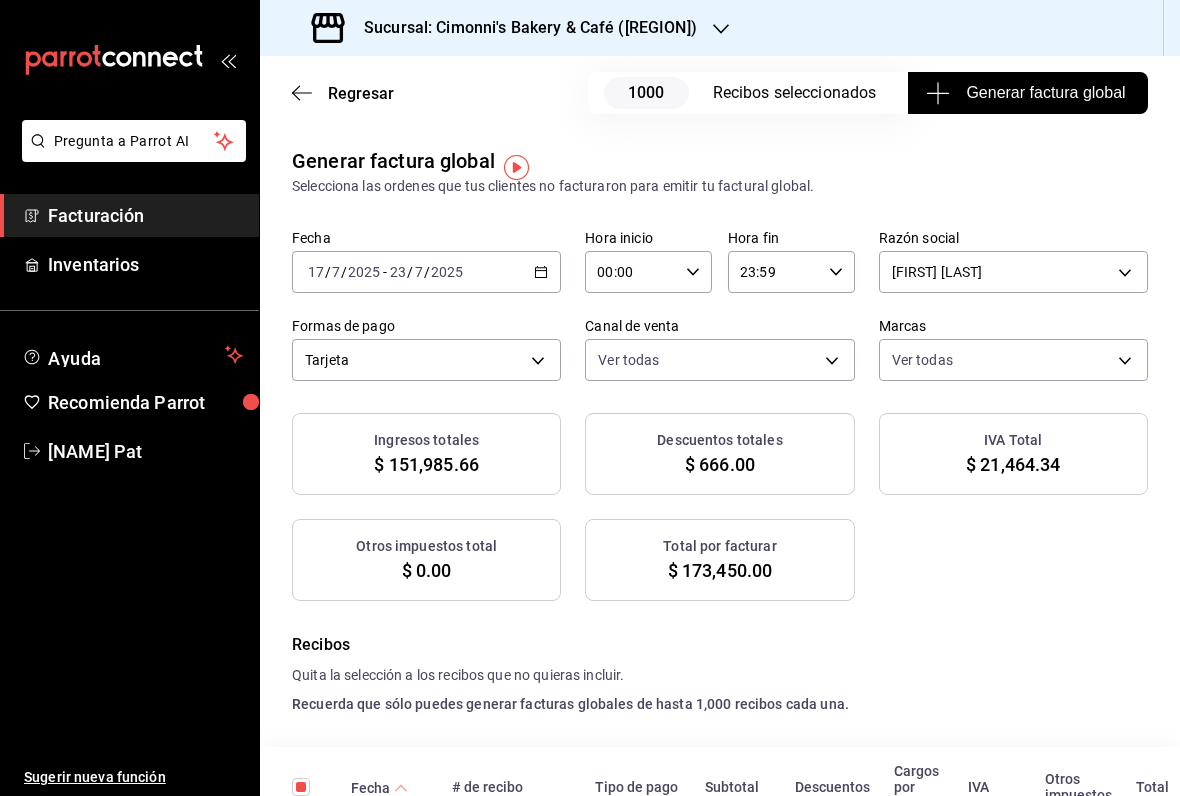 scroll, scrollTop: 0, scrollLeft: 0, axis: both 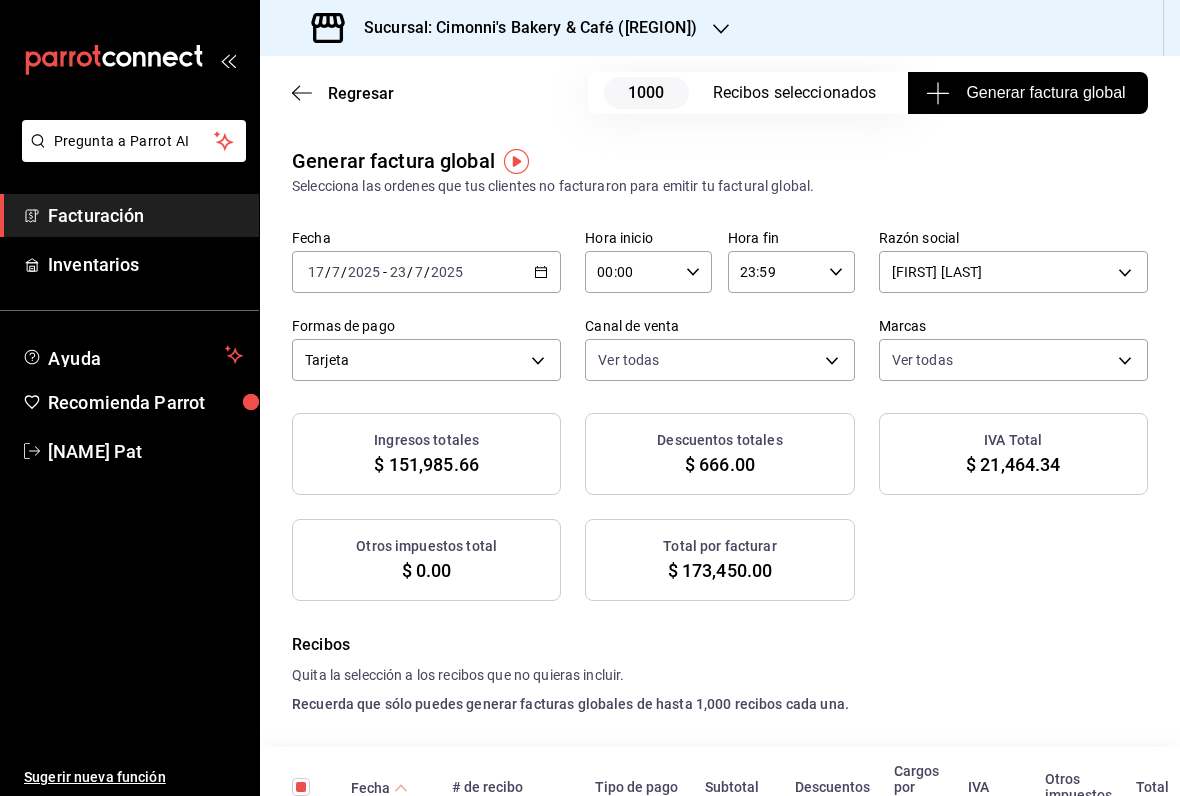 click on "Pregunta a Parrot AI Facturación   Inventarios   Ayuda Recomienda Parrot   Carlos Pat   Sugerir nueva función   Sucursal: Cimonni's  Bakery & Café (Lavín) Regresar 1000 Recibos seleccionados Generar factura global Generar factura global Selecciona las ordenes que tus clientes no facturaron para emitir tu factural global. Fecha 2025-07-17 17 / 7 / 2025 - 2025-07-23 23 / 7 / 2025 Hora inicio 00:00 Hora inicio Hora fin 23:59 Hora fin Razón social KARINA APIPILHUASCO LOPEZ 2a71d23a-eccb-4f4e-b3ae-9919a0868a42 Formas de pago Tarjeta CARD Canal de venta Ver todas PARROT,UBER_EATS,RAPPI,DIDI_FOOD,ONLINE Marcas Ver todas 3079bc7b-678e-4156-9b44-9314caba15ff Ingresos totales $ 151,985.66 Descuentos totales $ 666.00 IVA Total $ 21,464.34 Otros impuestos total $ 0.00 Total por facturar $ 173,450.00 Recibos Quita la selección a los recibos que no quieras incluir. Recuerda que sólo puedes generar facturas globales de hasta 1,000 recibos cada una. Fecha # de recibo Tipo de pago Subtotal Descuentos IVA Total Tarjeta" at bounding box center [590, 398] 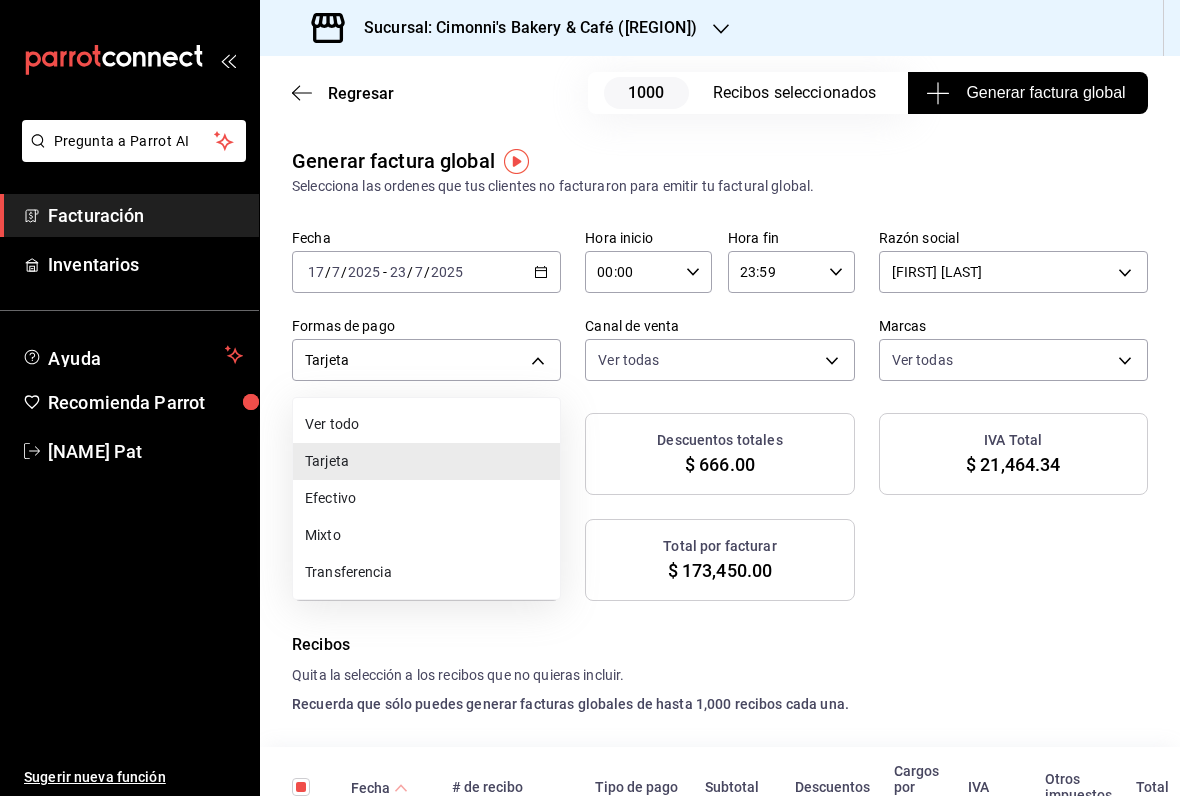 click at bounding box center [590, 398] 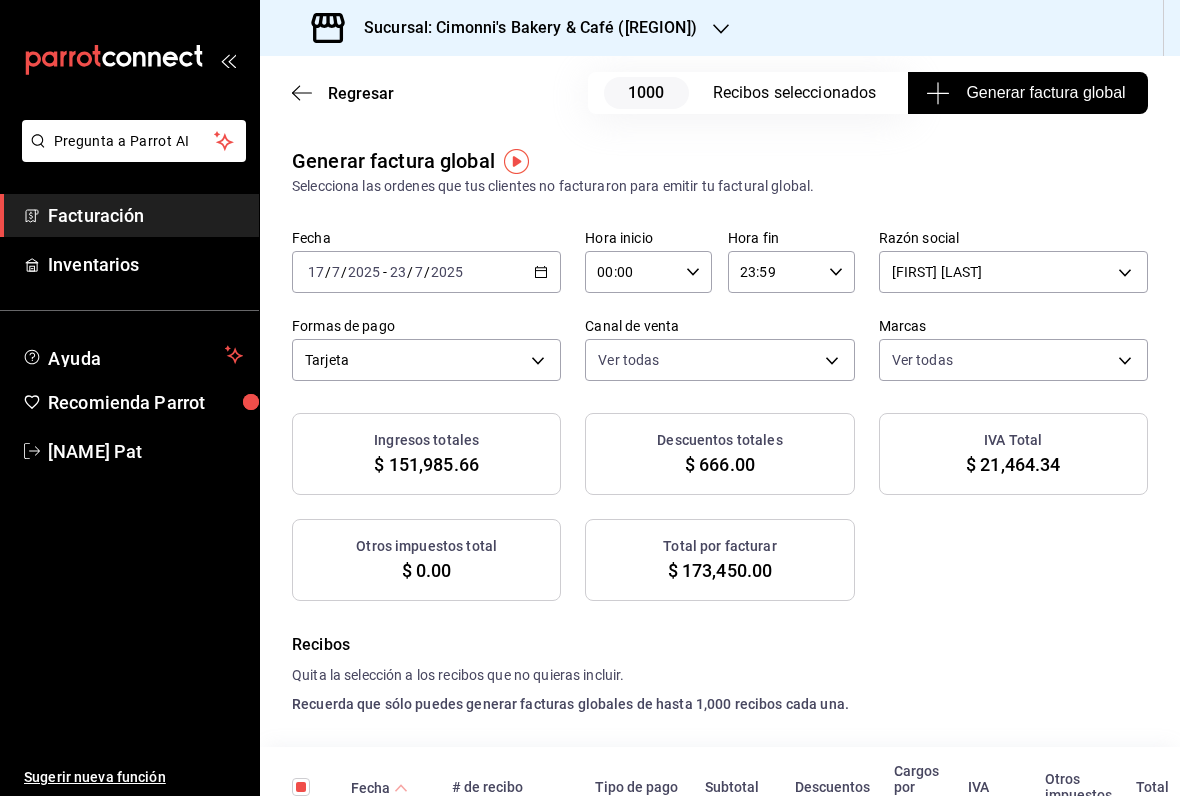 click on "Pregunta a Parrot AI Facturación   Inventarios   Ayuda Recomienda Parrot   Carlos Pat   Sugerir nueva función   Sucursal: Cimonni's  Bakery & Café (Lavín) Regresar 1000 Recibos seleccionados Generar factura global Generar factura global Selecciona las ordenes que tus clientes no facturaron para emitir tu factural global. Fecha 2025-07-17 17 / 7 / 2025 - 2025-07-23 23 / 7 / 2025 Hora inicio 00:00 Hora inicio Hora fin 23:59 Hora fin Razón social KARINA APIPILHUASCO LOPEZ 2a71d23a-eccb-4f4e-b3ae-9919a0868a42 Formas de pago Tarjeta CARD Canal de venta Ver todas PARROT,UBER_EATS,RAPPI,DIDI_FOOD,ONLINE Marcas Ver todas 3079bc7b-678e-4156-9b44-9314caba15ff Ingresos totales $ 151,985.66 Descuentos totales $ 666.00 IVA Total $ 21,464.34 Otros impuestos total $ 0.00 Total por facturar $ 173,450.00 Recibos Quita la selección a los recibos que no quieras incluir. Recuerda que sólo puedes generar facturas globales de hasta 1,000 recibos cada una. Fecha # de recibo Tipo de pago Subtotal Descuentos IVA Total Tarjeta" at bounding box center (590, 398) 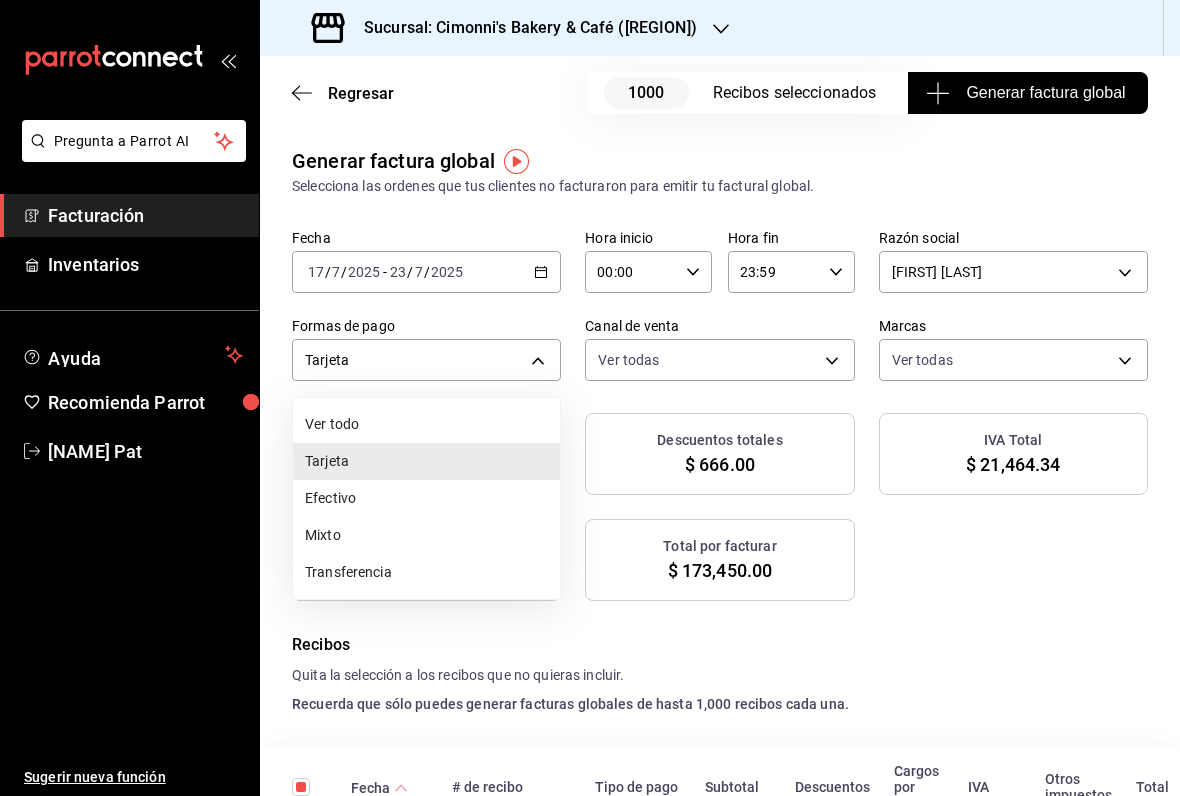 click on "Ver todo" at bounding box center (426, 424) 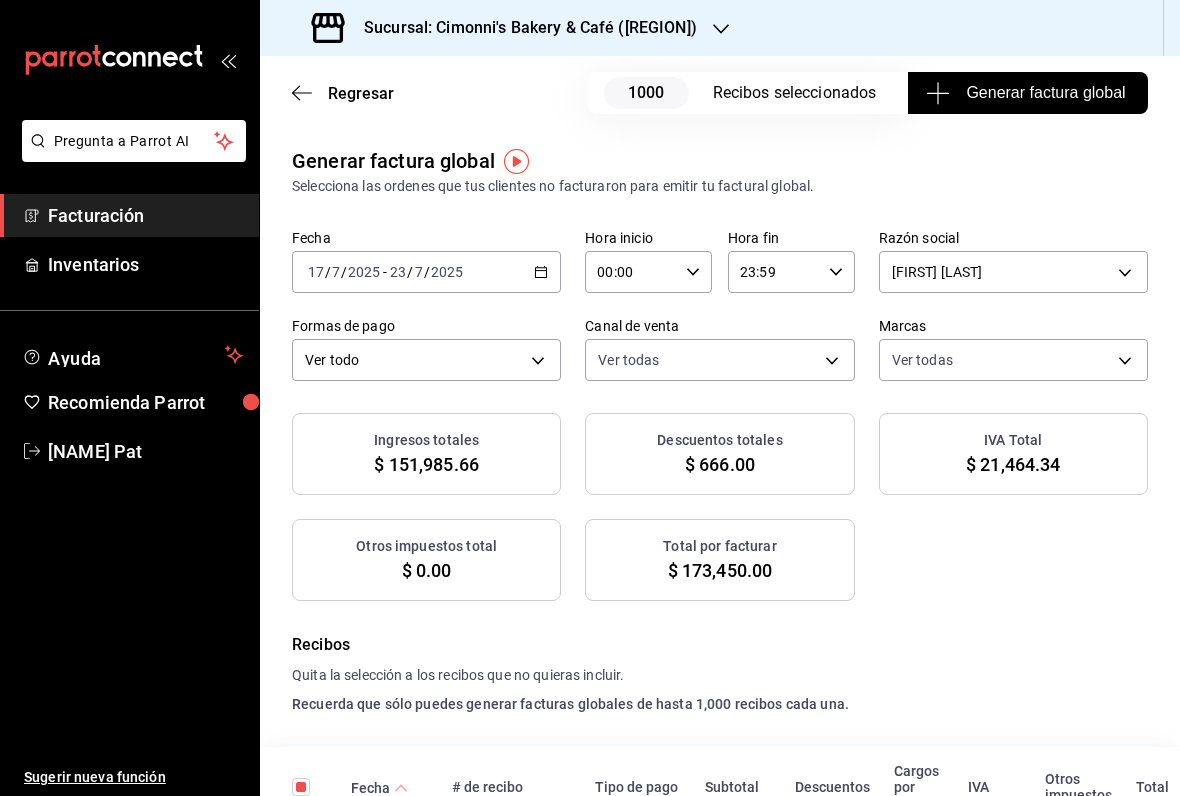 click on "Pregunta a Parrot AI Facturación   Inventarios   Ayuda Recomienda Parrot   Carlos Pat   Sugerir nueva función   Sucursal: Cimonni's  Bakery & Café (Lavín) Regresar 1000 Recibos seleccionados Generar factura global Generar factura global Selecciona las ordenes que tus clientes no facturaron para emitir tu factural global. Fecha 2025-07-17 17 / 7 / 2025 - 2025-07-23 23 / 7 / 2025 Hora inicio 00:00 Hora inicio Hora fin 23:59 Hora fin Razón social KARINA APIPILHUASCO LOPEZ 2a71d23a-eccb-4f4e-b3ae-9919a0868a42 Formas de pago Ver todo ALL Canal de venta Ver todas PARROT,UBER_EATS,RAPPI,DIDI_FOOD,ONLINE Marcas Ver todas 3079bc7b-678e-4156-9b44-9314caba15ff Ingresos totales $ 151,985.66 Descuentos totales $ 666.00 IVA Total $ 21,464.34 Otros impuestos total $ 0.00 Total por facturar $ 173,450.00 Recibos Quita la selección a los recibos que no quieras incluir. Recuerda que sólo puedes generar facturas globales de hasta 1,000 recibos cada una. Fecha # de recibo Tipo de pago Subtotal Descuentos IVA Total Tarjeta" at bounding box center (590, 398) 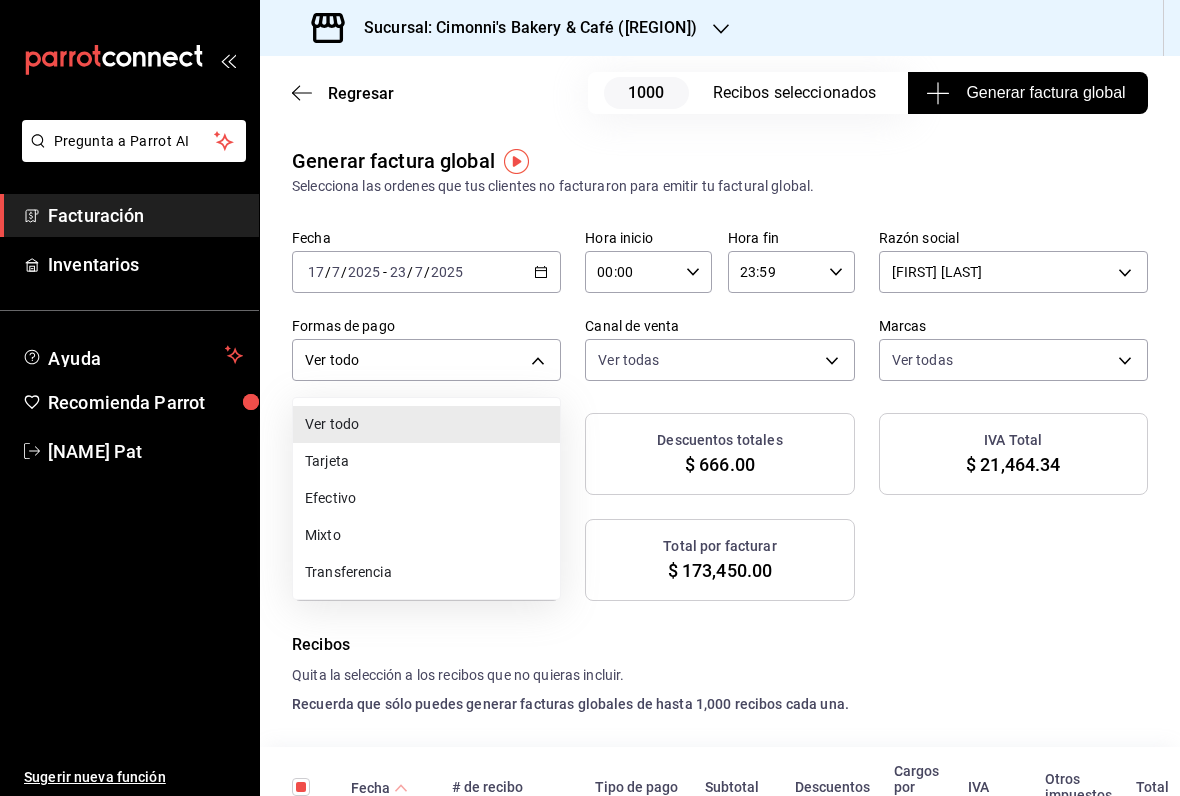 click at bounding box center [590, 398] 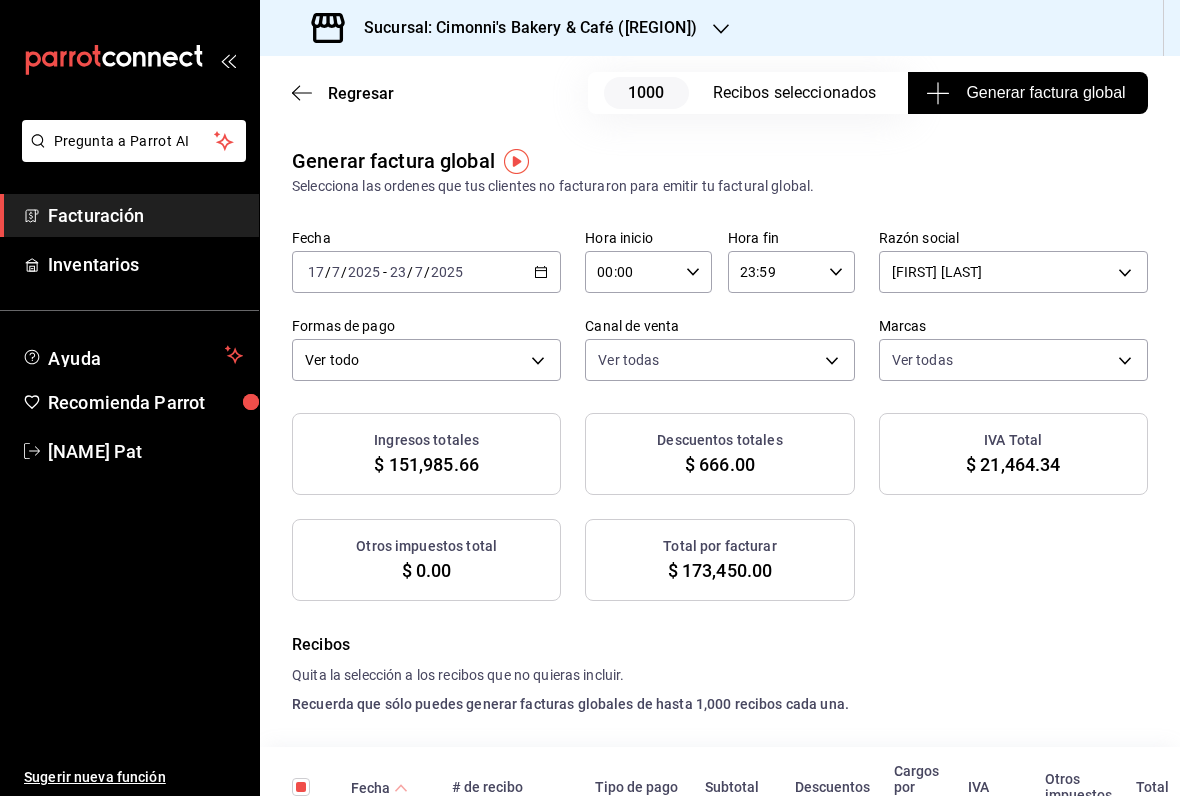 click on "Pregunta a Parrot AI Facturación   Inventarios   Ayuda Recomienda Parrot   Carlos Pat   Sugerir nueva función   Sucursal: Cimonni's  Bakery & Café (Lavín) Regresar 1000 Recibos seleccionados Generar factura global Generar factura global Selecciona las ordenes que tus clientes no facturaron para emitir tu factural global. Fecha 2025-07-17 17 / 7 / 2025 - 2025-07-23 23 / 7 / 2025 Hora inicio 00:00 Hora inicio Hora fin 23:59 Hora fin Razón social KARINA APIPILHUASCO LOPEZ 2a71d23a-eccb-4f4e-b3ae-9919a0868a42 Formas de pago Ver todo ALL Canal de venta Ver todas PARROT,UBER_EATS,RAPPI,DIDI_FOOD,ONLINE Marcas Ver todas 3079bc7b-678e-4156-9b44-9314caba15ff Ingresos totales $ 151,985.66 Descuentos totales $ 666.00 IVA Total $ 21,464.34 Otros impuestos total $ 0.00 Total por facturar $ 173,450.00 Recibos Quita la selección a los recibos que no quieras incluir. Recuerda que sólo puedes generar facturas globales de hasta 1,000 recibos cada una. Fecha # de recibo Tipo de pago Subtotal Descuentos IVA Total Tarjeta" at bounding box center [590, 398] 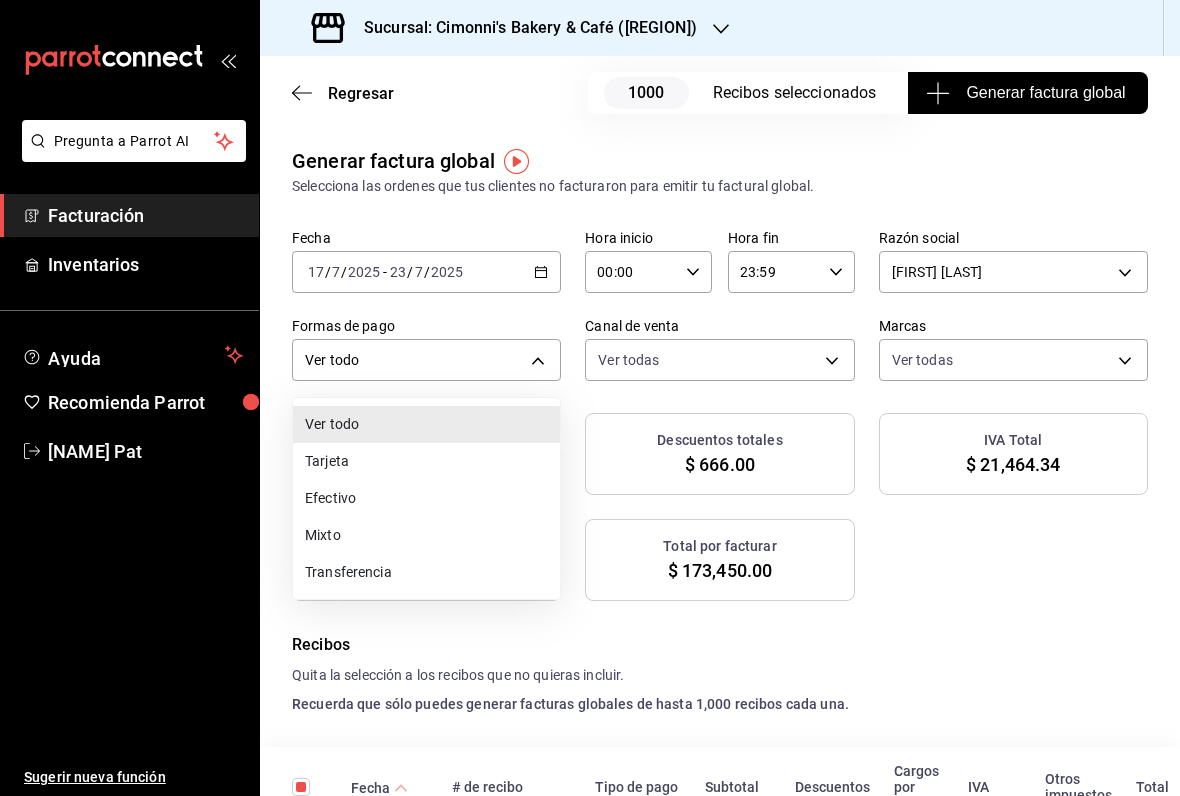 click on "Tarjeta" at bounding box center [426, 461] 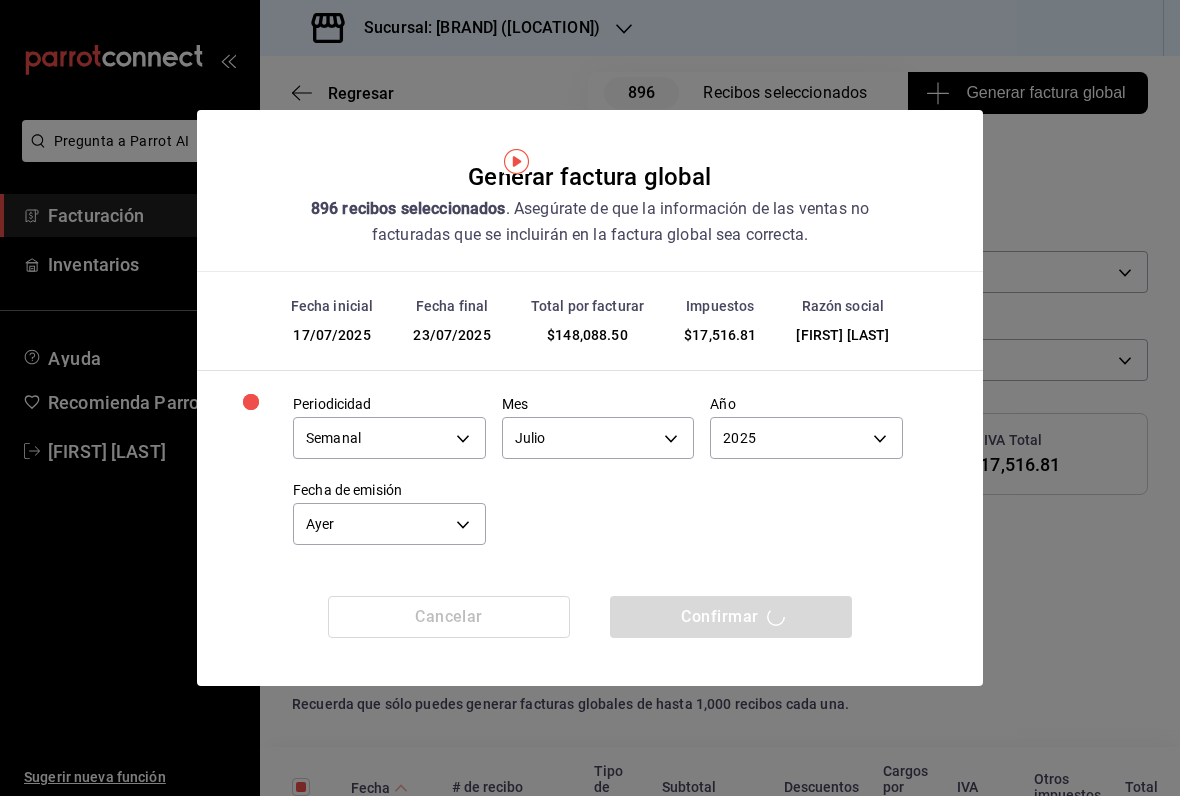 scroll, scrollTop: 0, scrollLeft: 0, axis: both 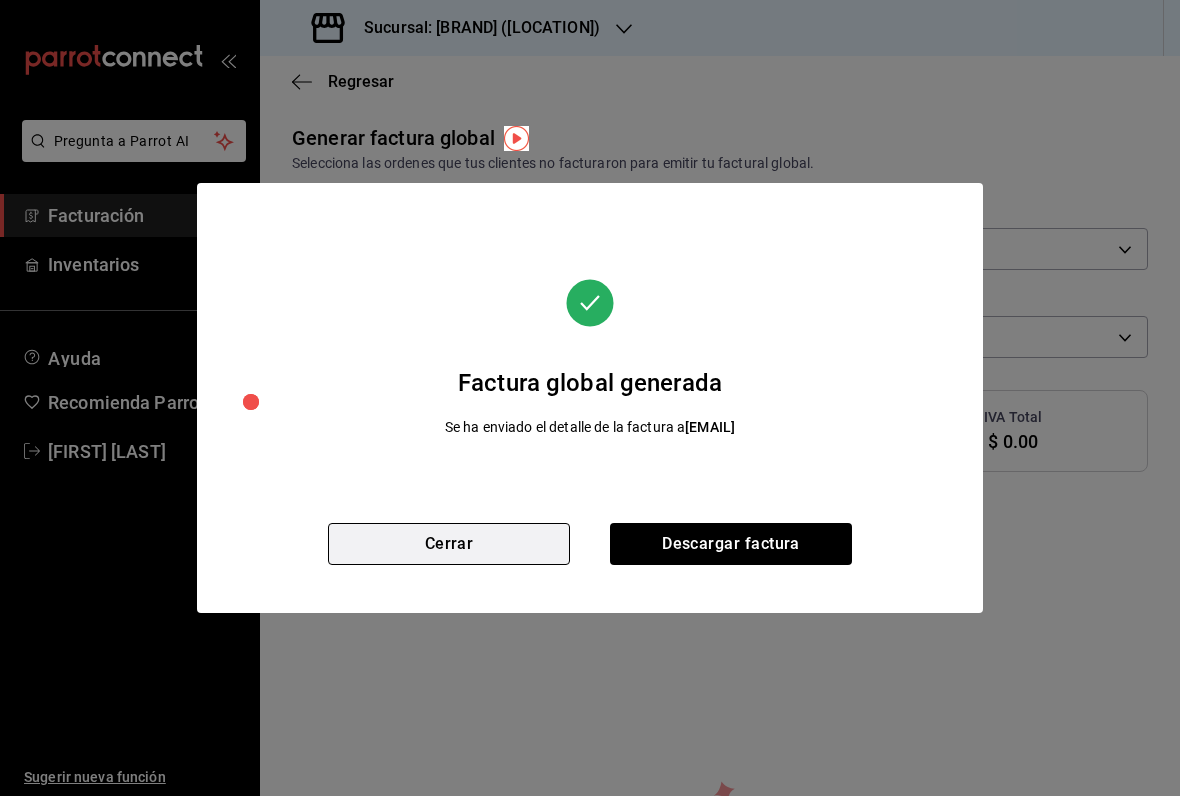 click on "Cerrar" at bounding box center (449, 544) 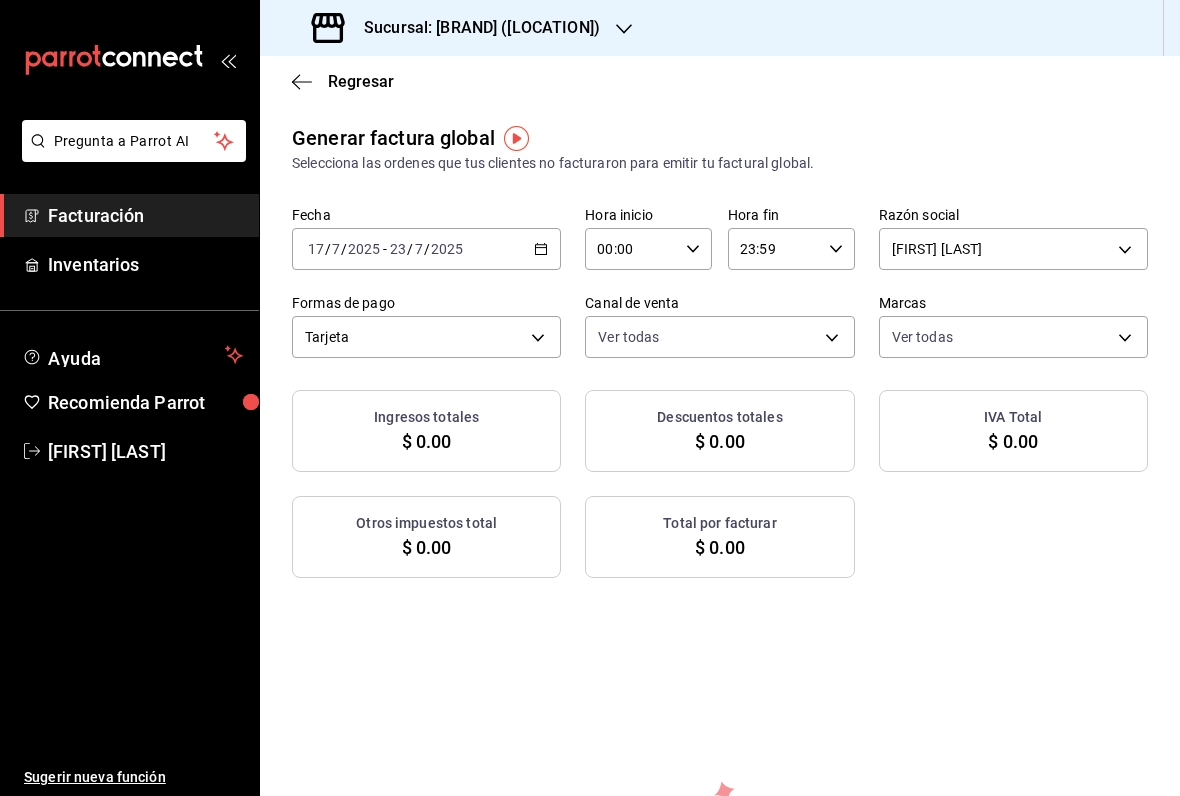 click 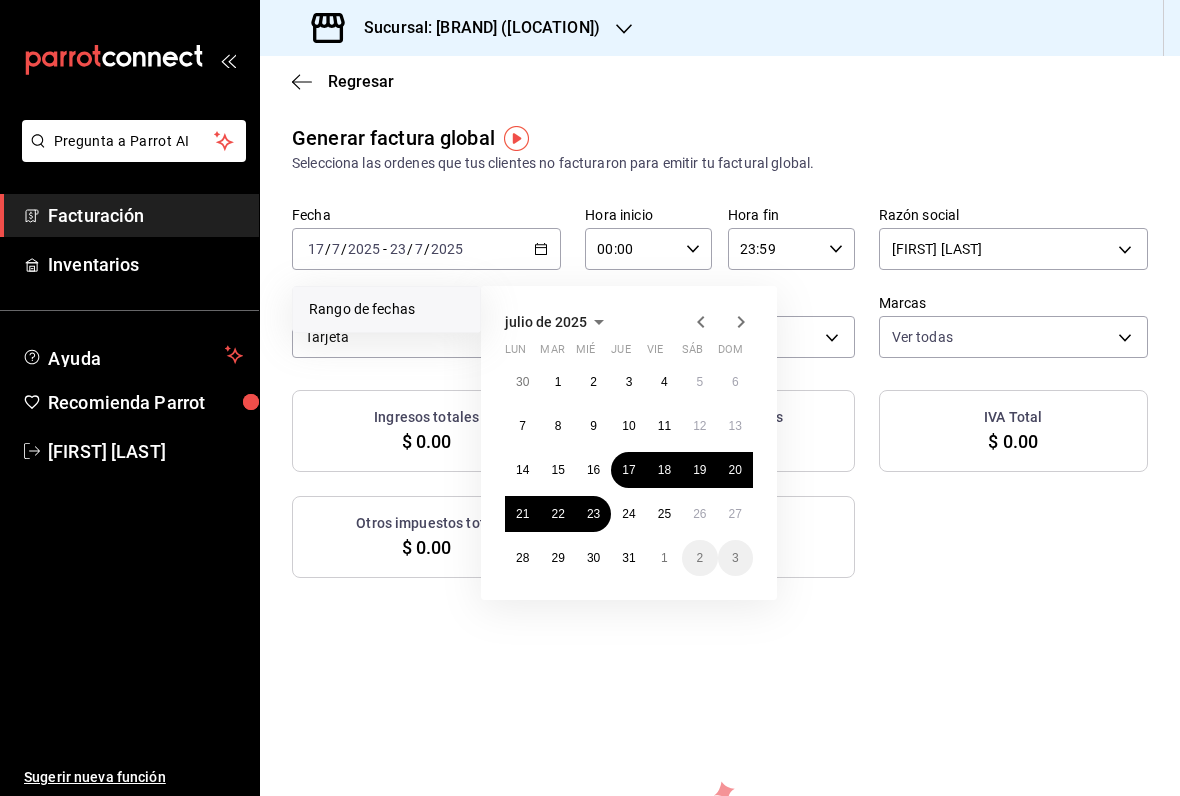 click on "Ingresos totales $ 0.00 Descuentos totales $ 0.00 IVA Total $ 0.00 Otros impuestos total $ 0.00 Total por facturar $ 0.00" at bounding box center (720, 484) 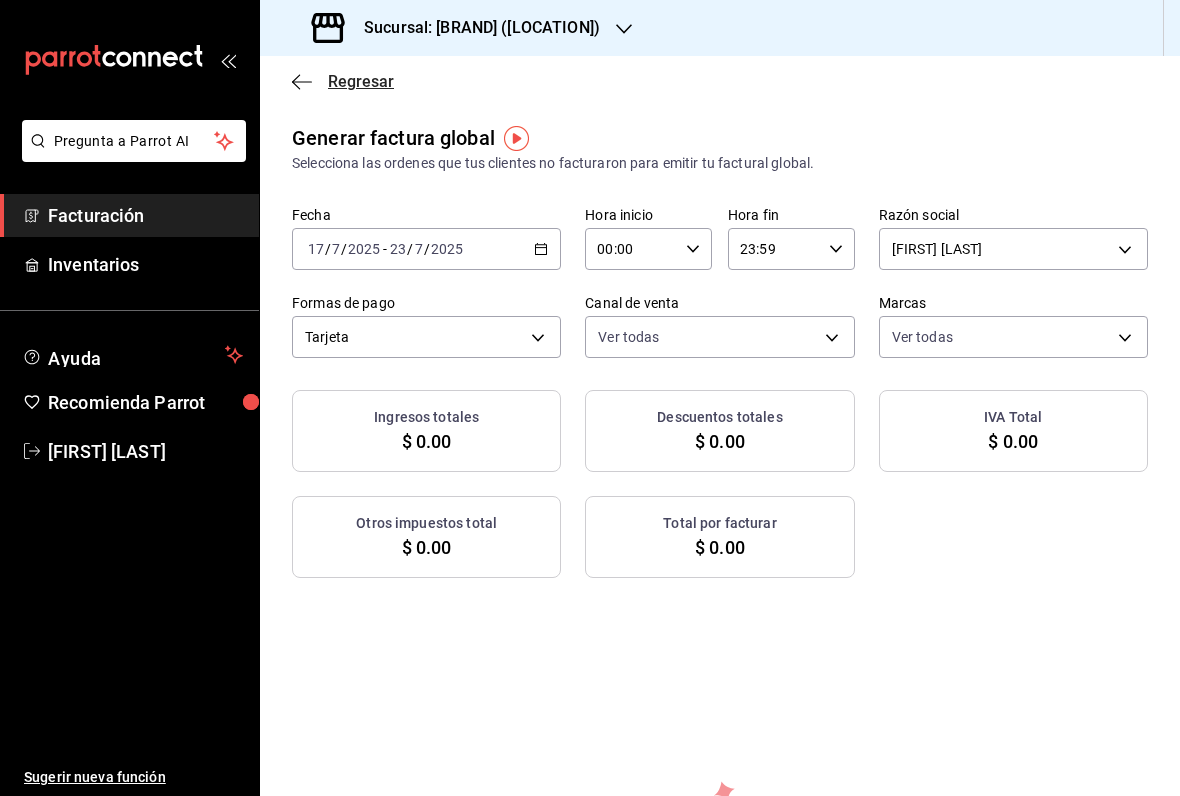click 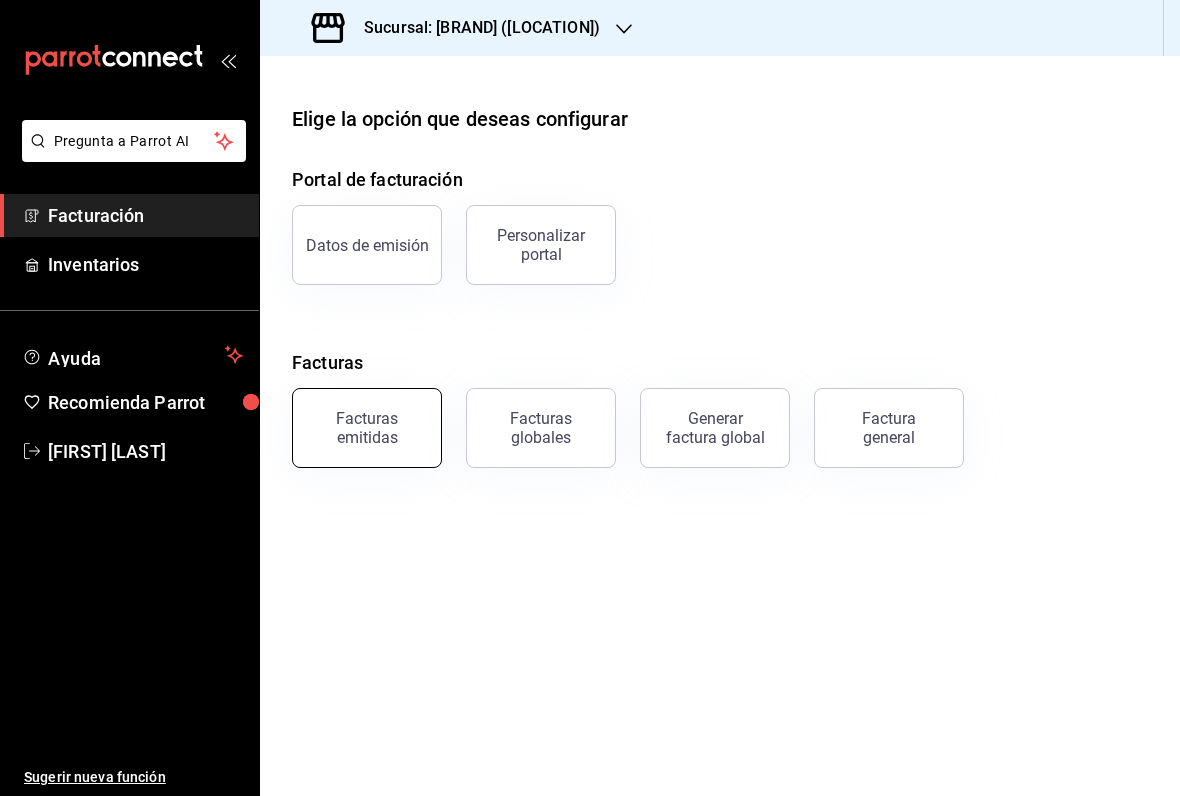 click on "Facturas emitidas" at bounding box center (367, 428) 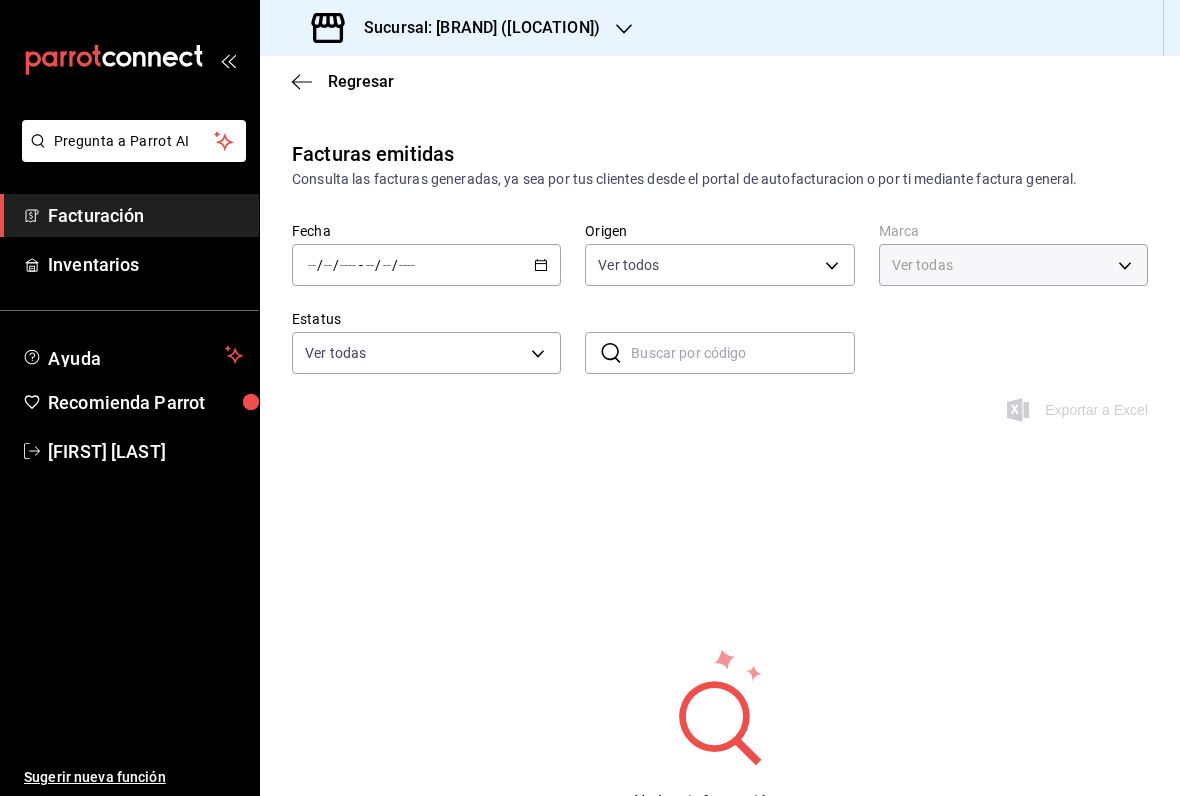 type on "[UUID]" 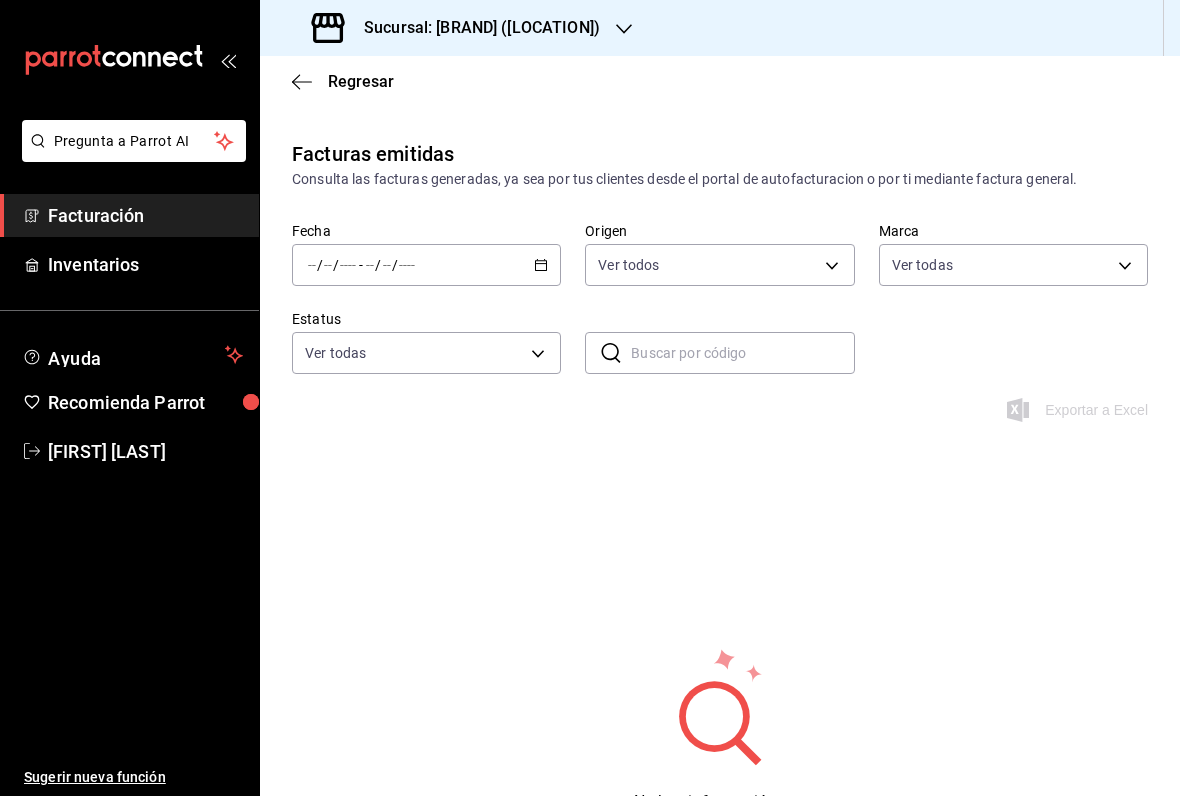 click on "/ / - / /" at bounding box center (426, 265) 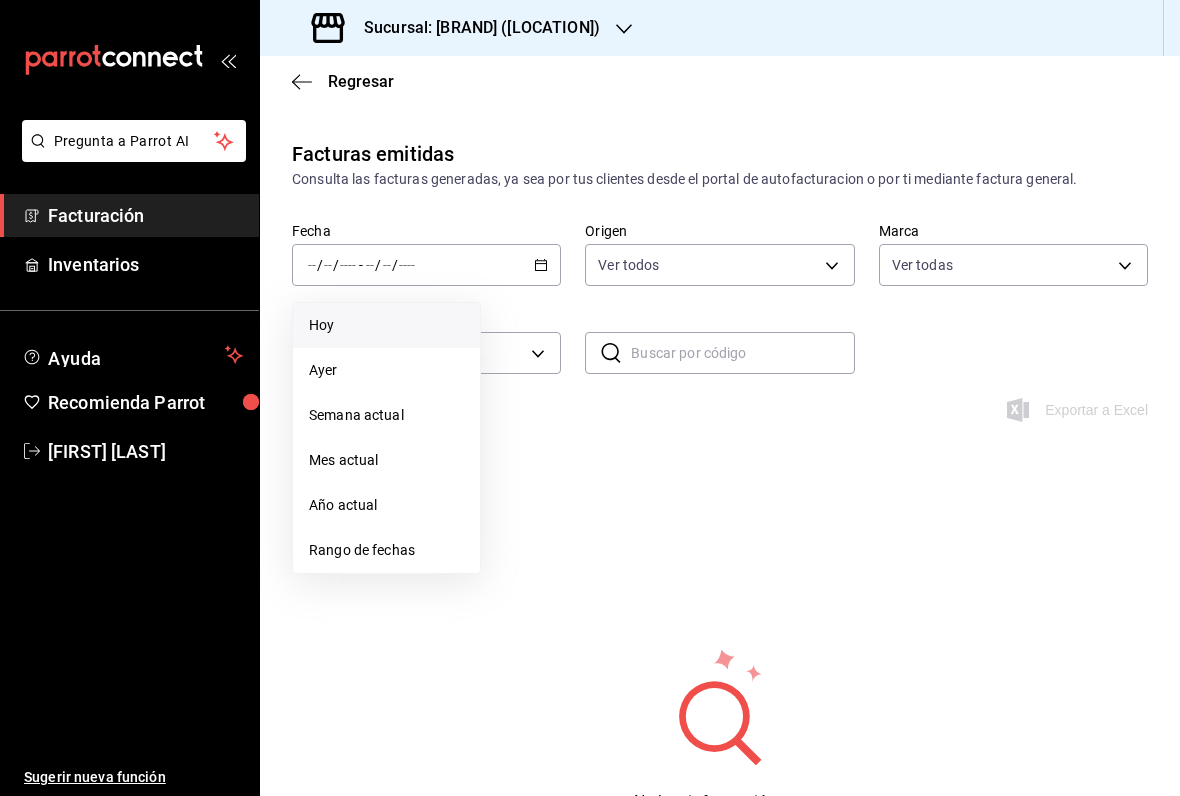 click on "Hoy" at bounding box center (386, 325) 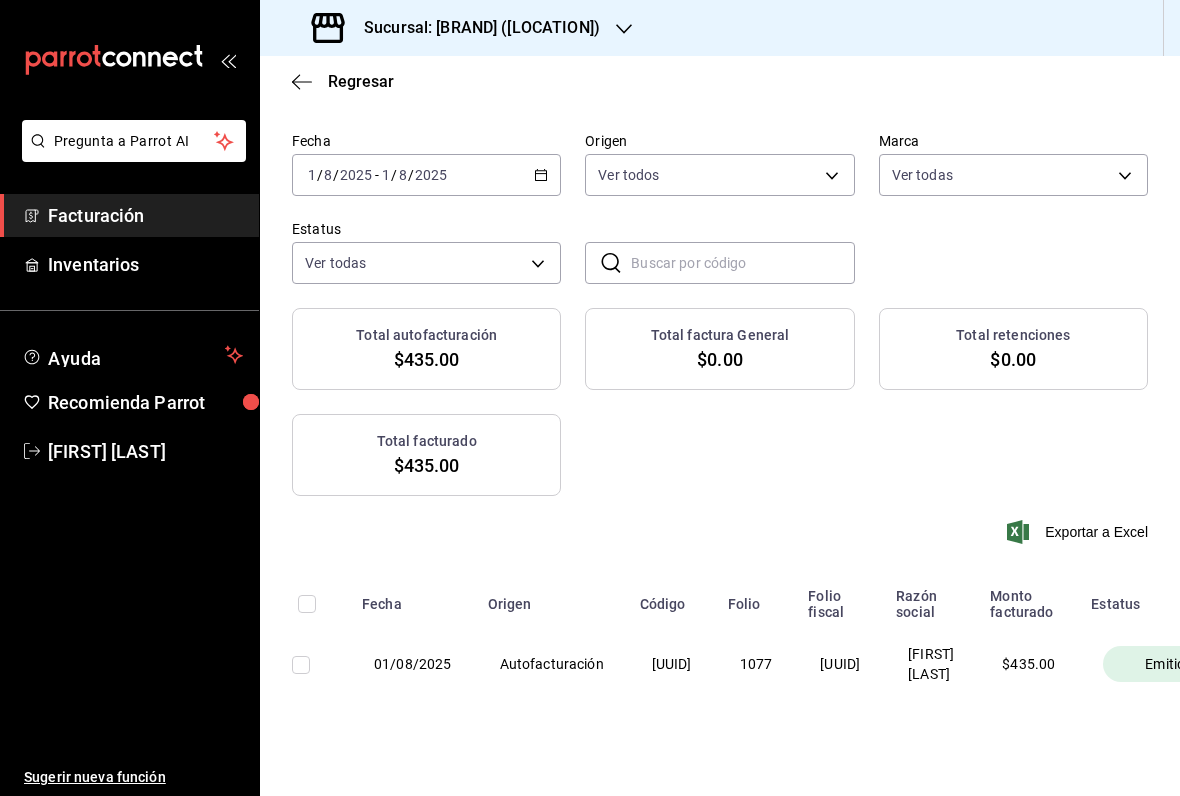scroll, scrollTop: 85, scrollLeft: 0, axis: vertical 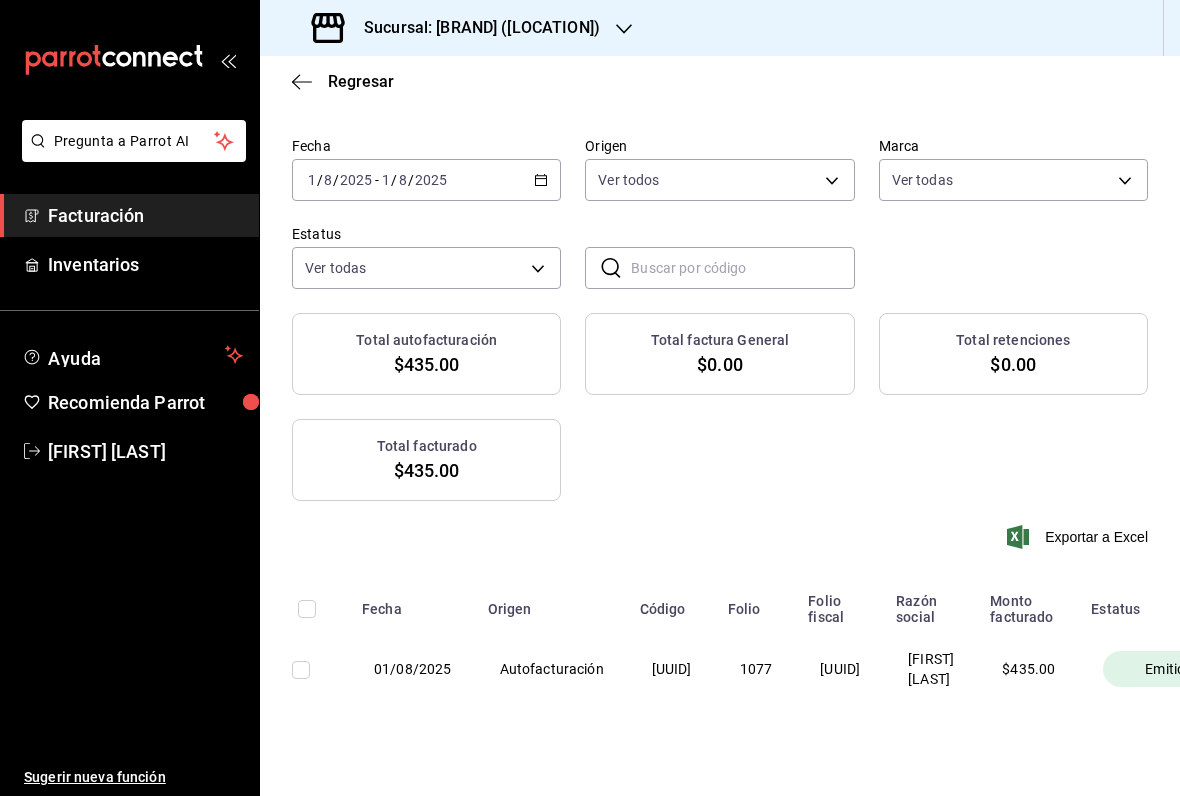 click 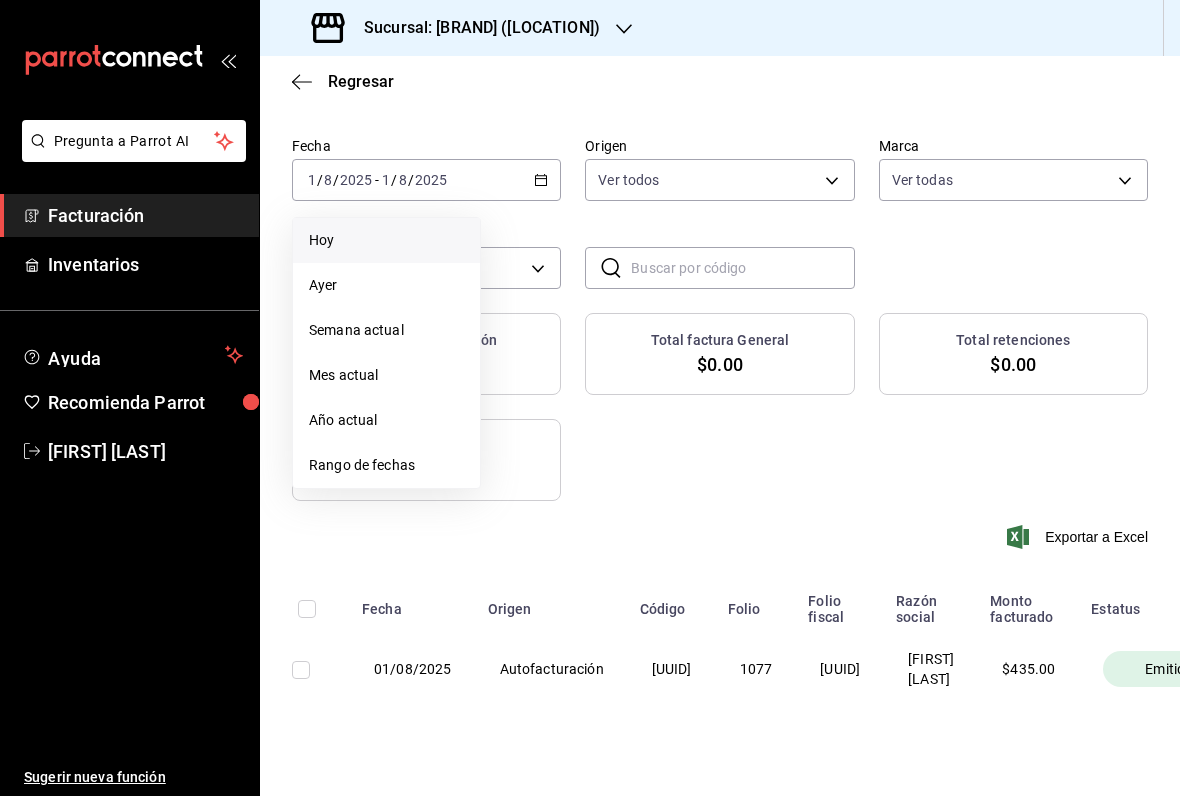 click on "Total autofacturación $435.00 Total factura General $0.00 Total retenciones $0.00 Total facturado $435.00 Exportar a Excel" at bounding box center [720, 443] 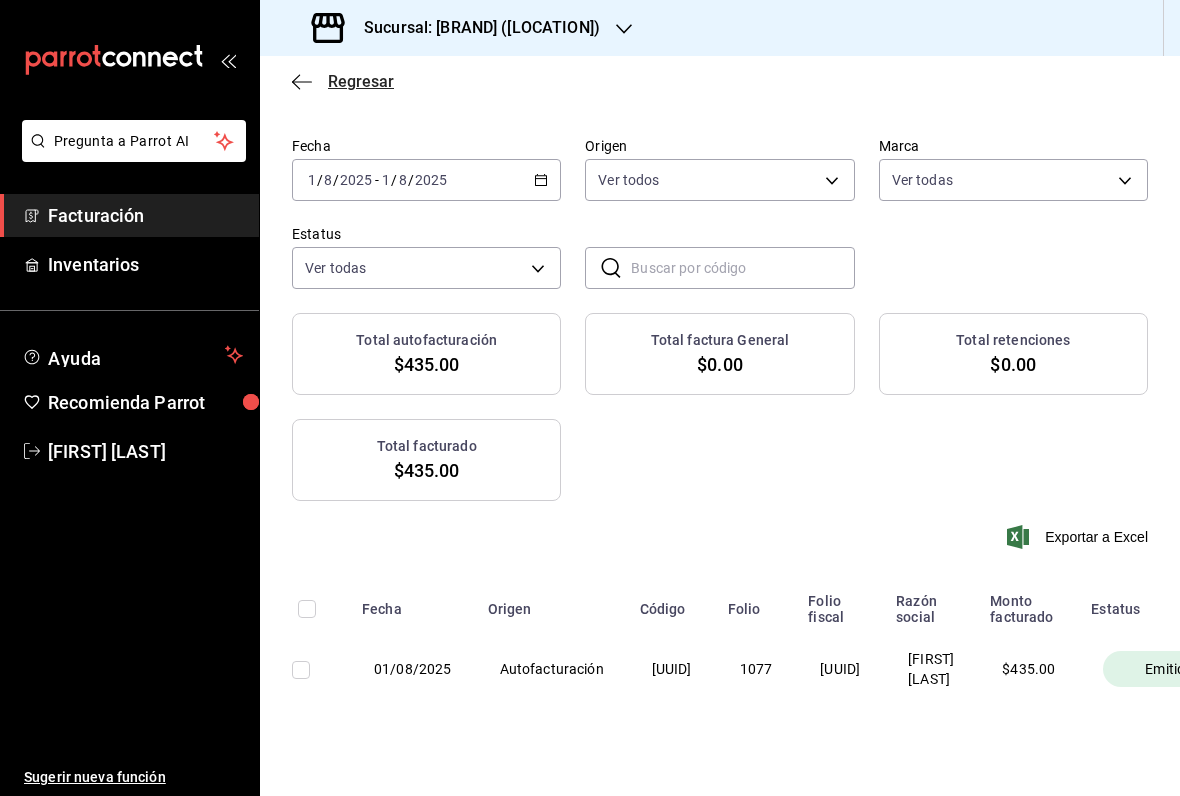 click on "Regresar" at bounding box center (361, 81) 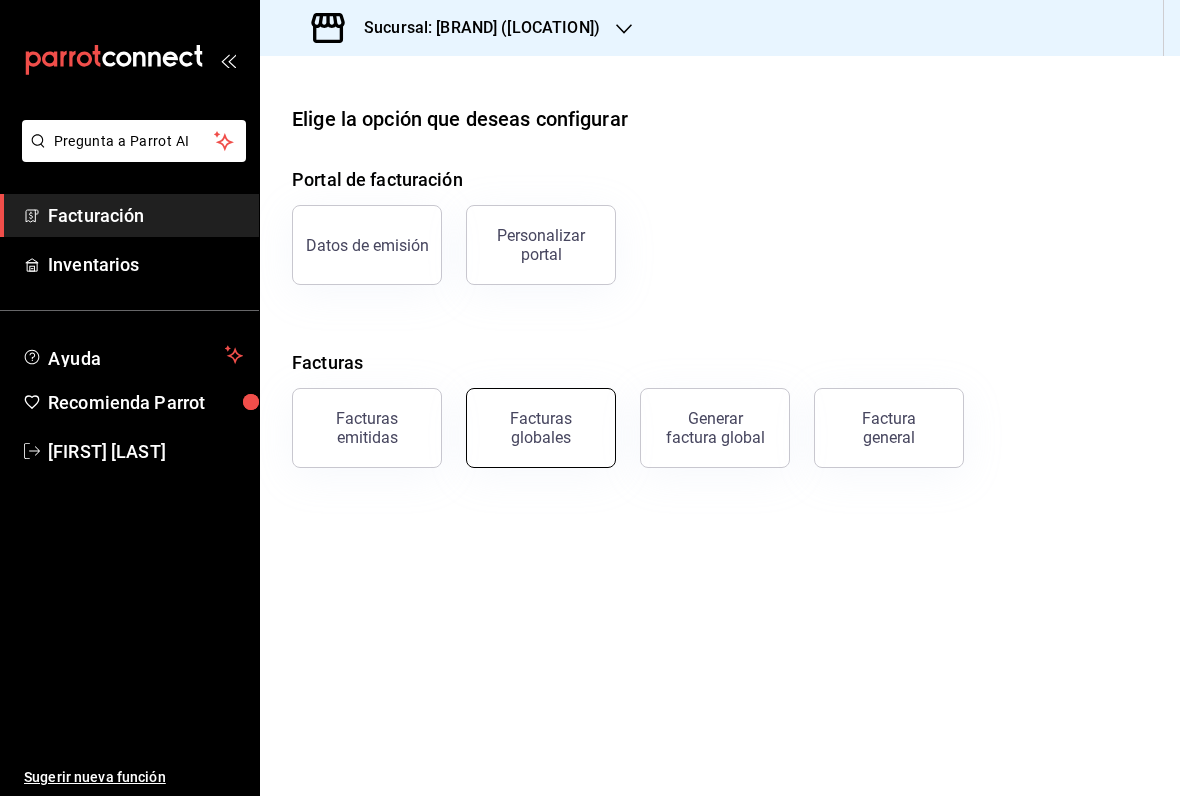click on "Facturas globales" at bounding box center [541, 428] 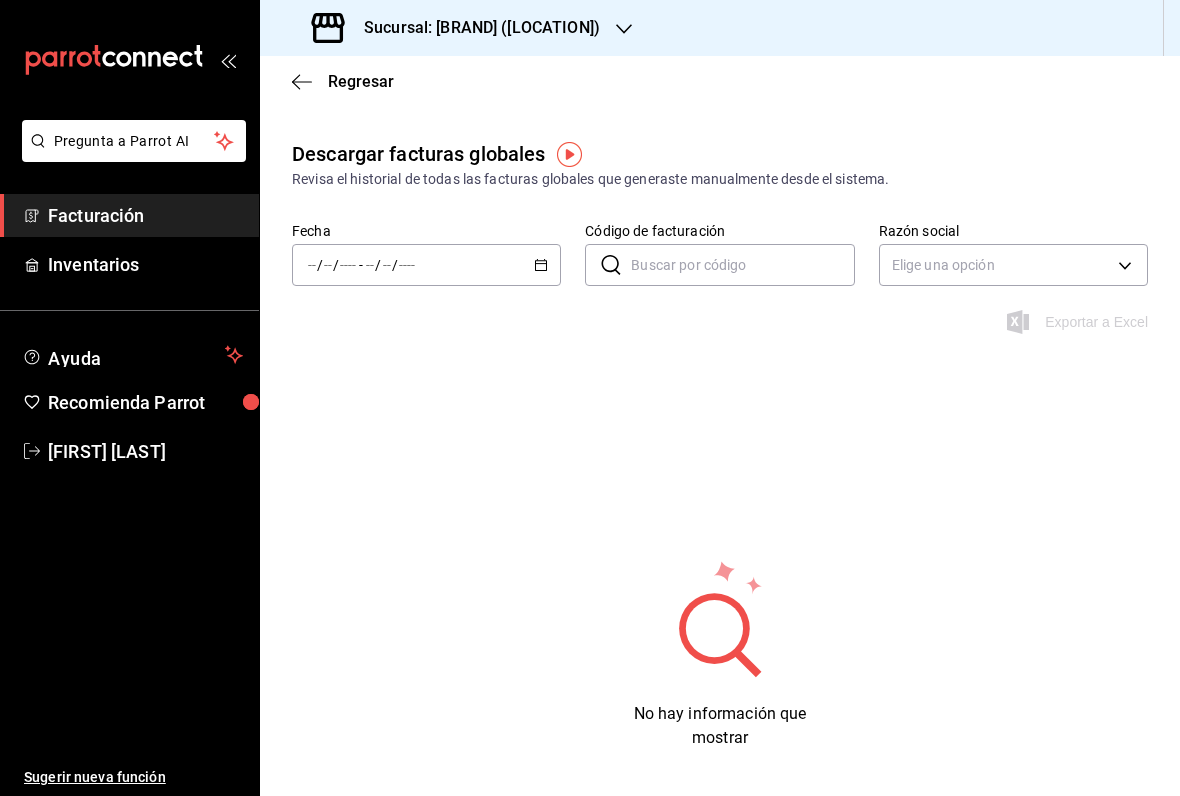 click 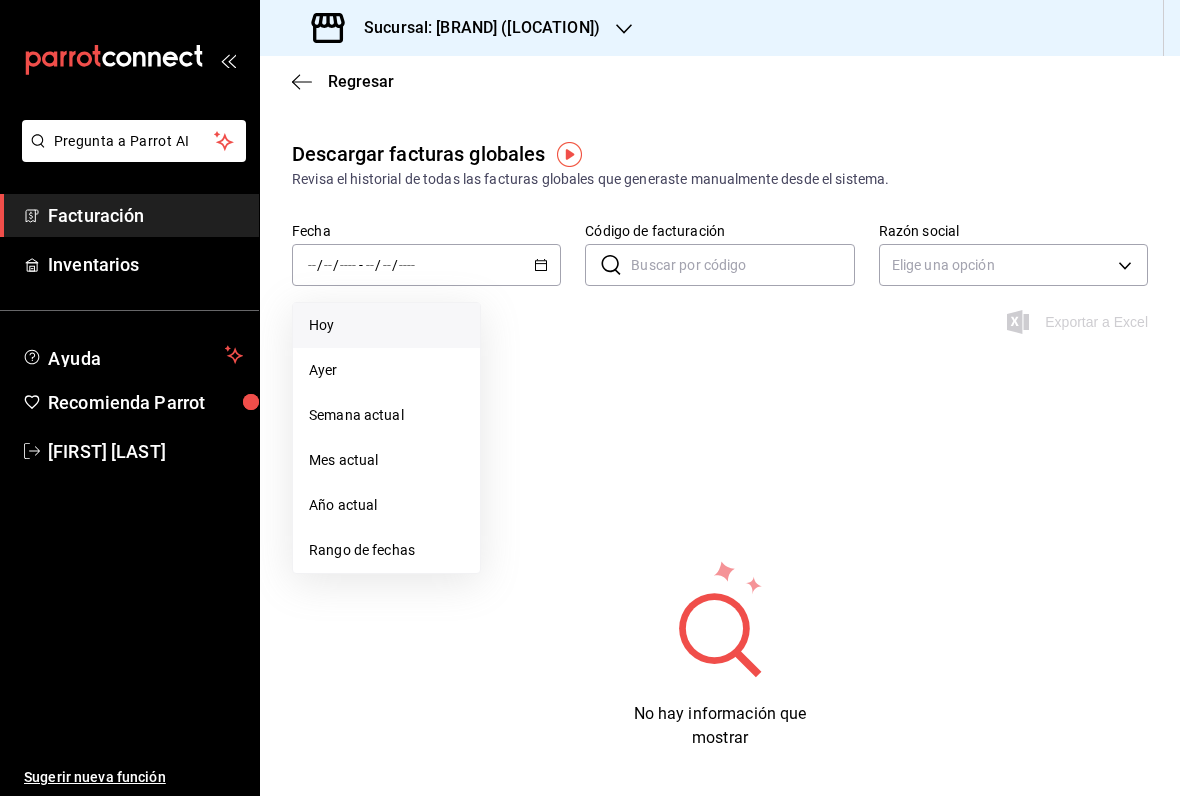 click on "Hoy" at bounding box center (386, 325) 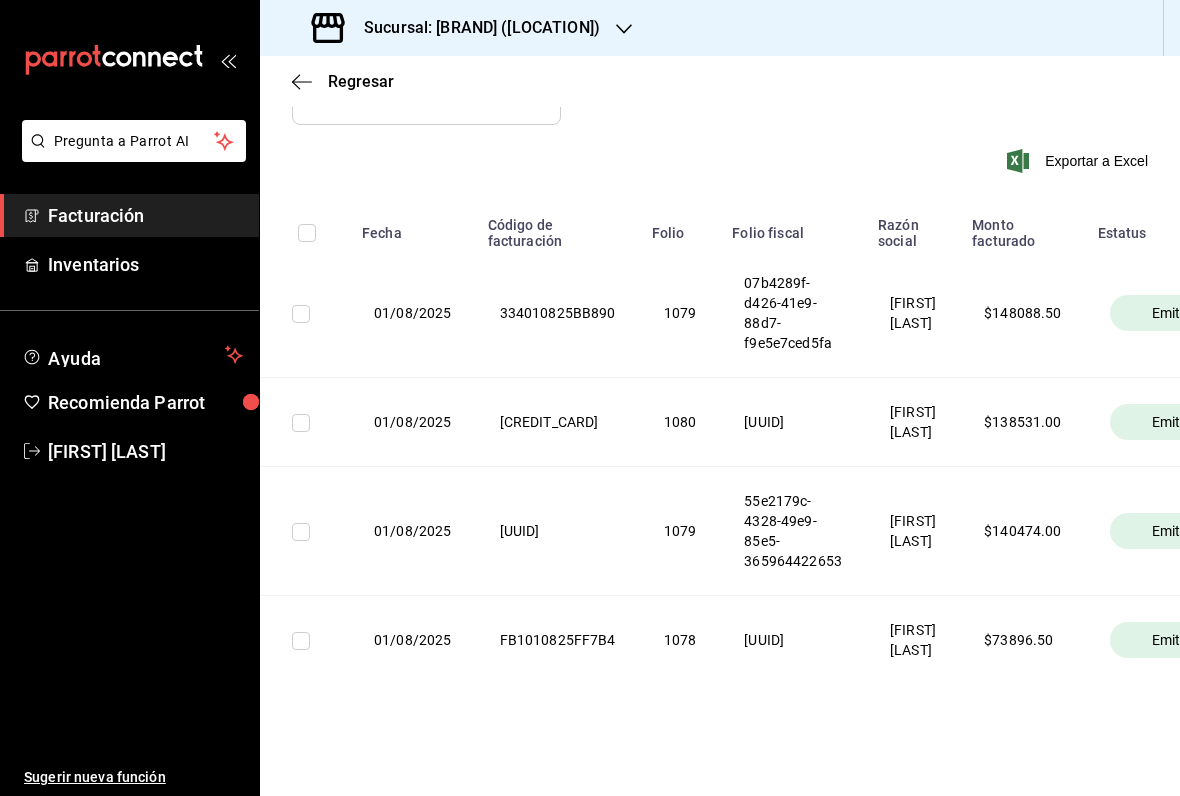 scroll, scrollTop: 319, scrollLeft: 0, axis: vertical 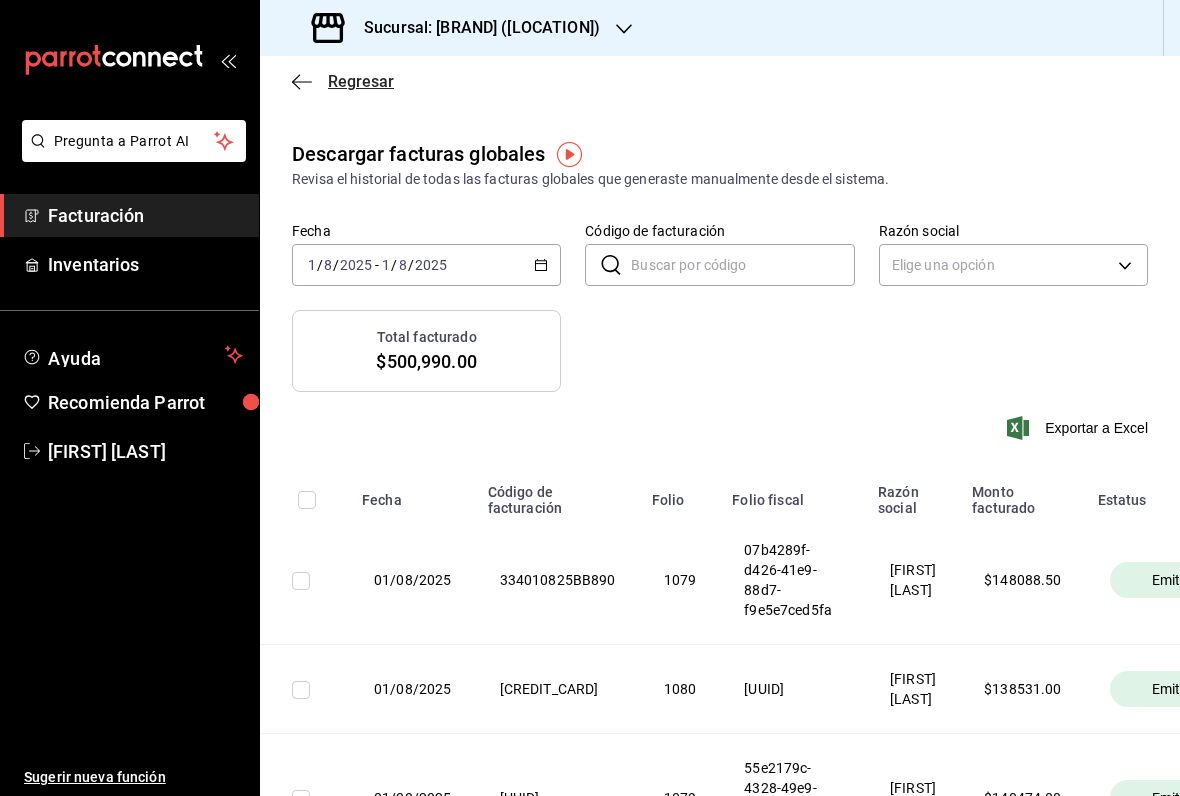 click 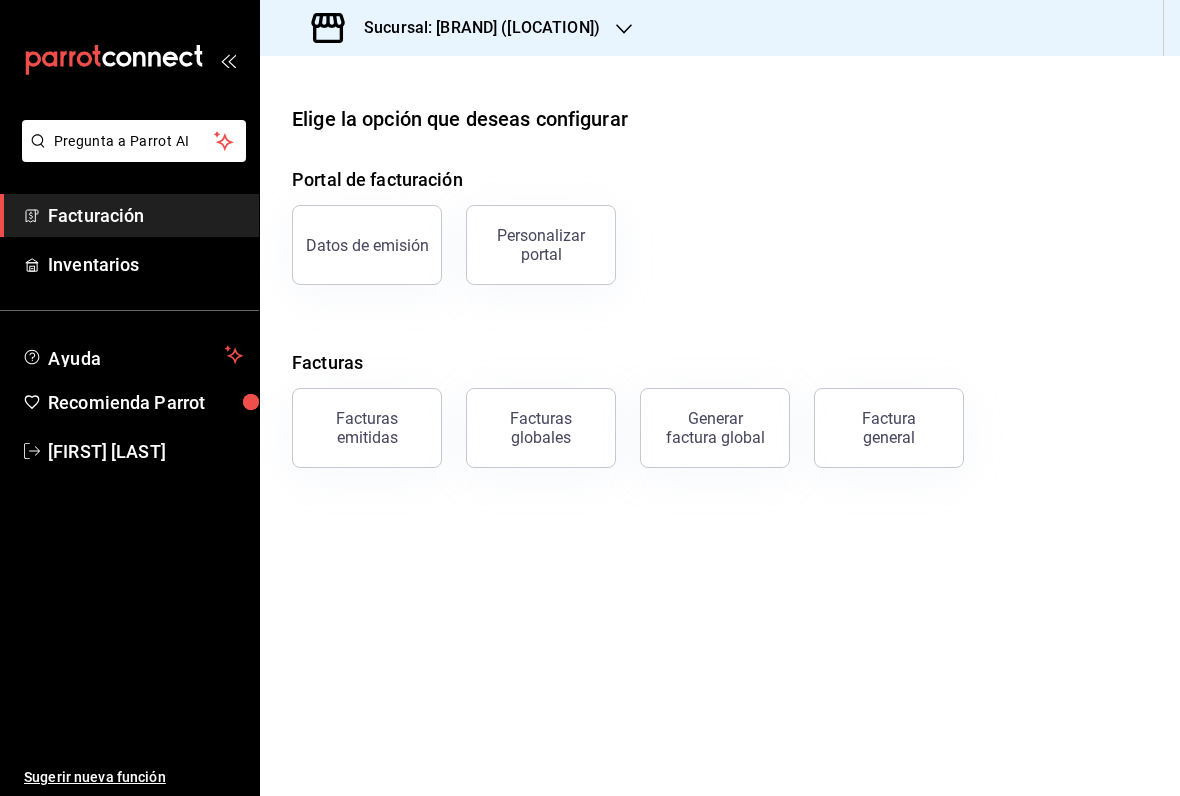 click on "Sucursal: Cimonni's Bakery & Café ([Lavín])" at bounding box center [474, 28] 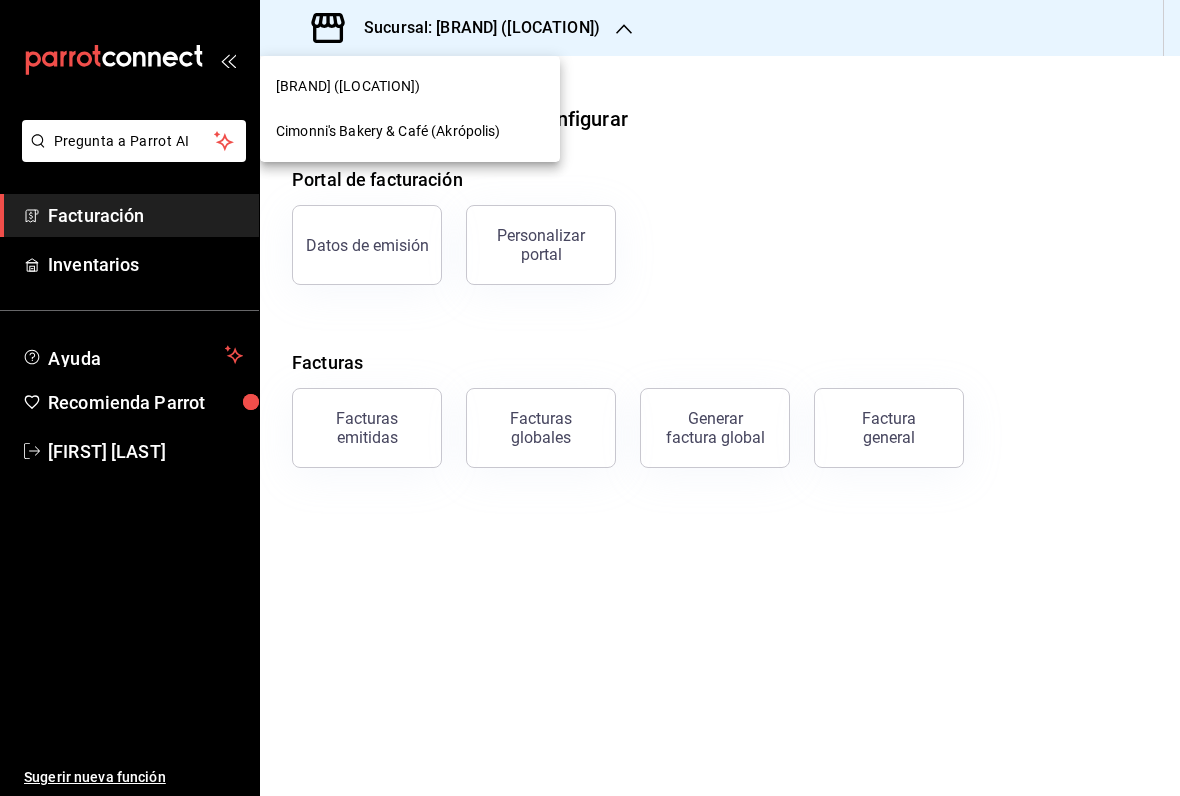 click on "Cimonni's Bakery & Café (Akrópolis)" at bounding box center (410, 131) 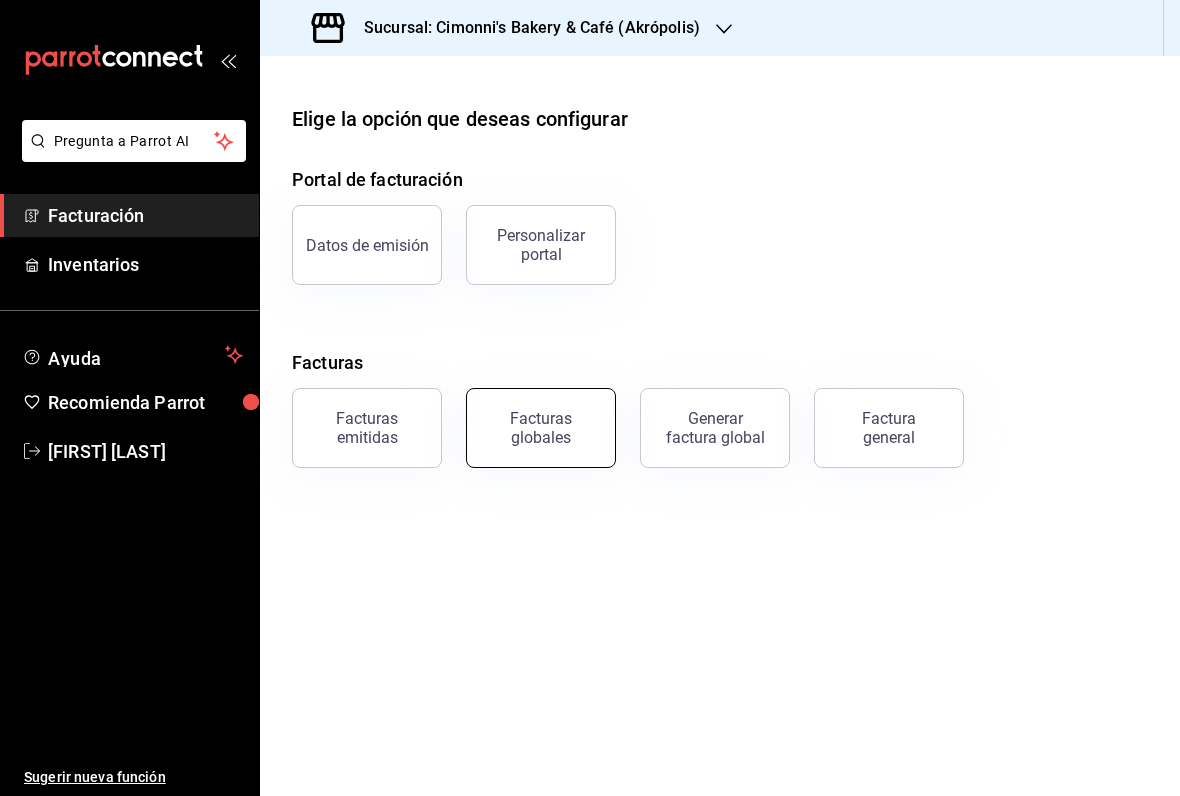 click on "Facturas globales" at bounding box center (541, 428) 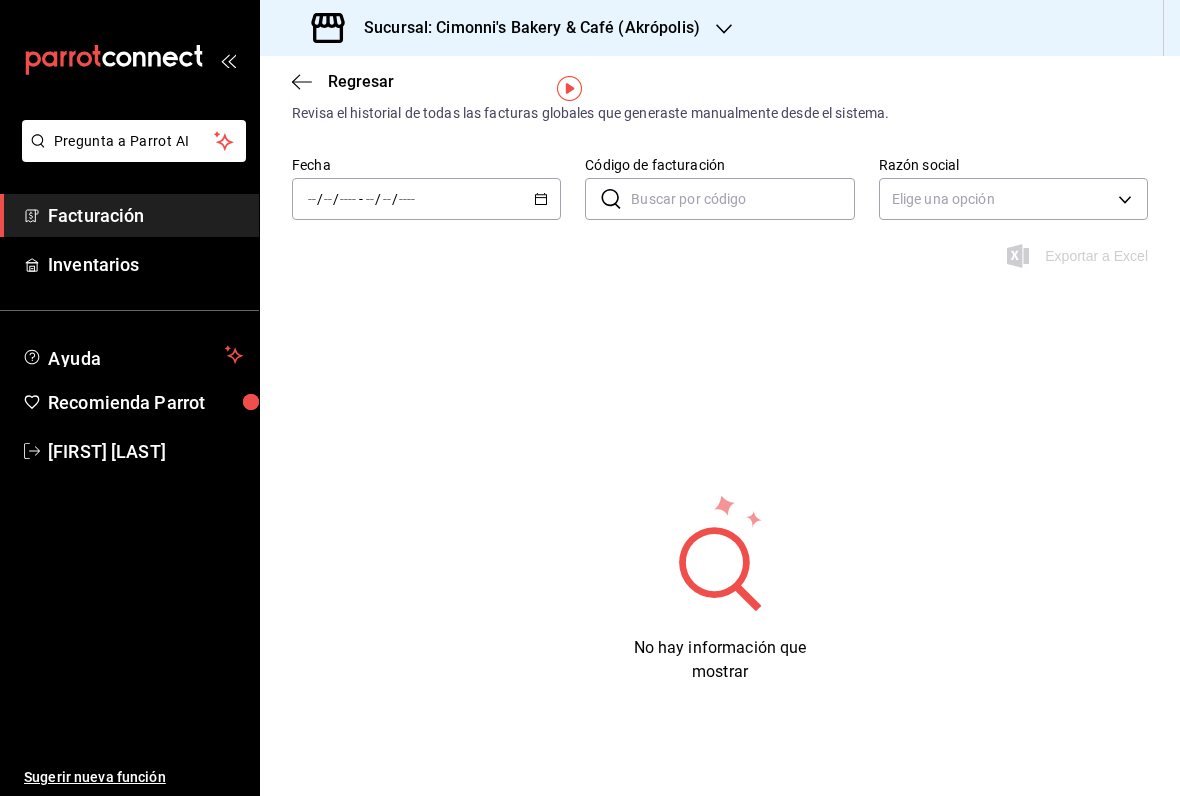 scroll, scrollTop: 66, scrollLeft: 0, axis: vertical 